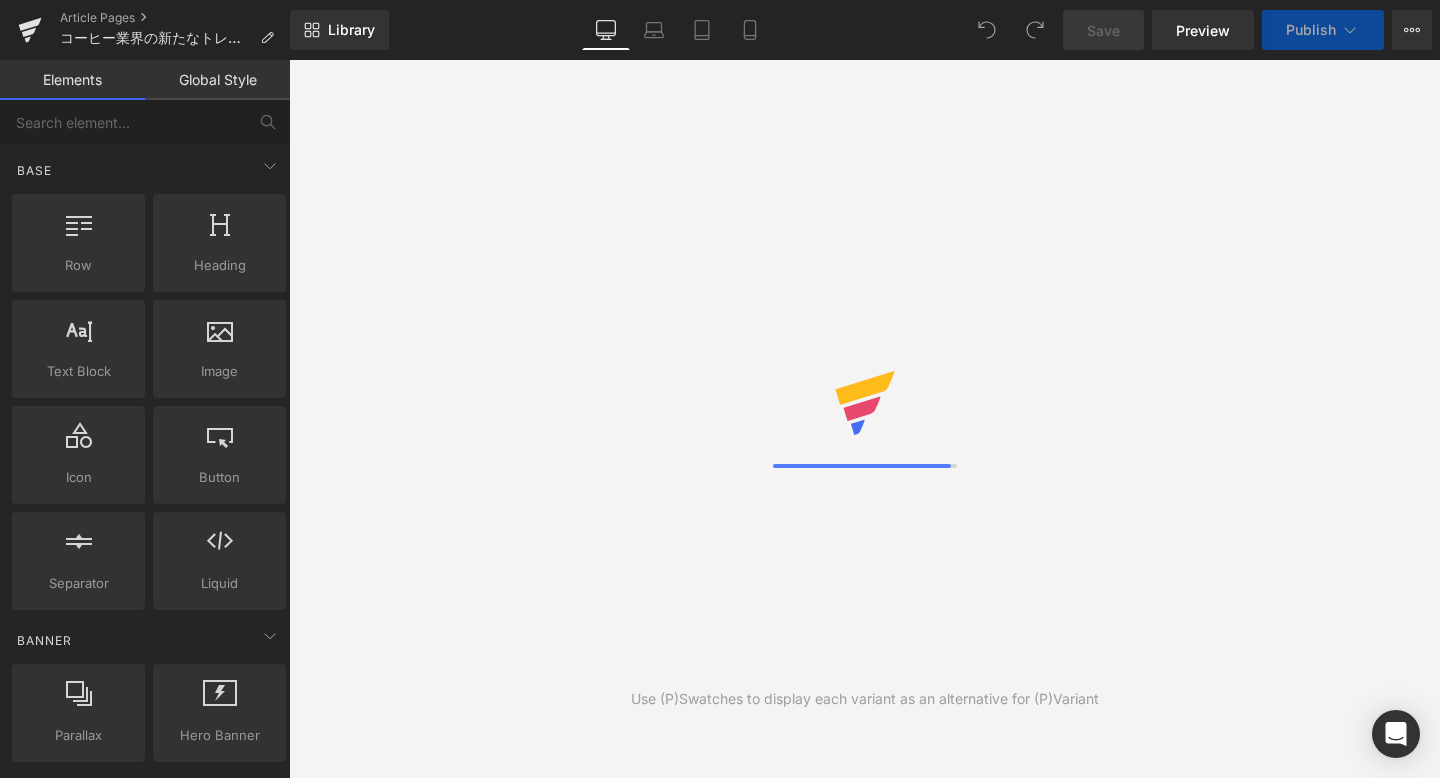scroll, scrollTop: 0, scrollLeft: 0, axis: both 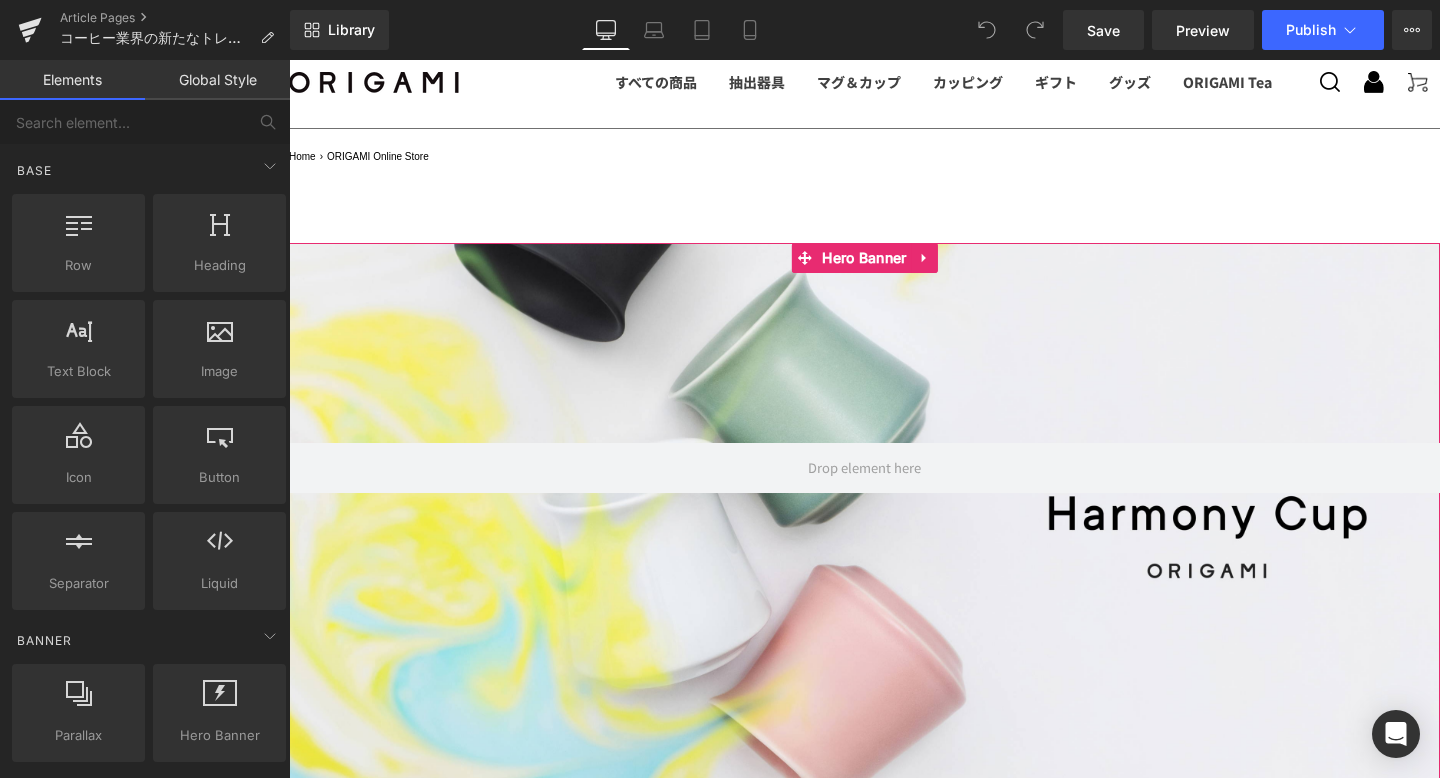click at bounding box center (864, 518) 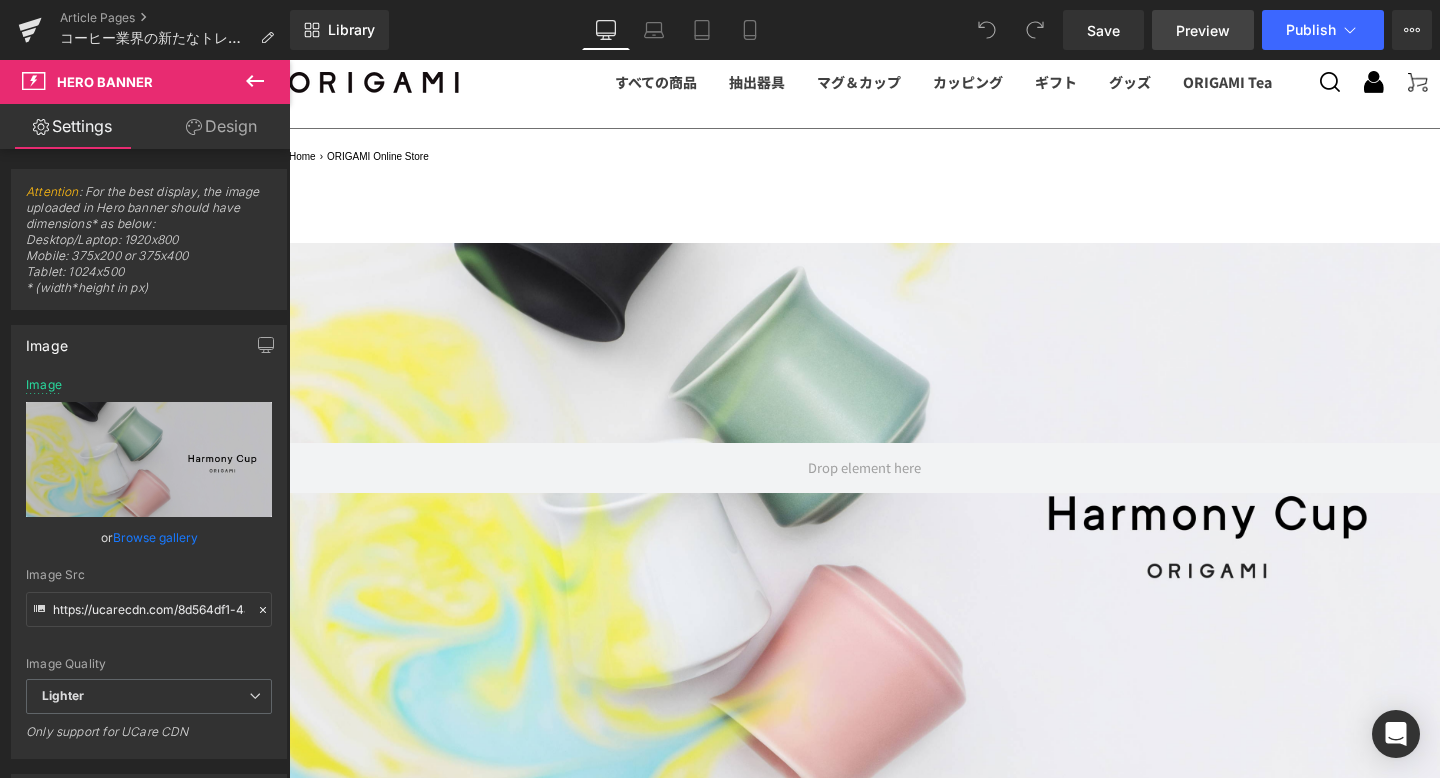 click on "Preview" at bounding box center (1203, 30) 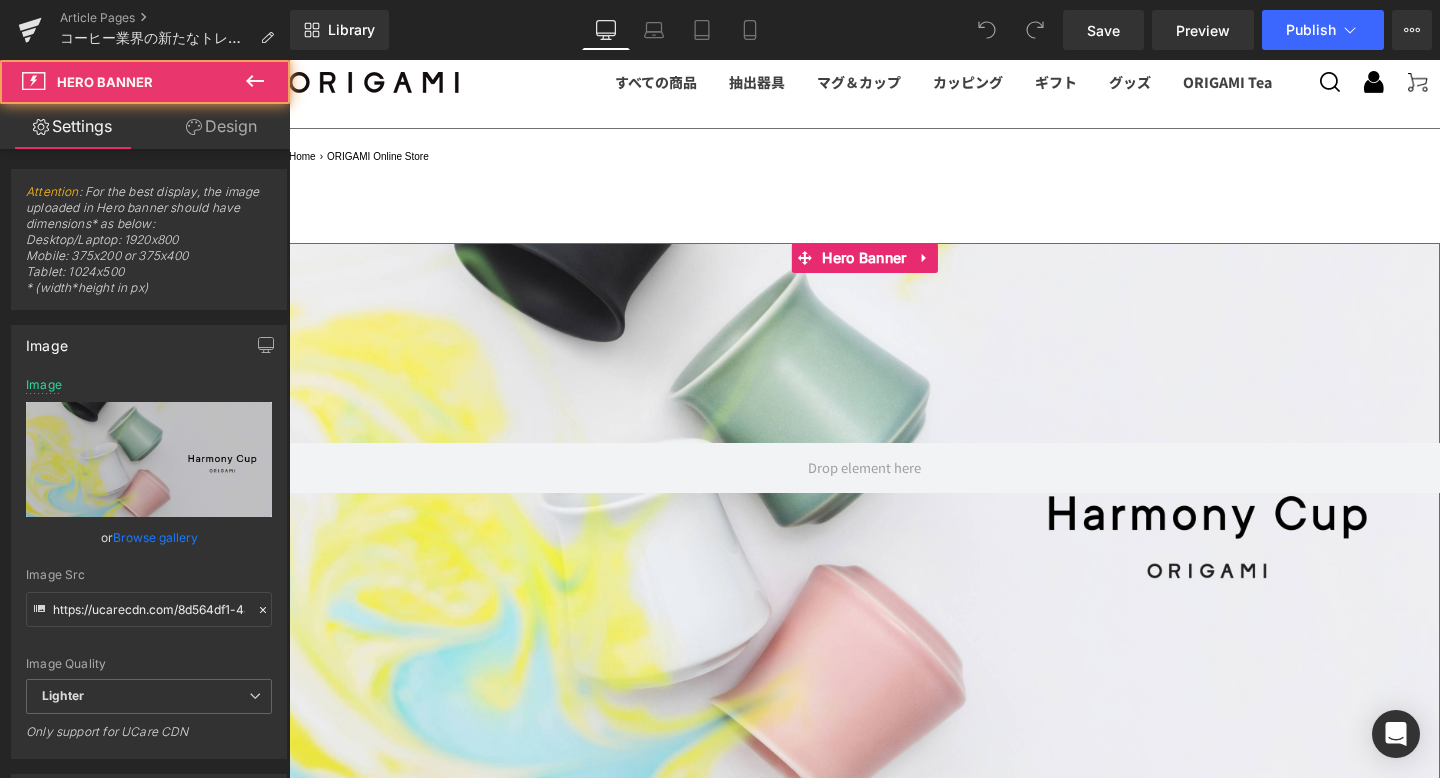 click at bounding box center [864, 518] 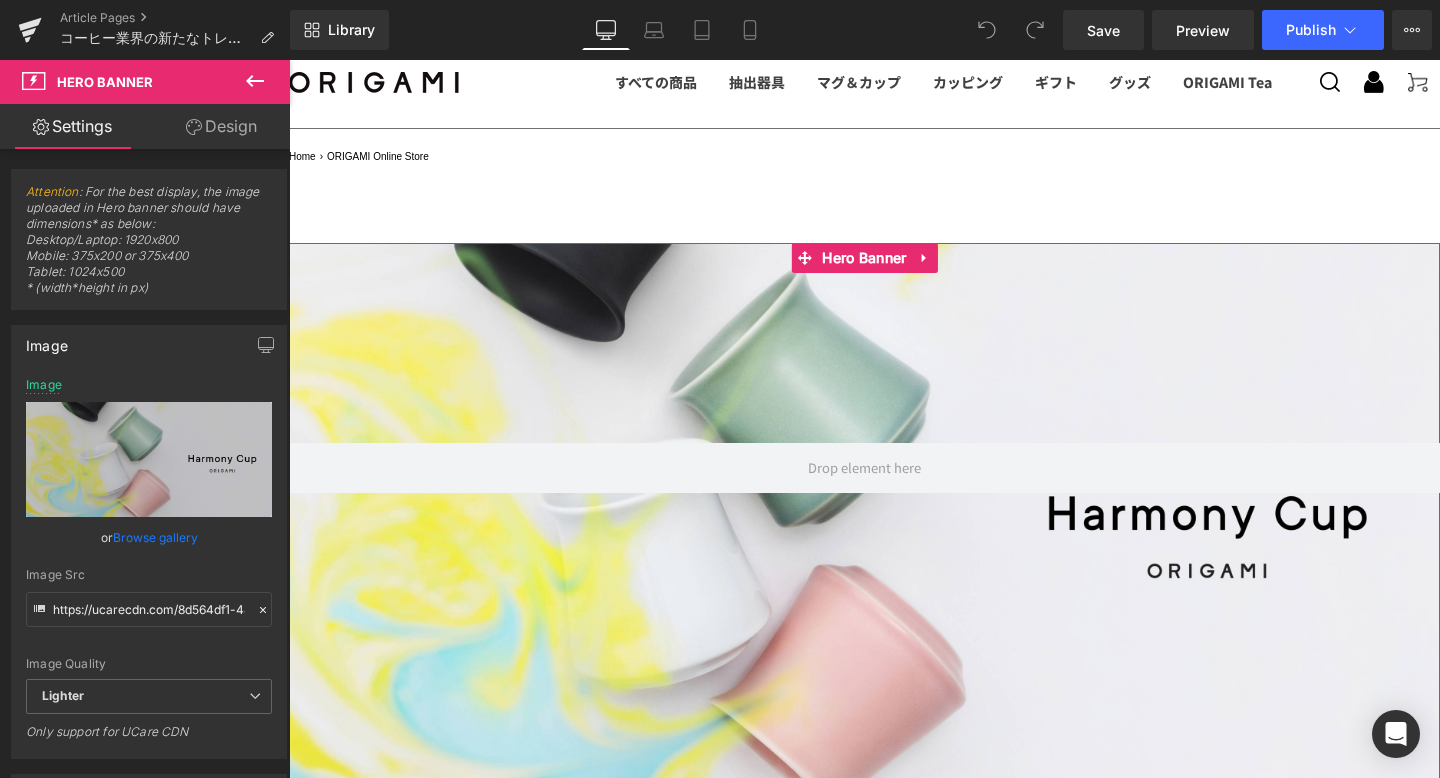 click on "Design" at bounding box center [221, 126] 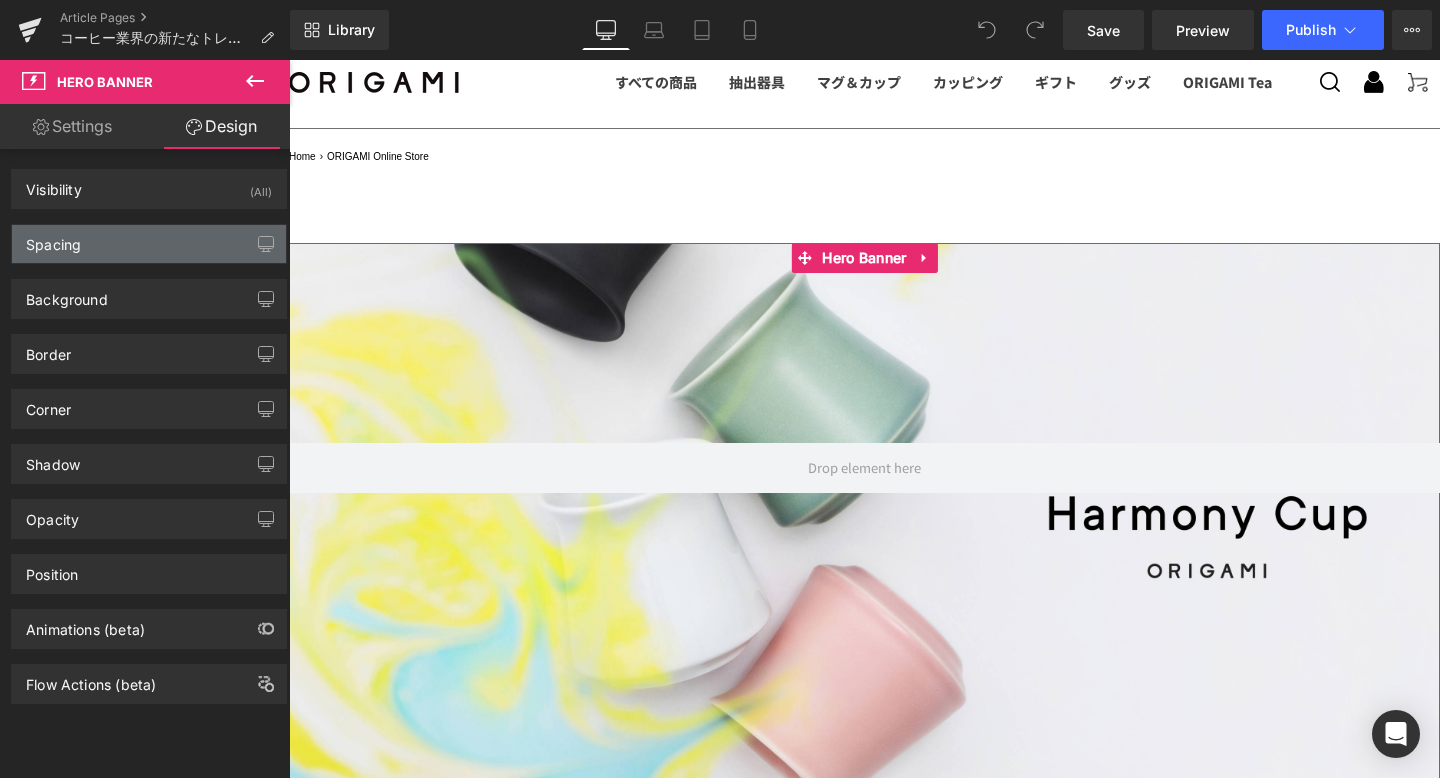 click on "Spacing" at bounding box center [149, 244] 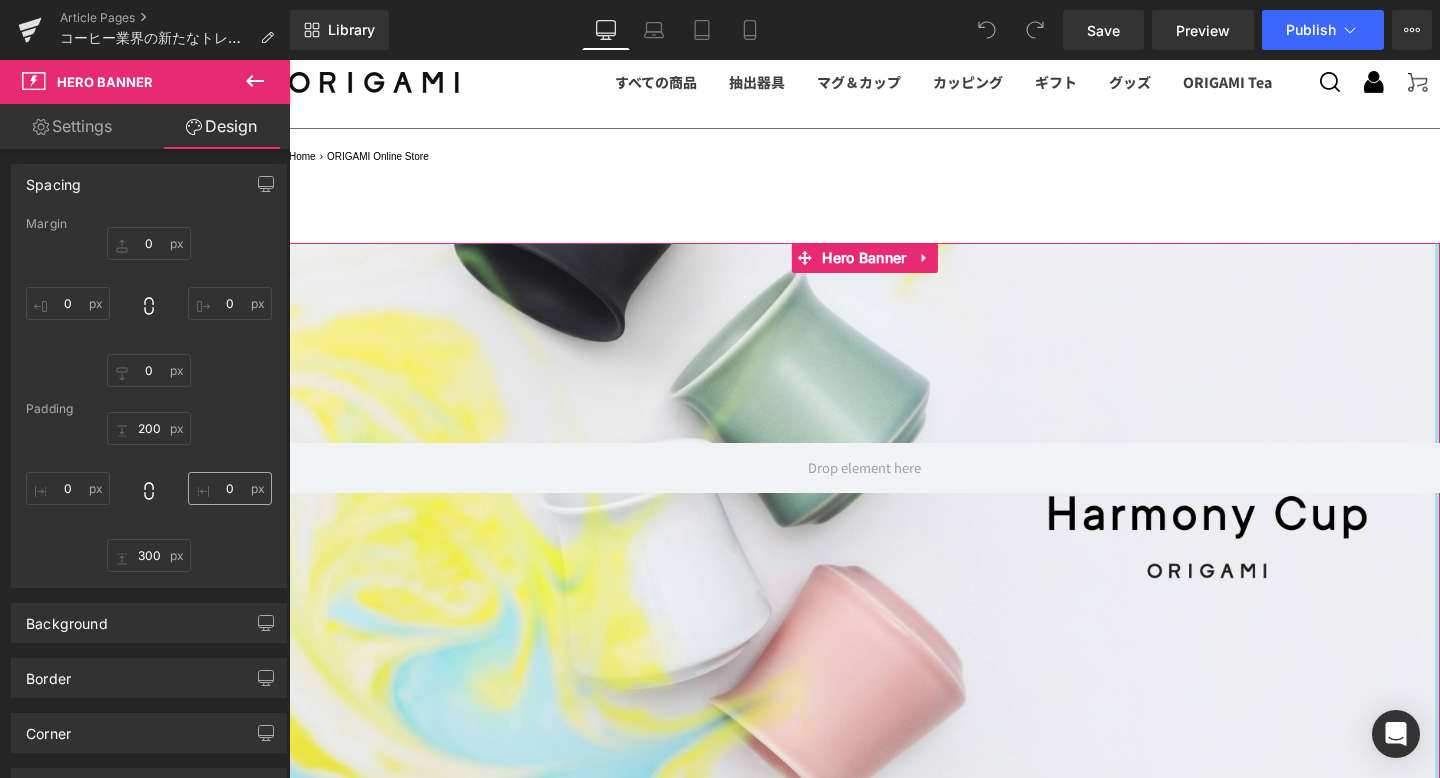 scroll, scrollTop: 73, scrollLeft: 0, axis: vertical 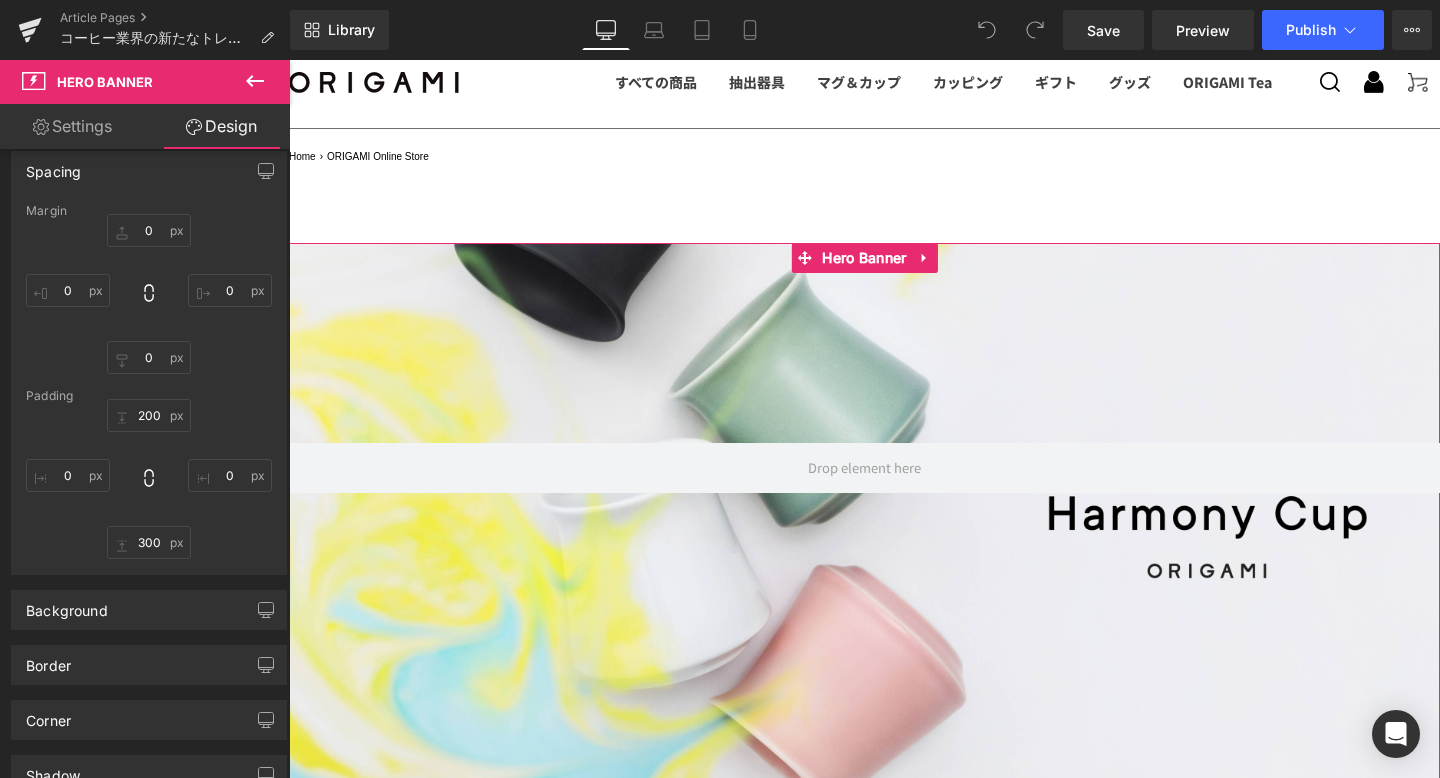 click at bounding box center [864, 518] 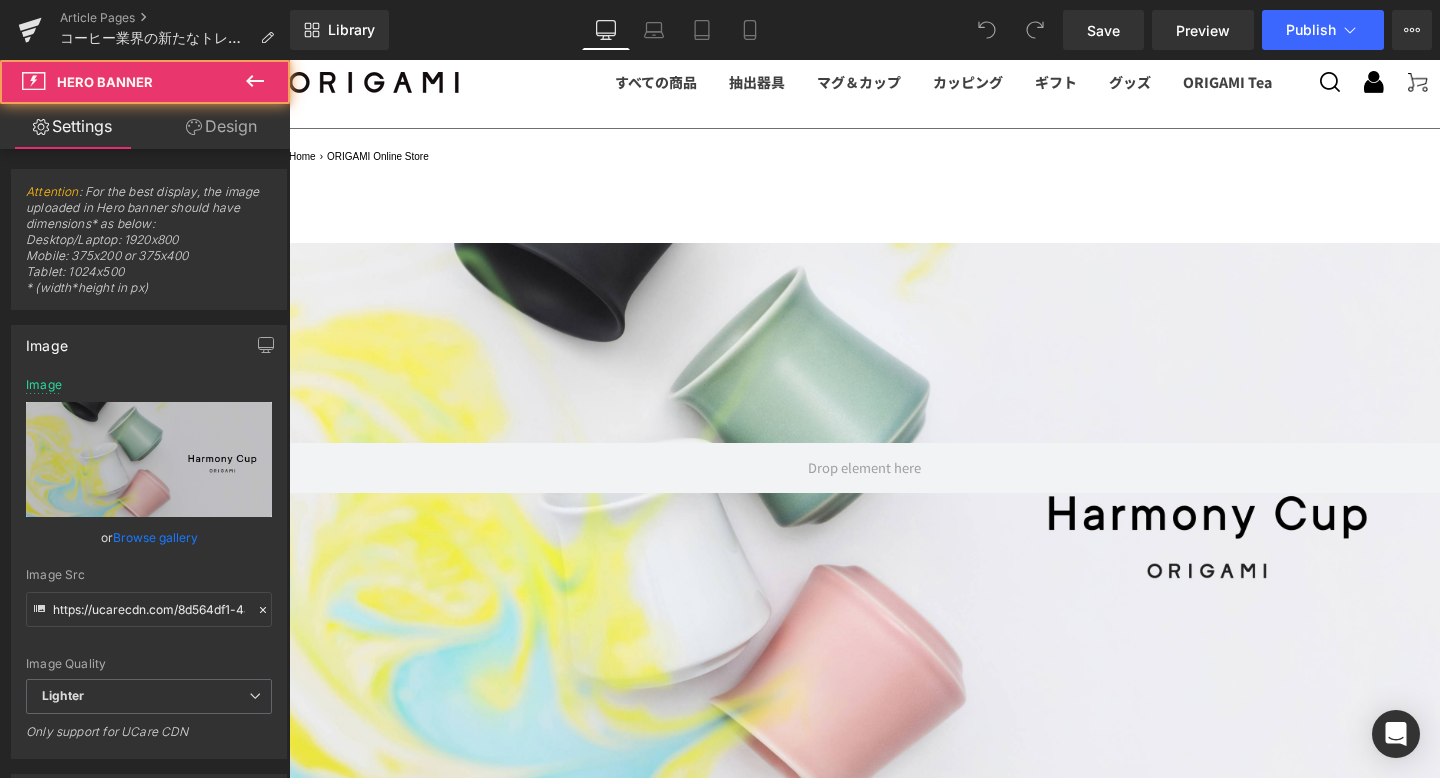 click at bounding box center (864, 518) 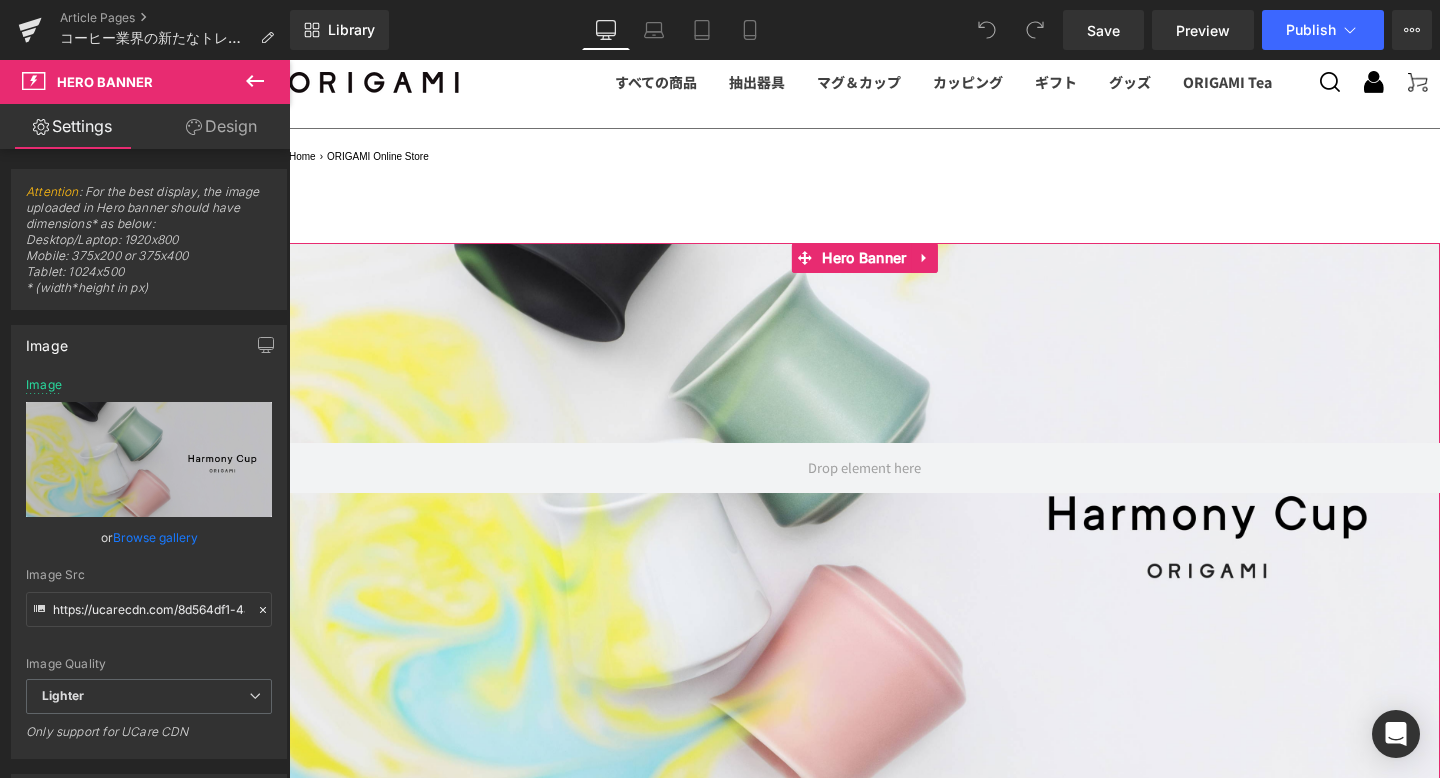 click on "Design" at bounding box center (221, 126) 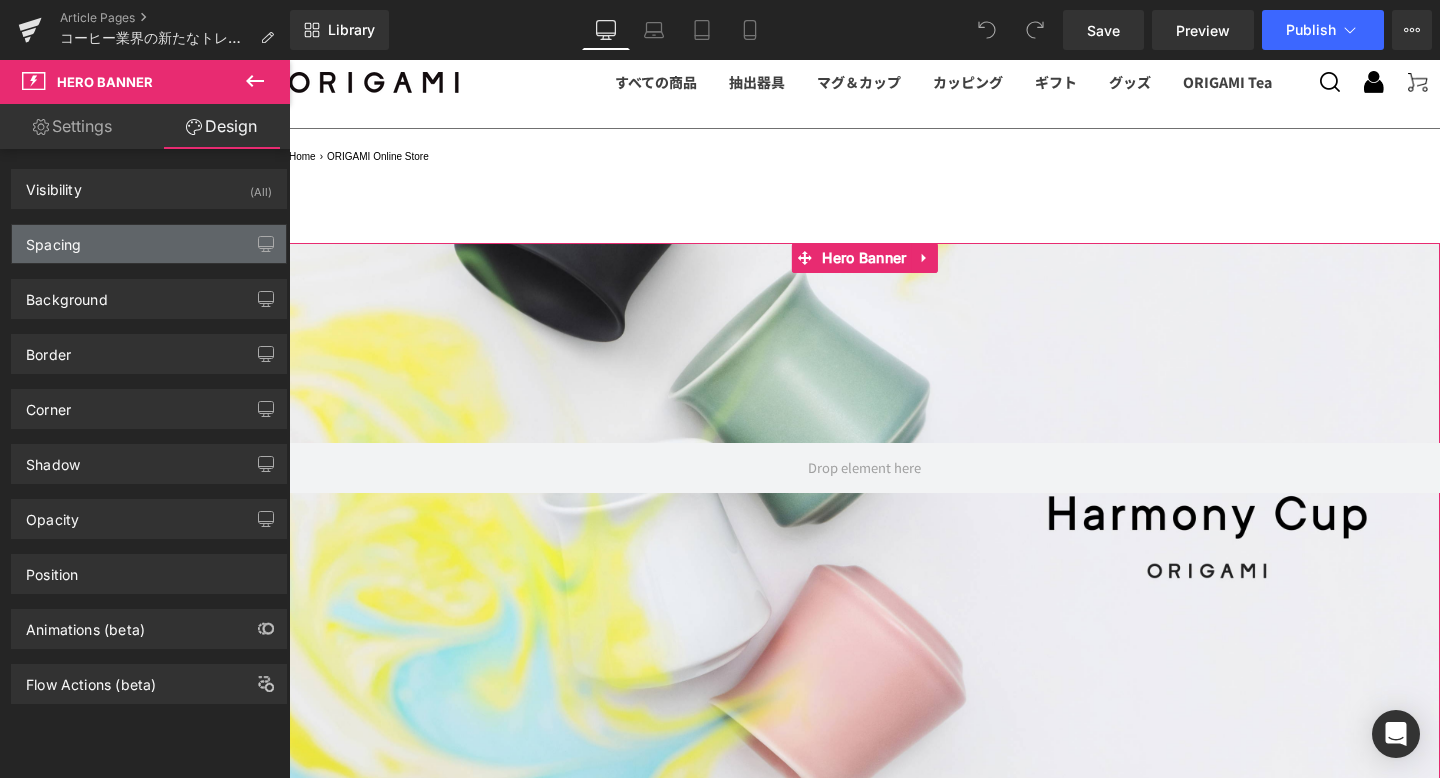 click on "Spacing" at bounding box center [149, 244] 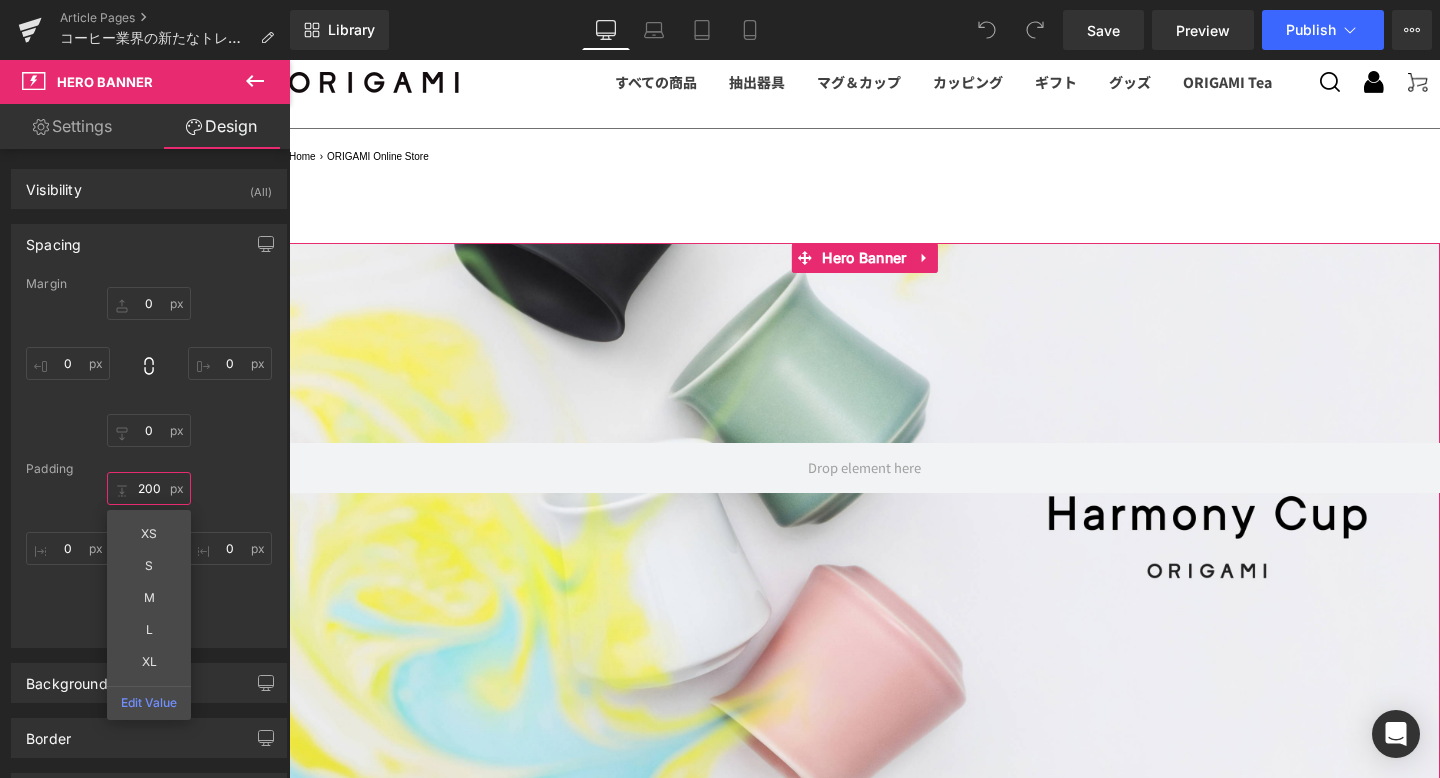click on "200" at bounding box center (149, 488) 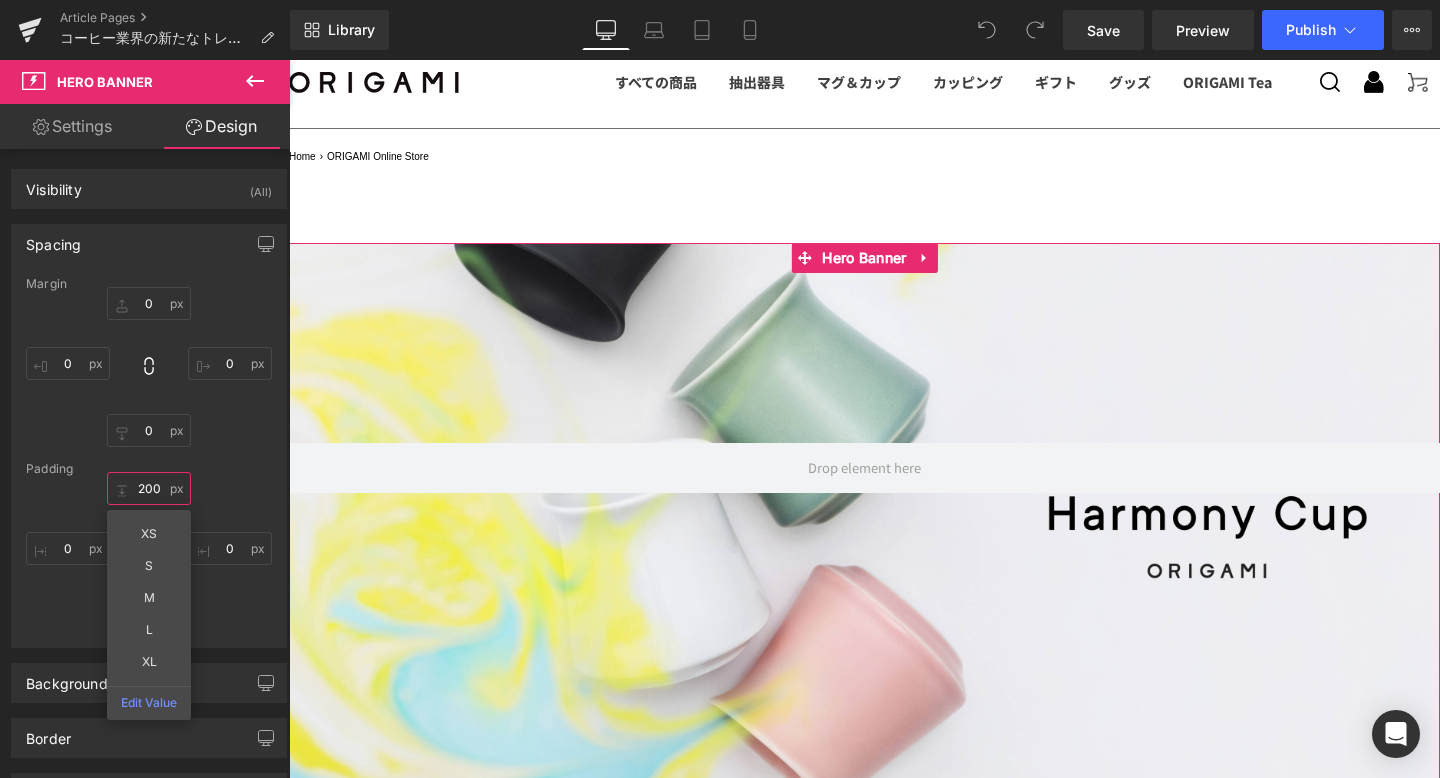 type on "０" 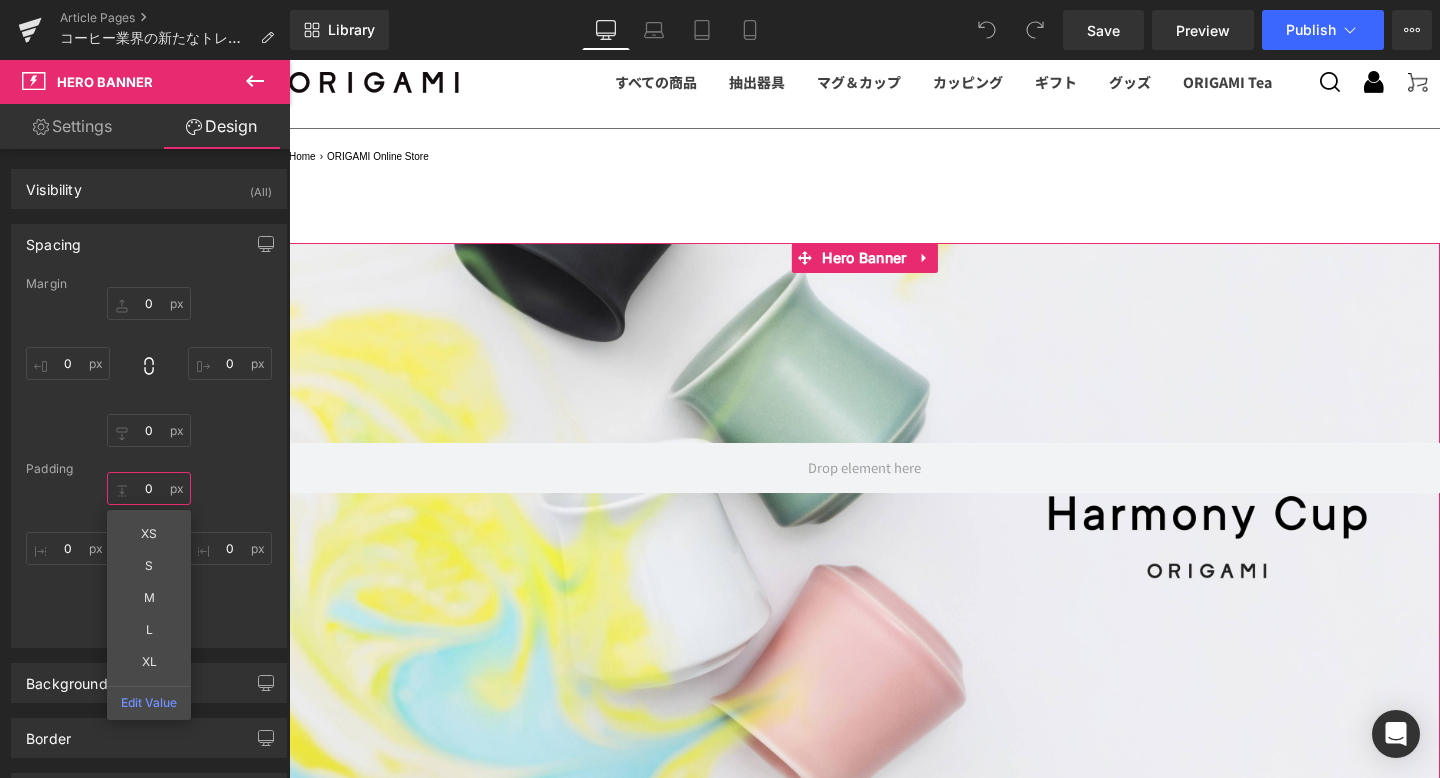 type on "0" 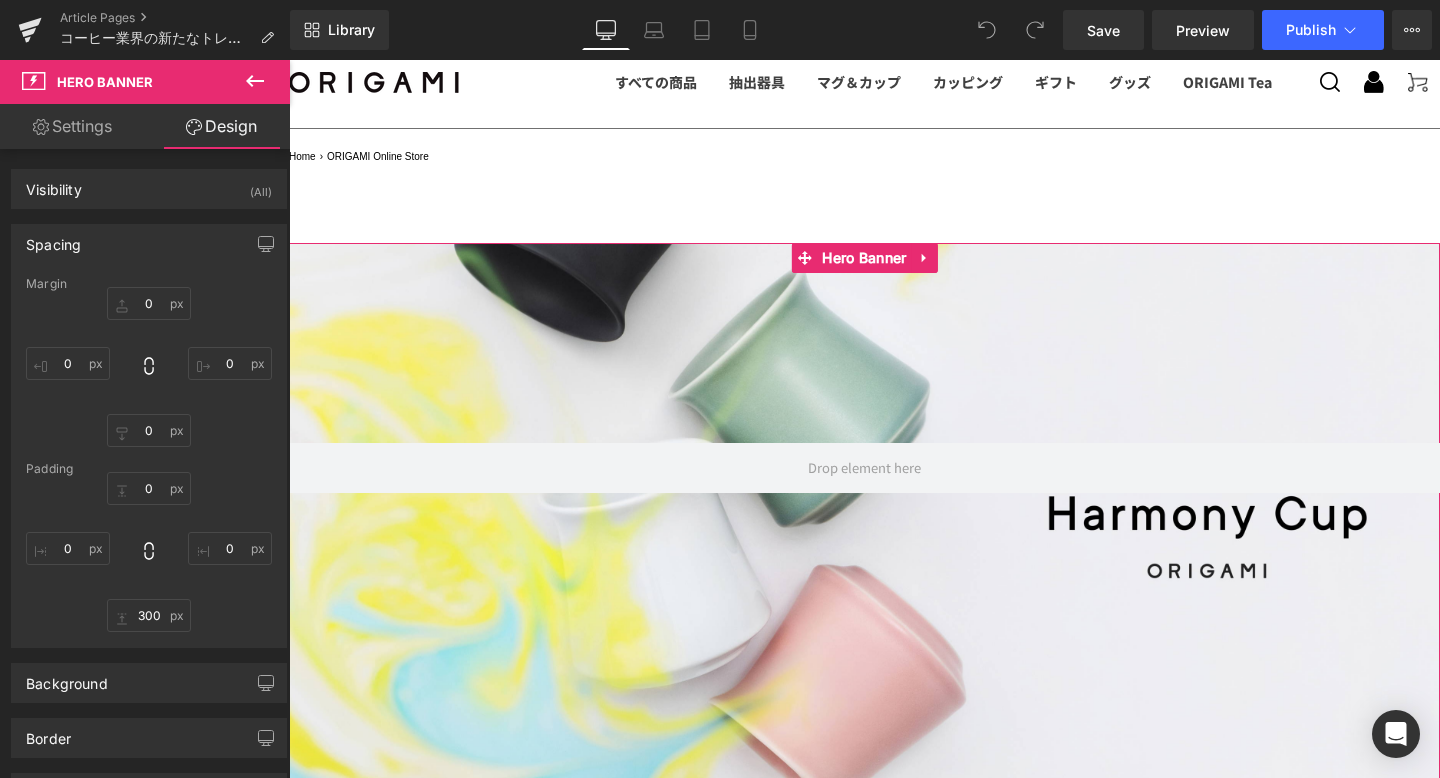 click on "0 0
0px 0
300px 300
0px 0" at bounding box center [149, 552] 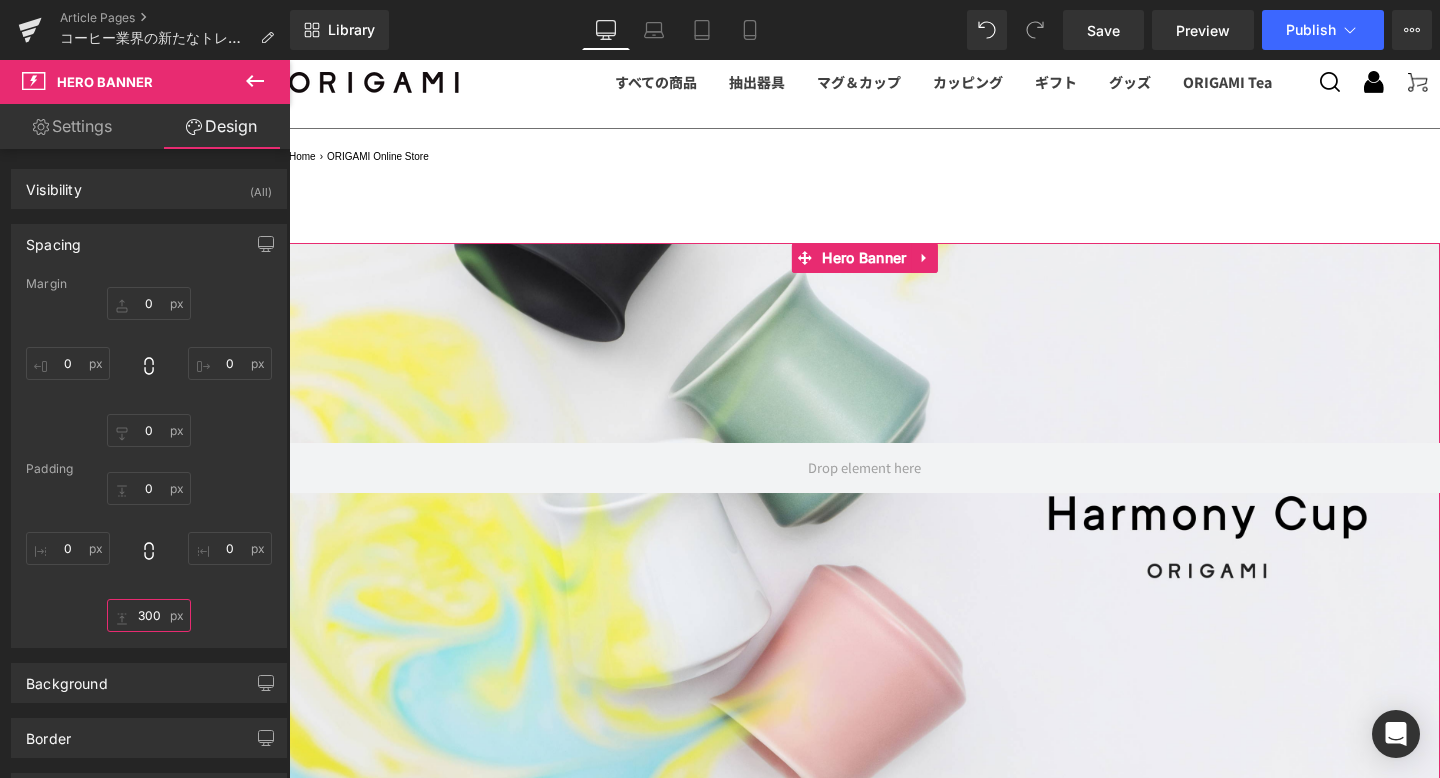 click on "300" at bounding box center (149, 615) 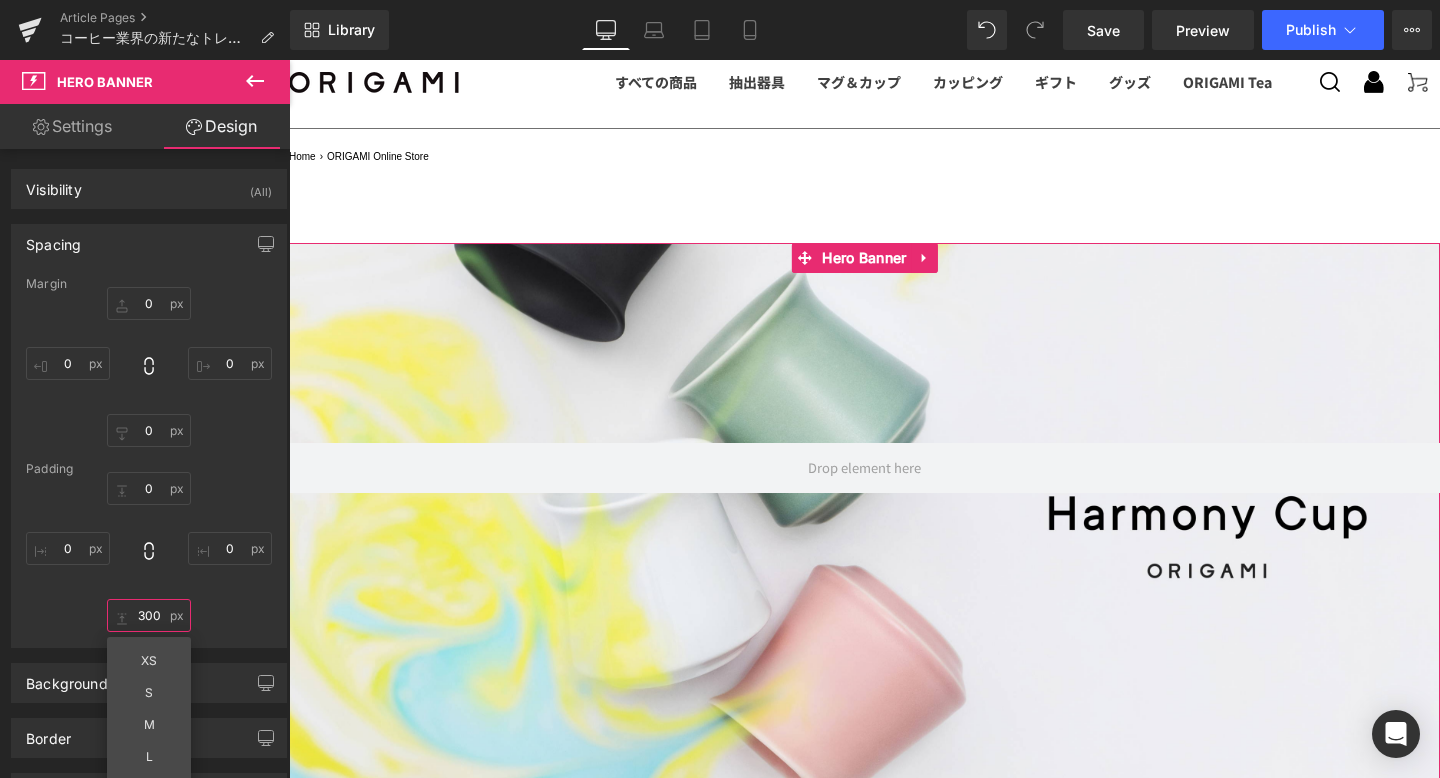 type on "０" 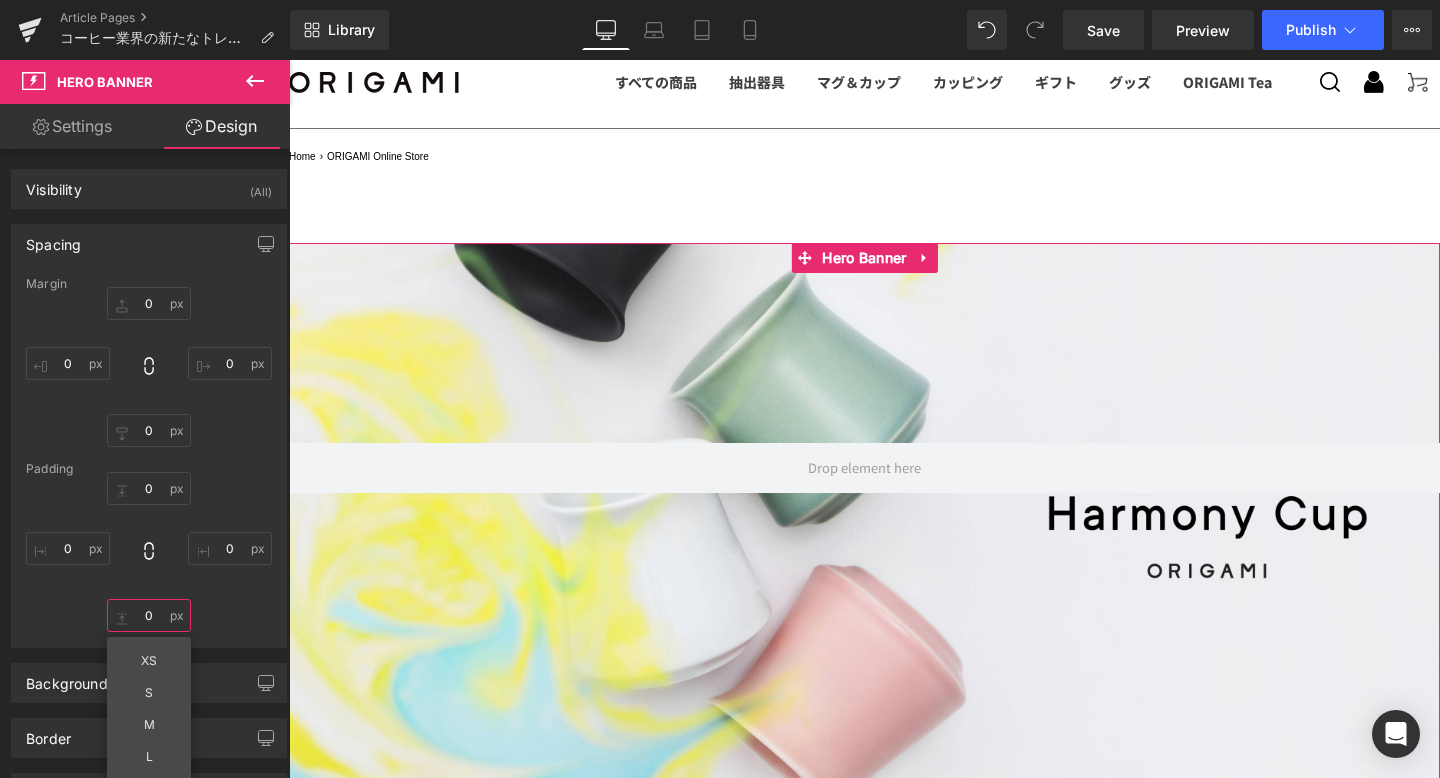 type on "0" 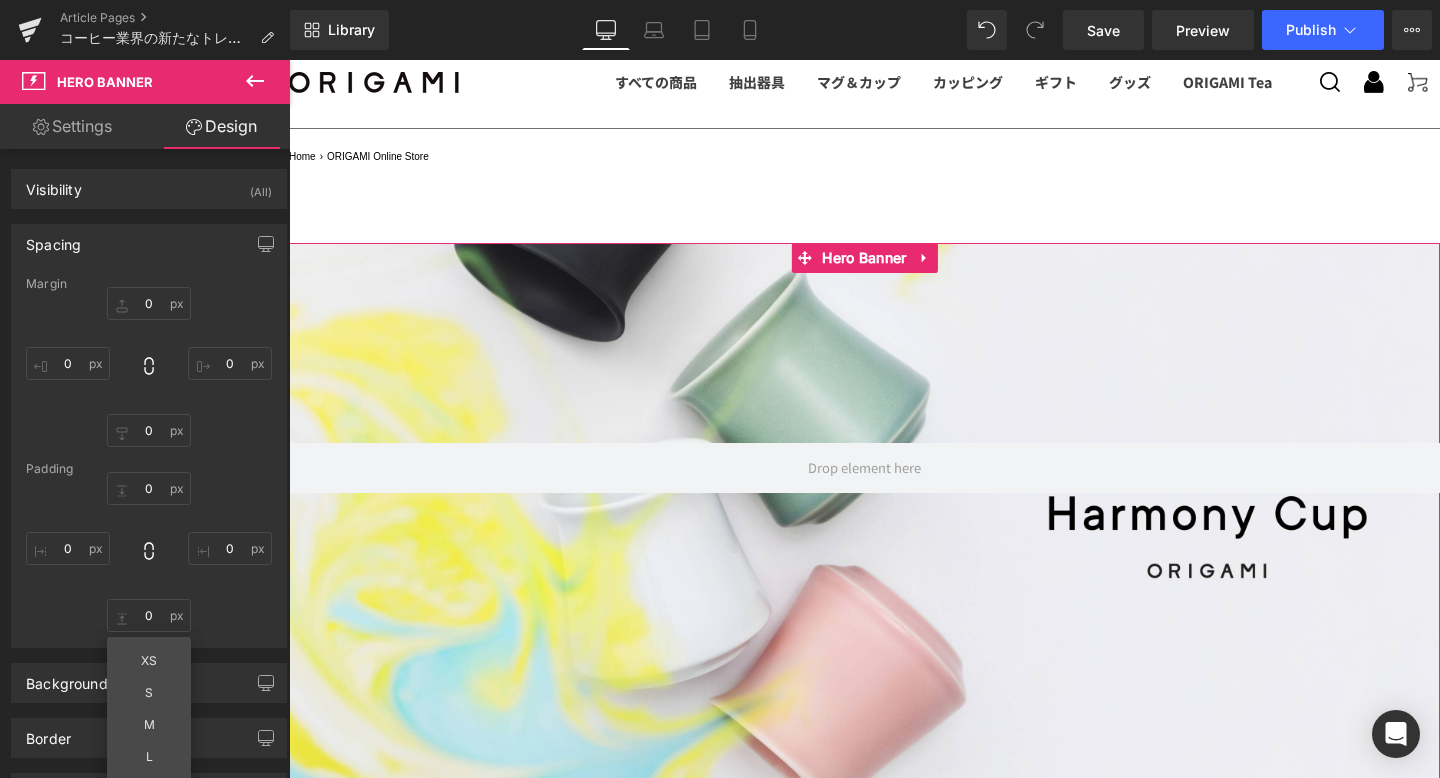 click on "0 0
0px 0
0 0 XS S M L XL Edit Value
0px 0" at bounding box center [149, 552] 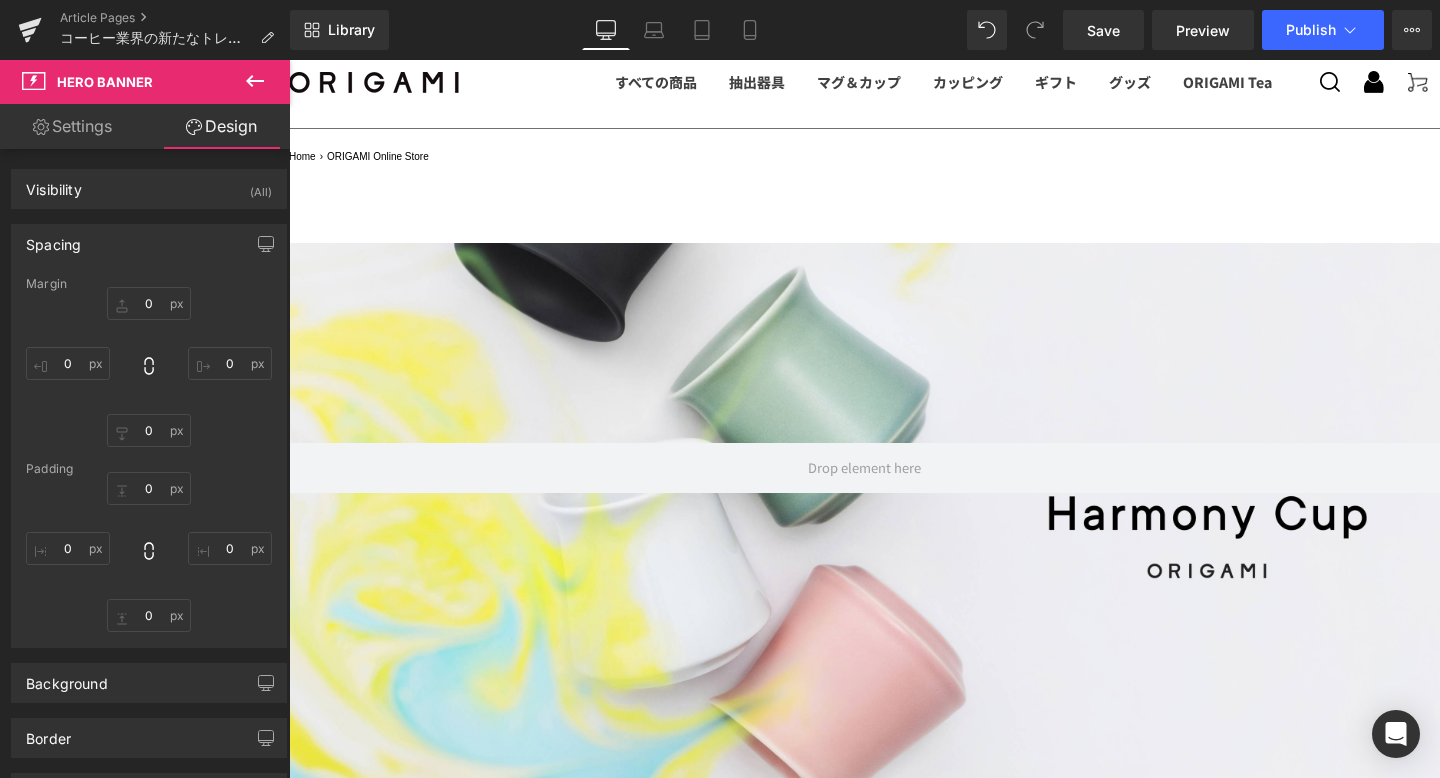 click at bounding box center [864, 518] 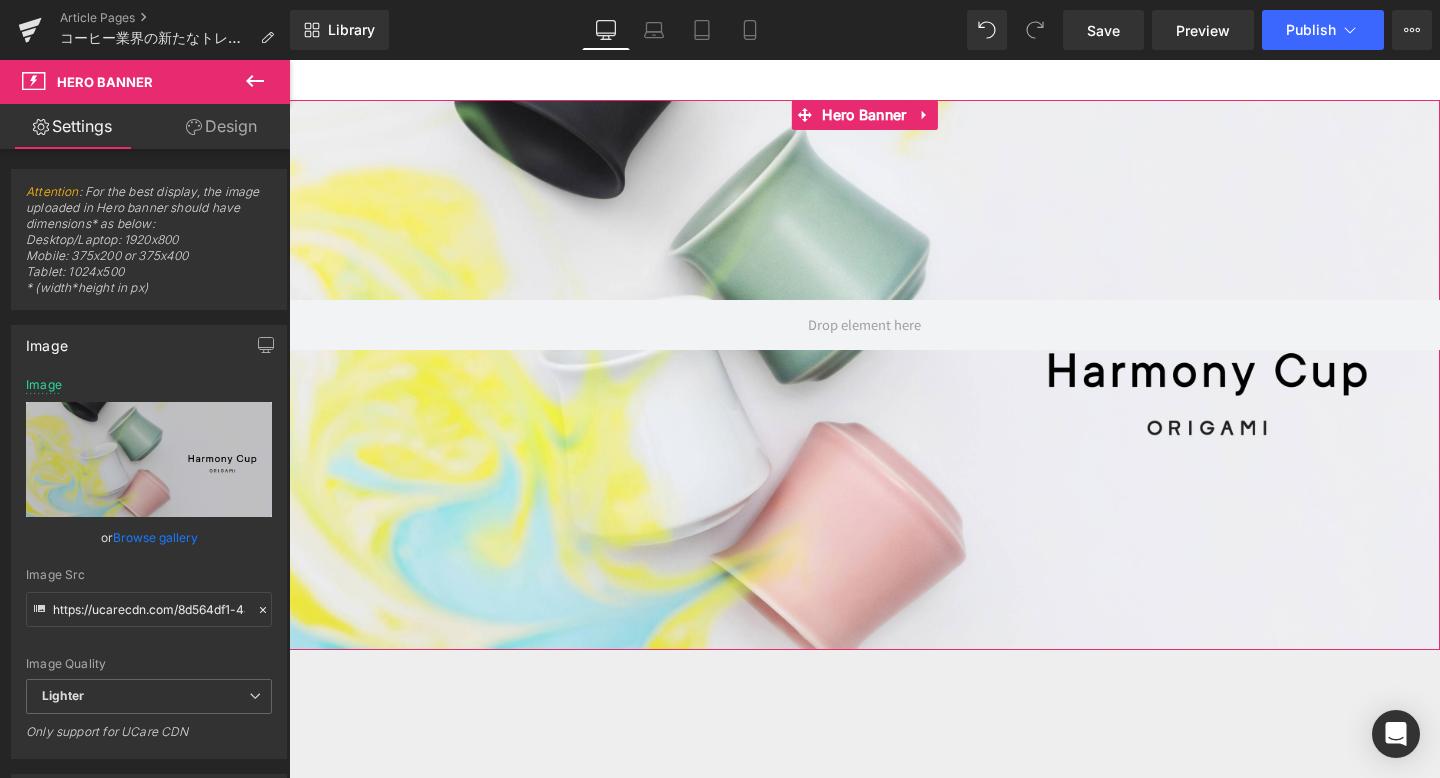 scroll, scrollTop: 310, scrollLeft: 0, axis: vertical 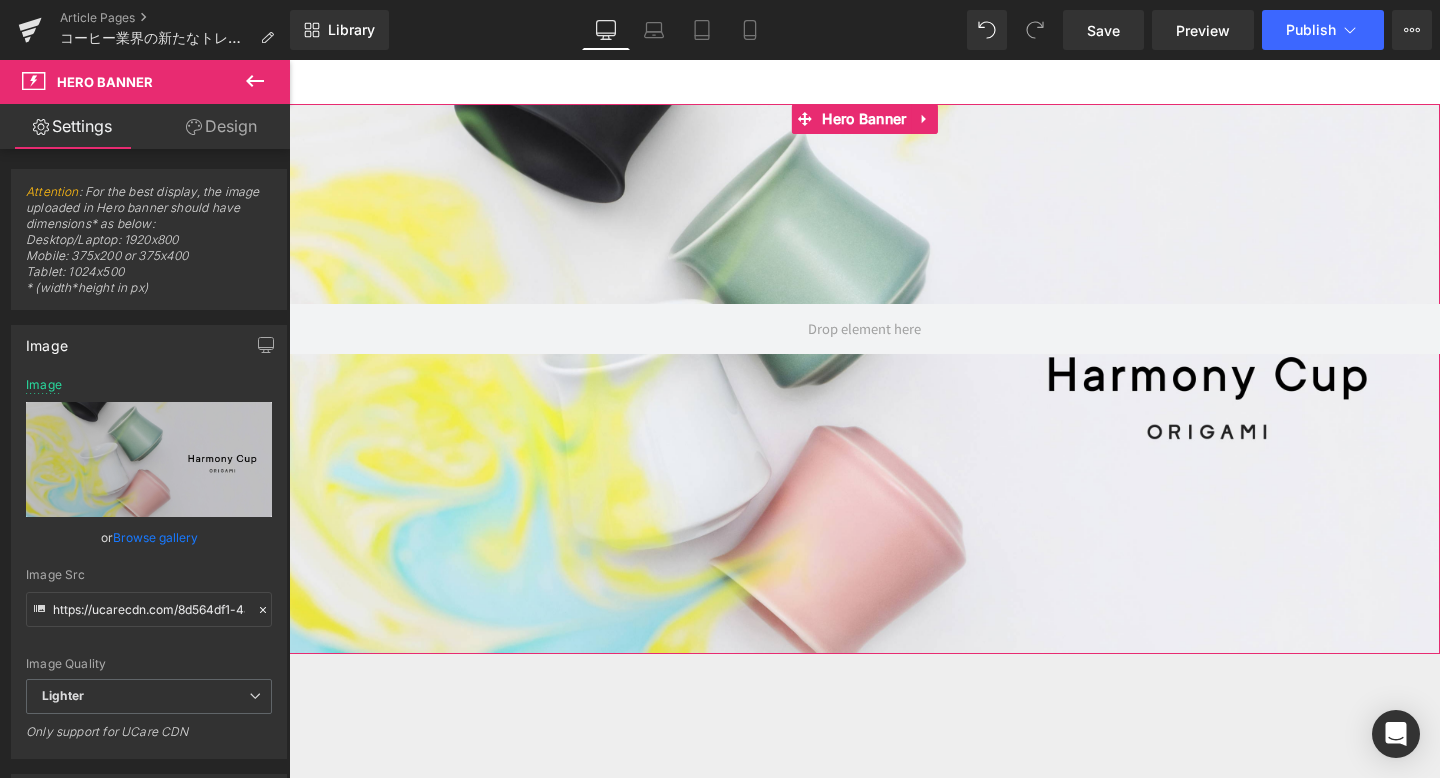 click on "Design" at bounding box center (221, 126) 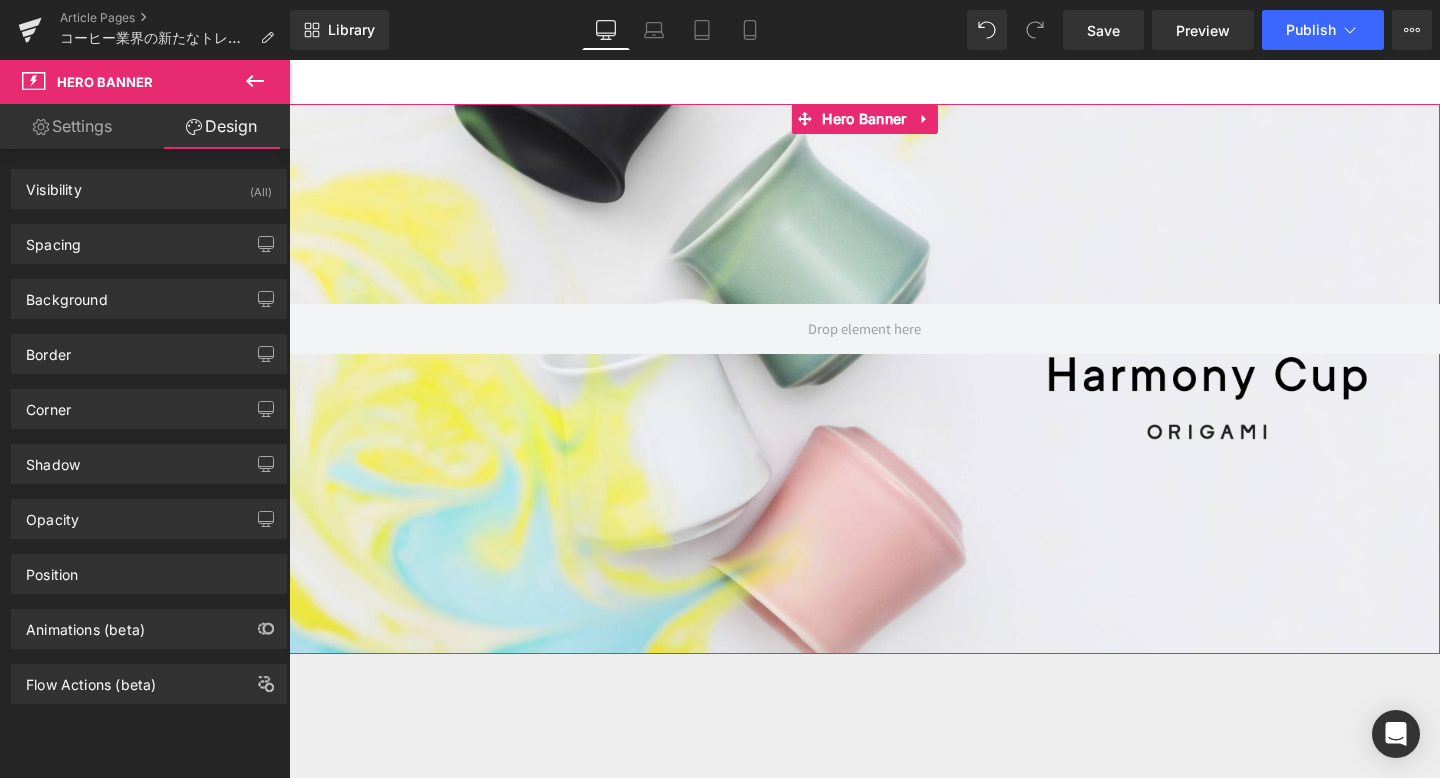 type on "0" 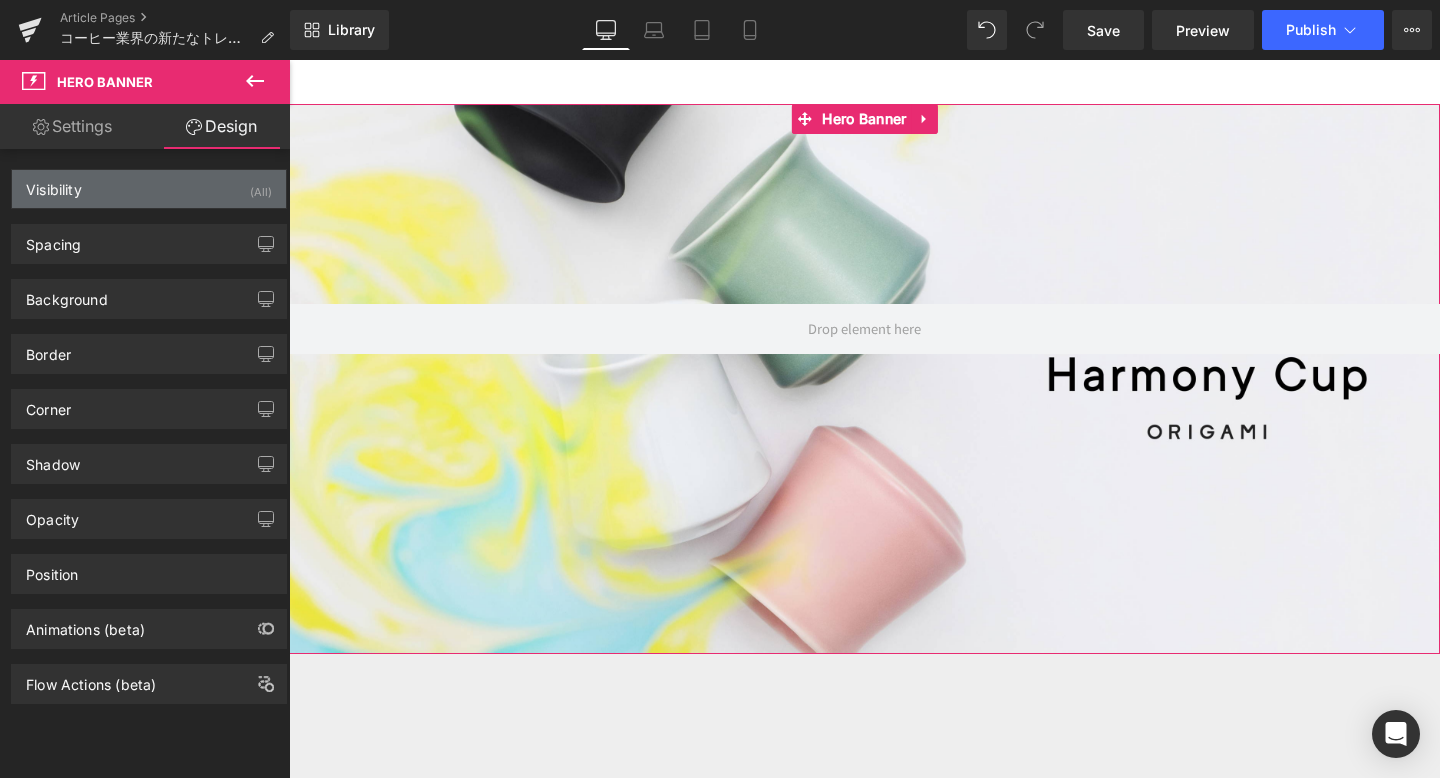 click on "Visibility
(All)" at bounding box center (149, 189) 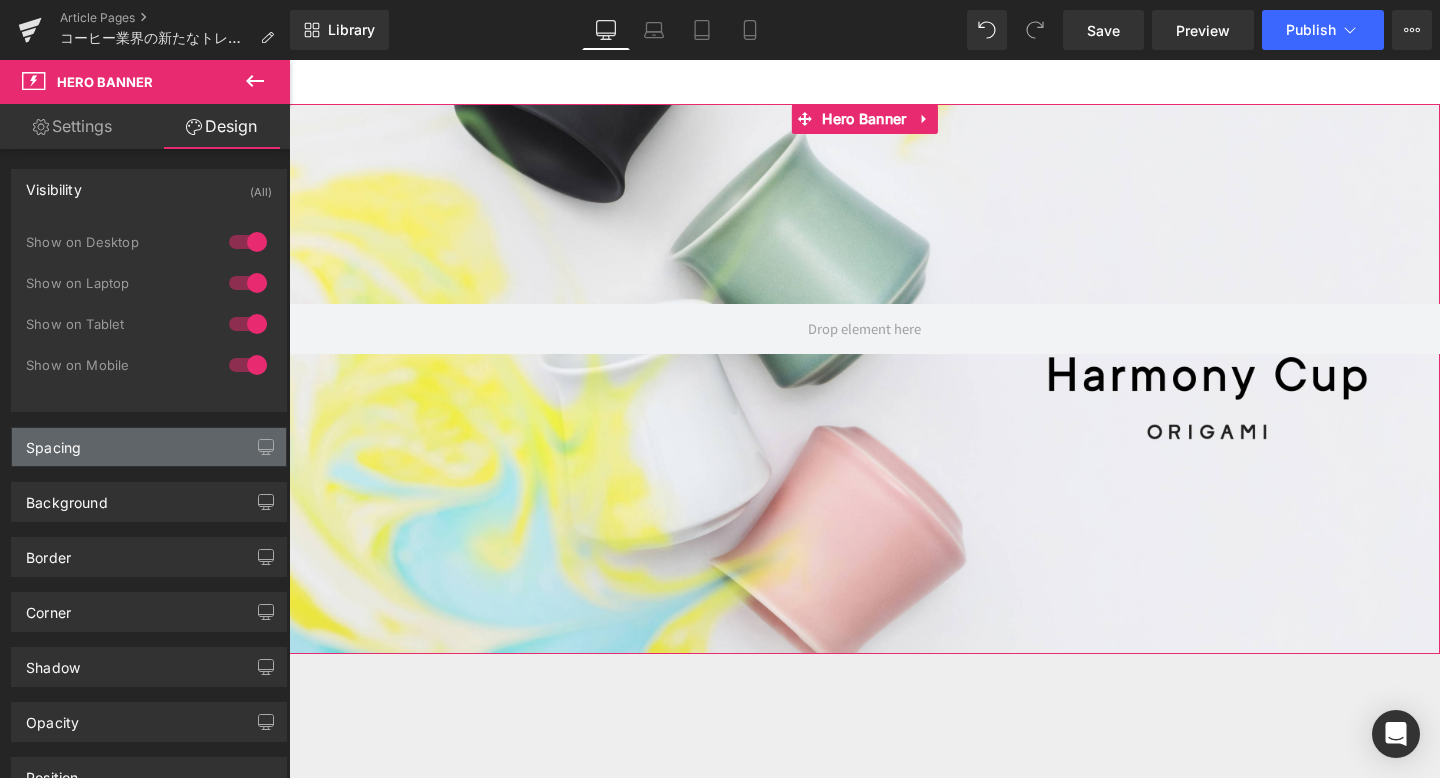 click on "Spacing" at bounding box center [149, 447] 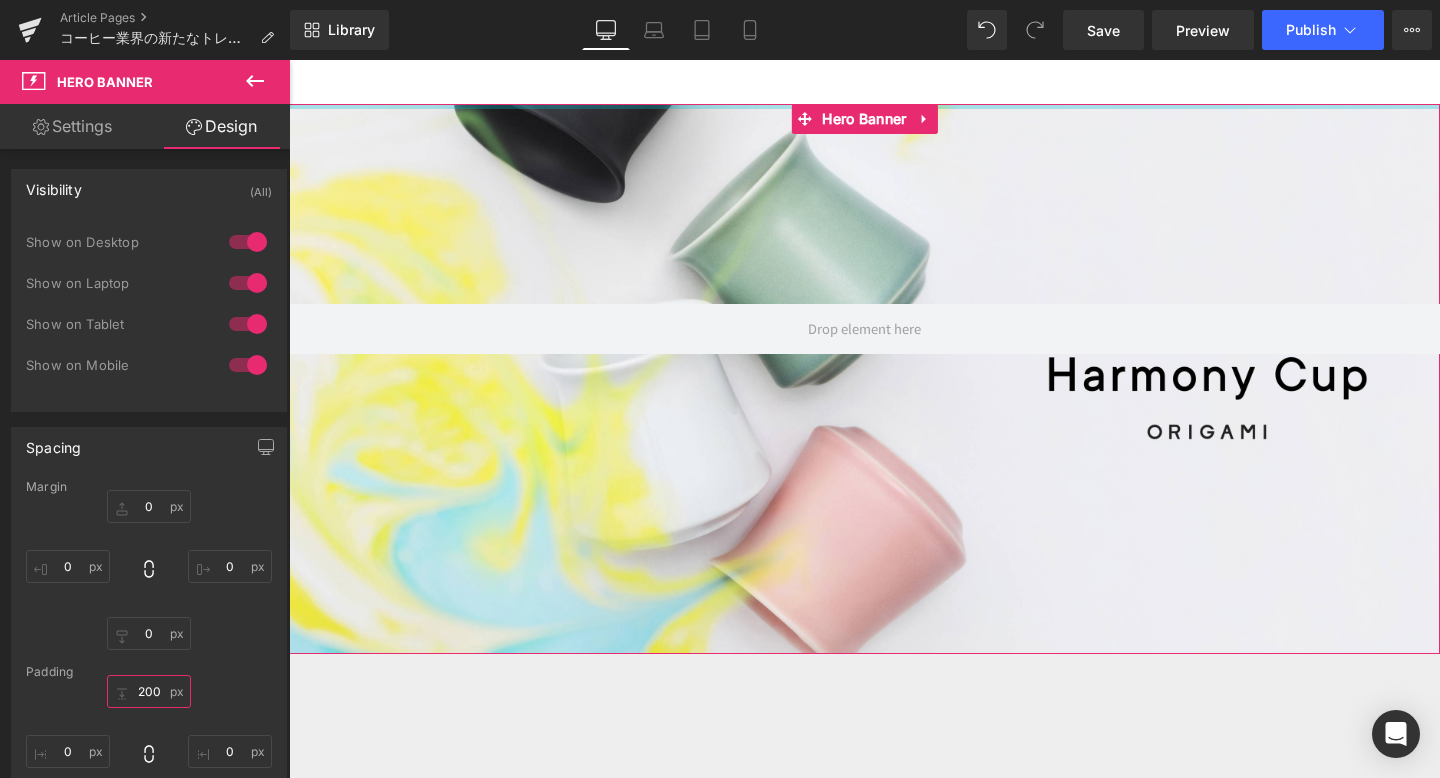 click on "200" at bounding box center [149, 691] 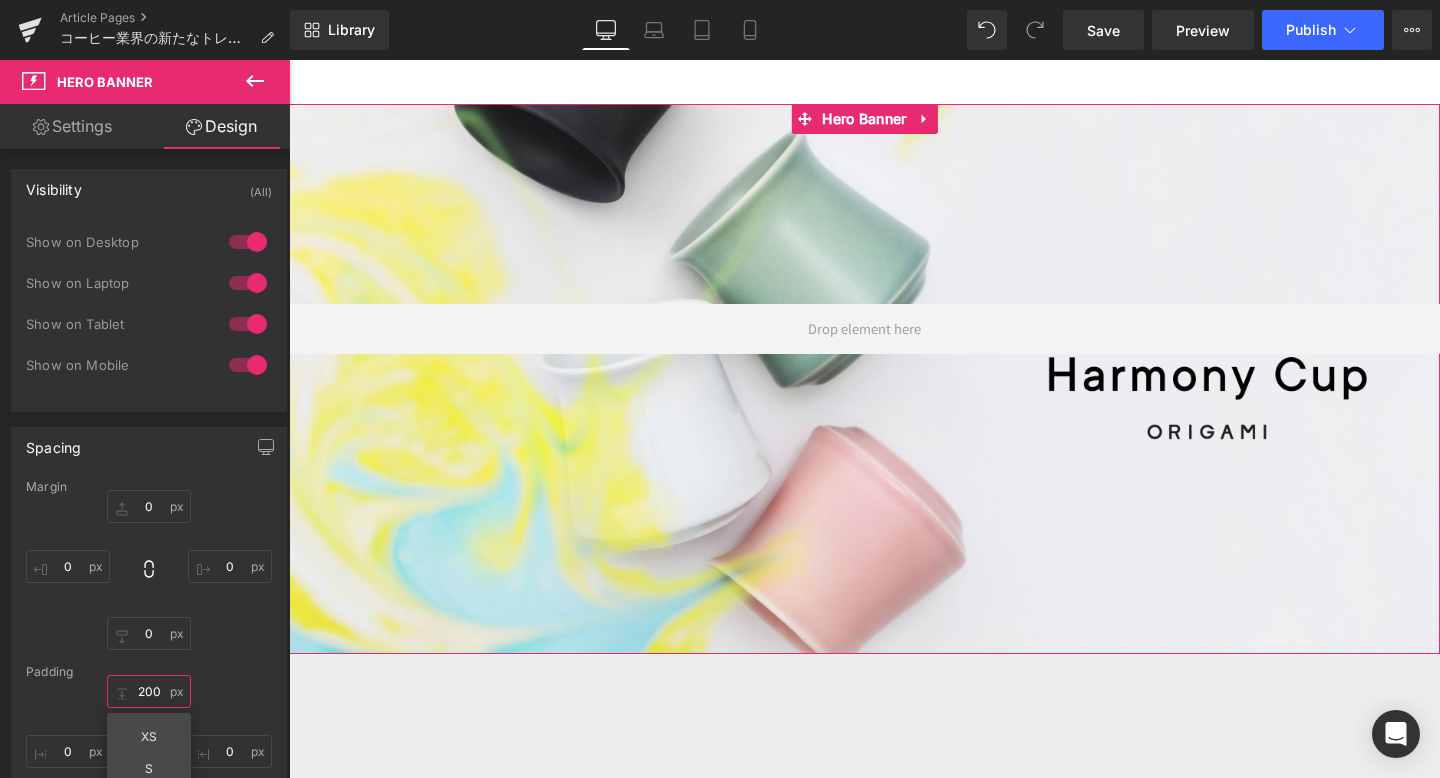 type on "０" 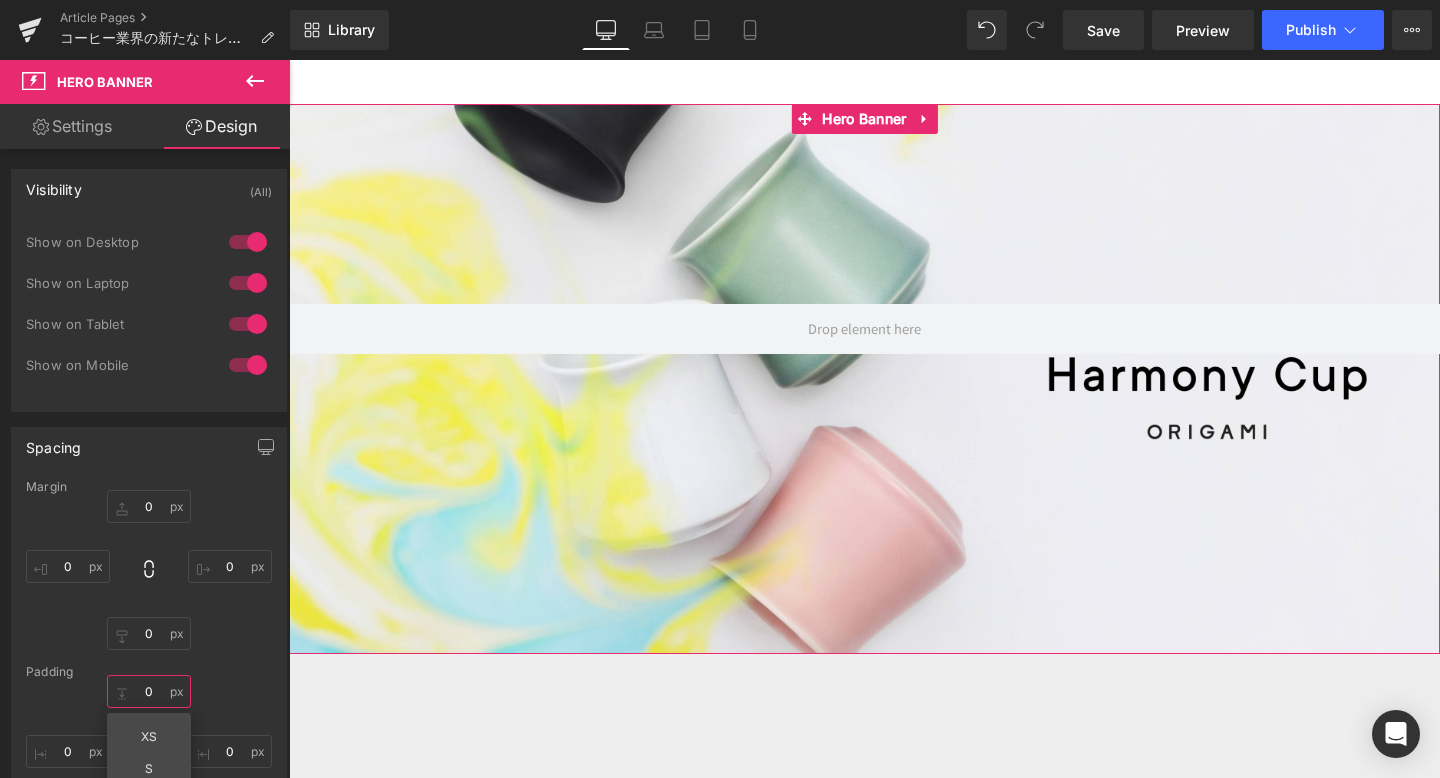type on "0" 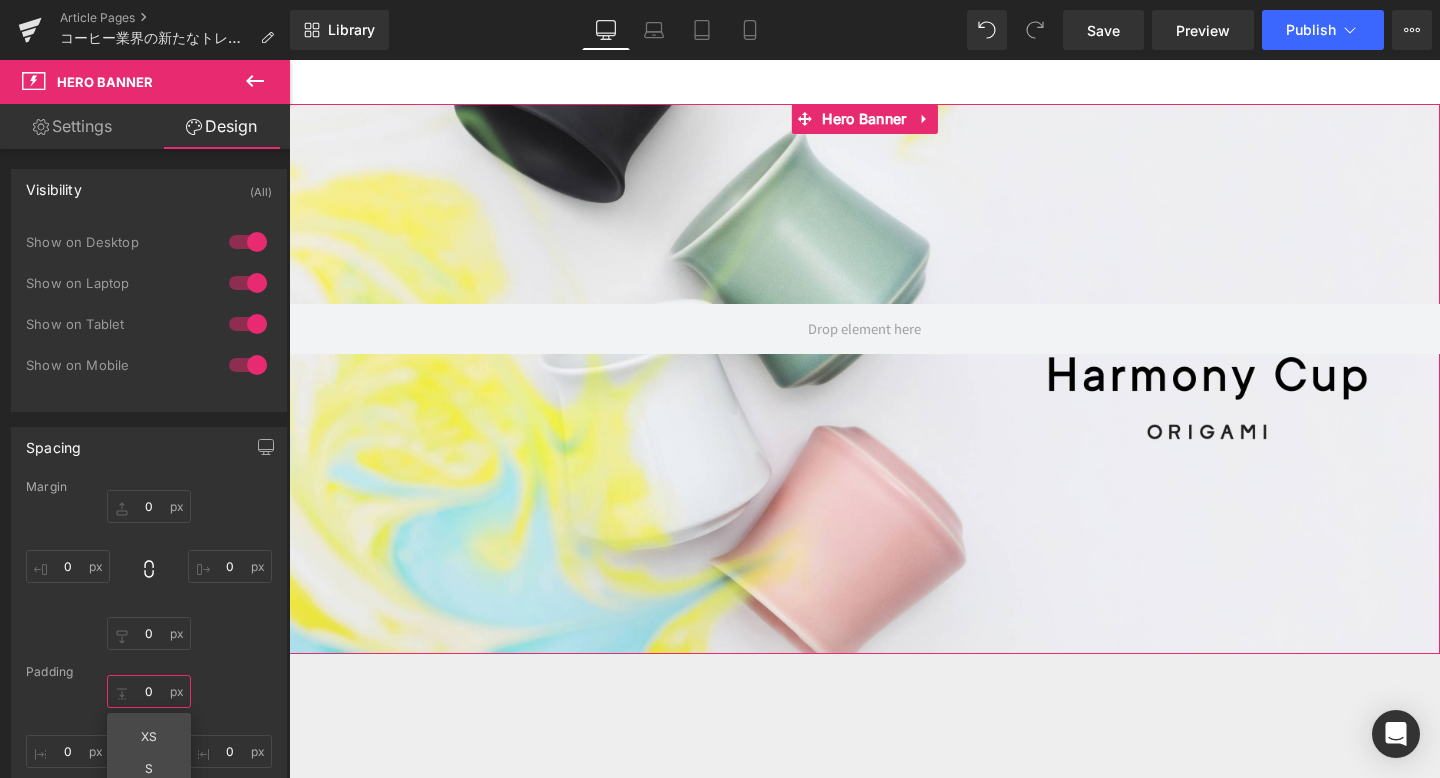 type on "0" 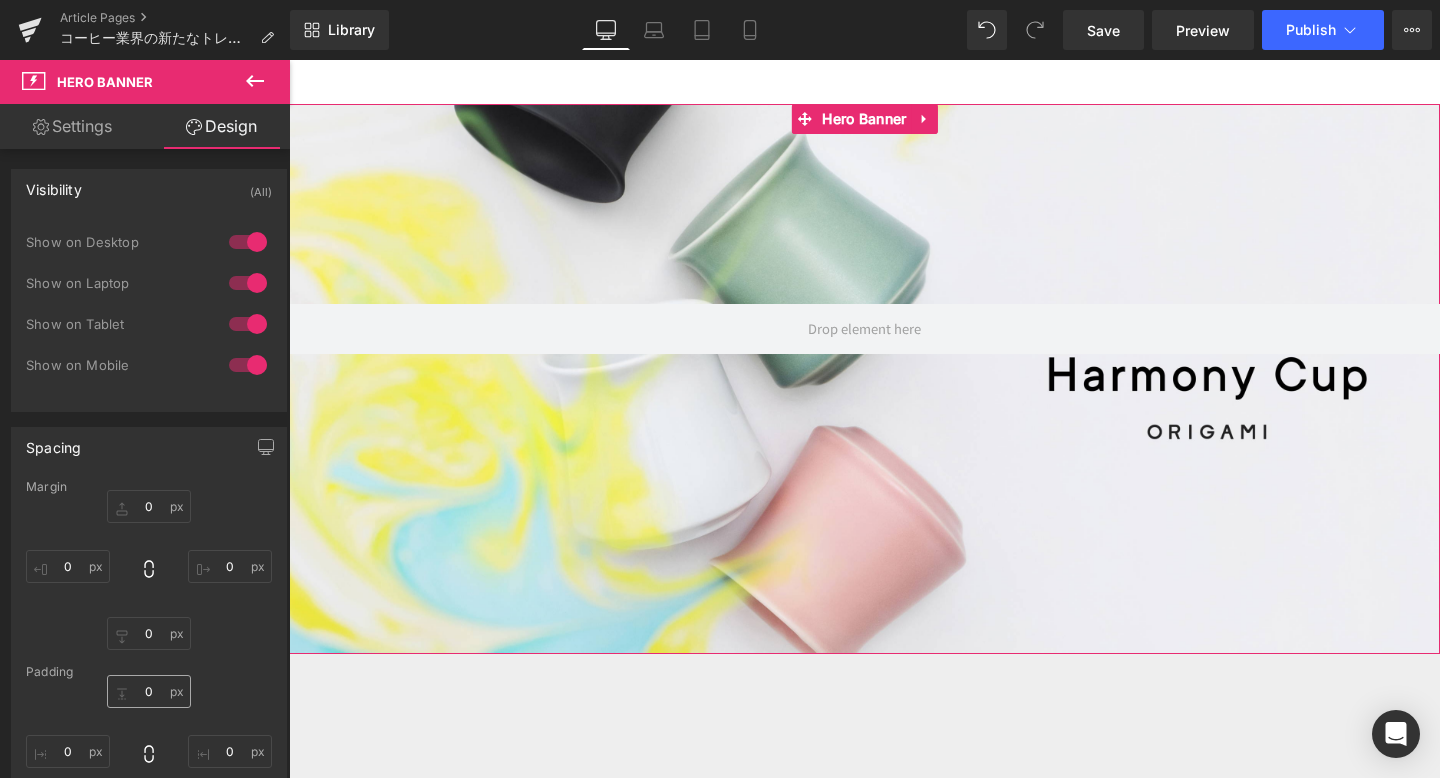 scroll, scrollTop: 359, scrollLeft: 0, axis: vertical 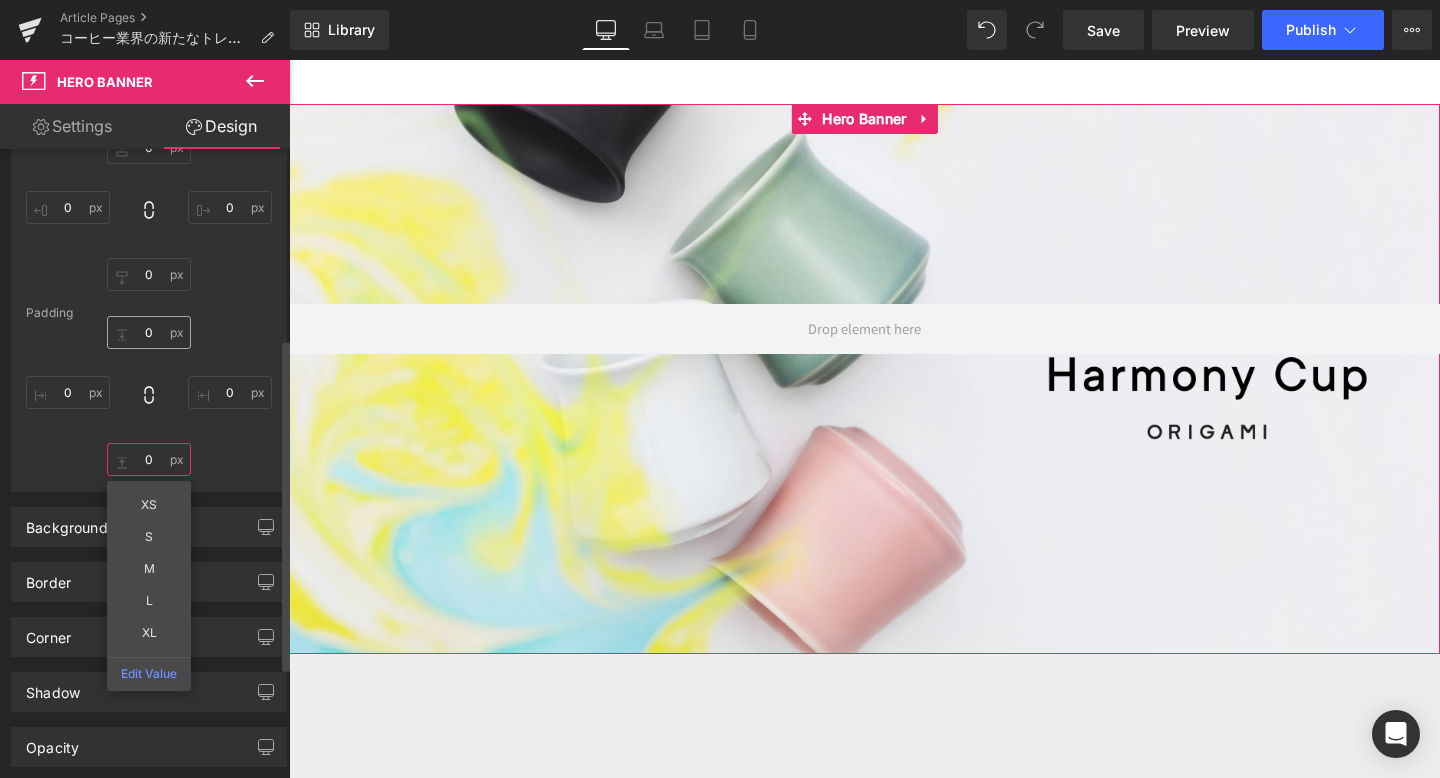 type on "0" 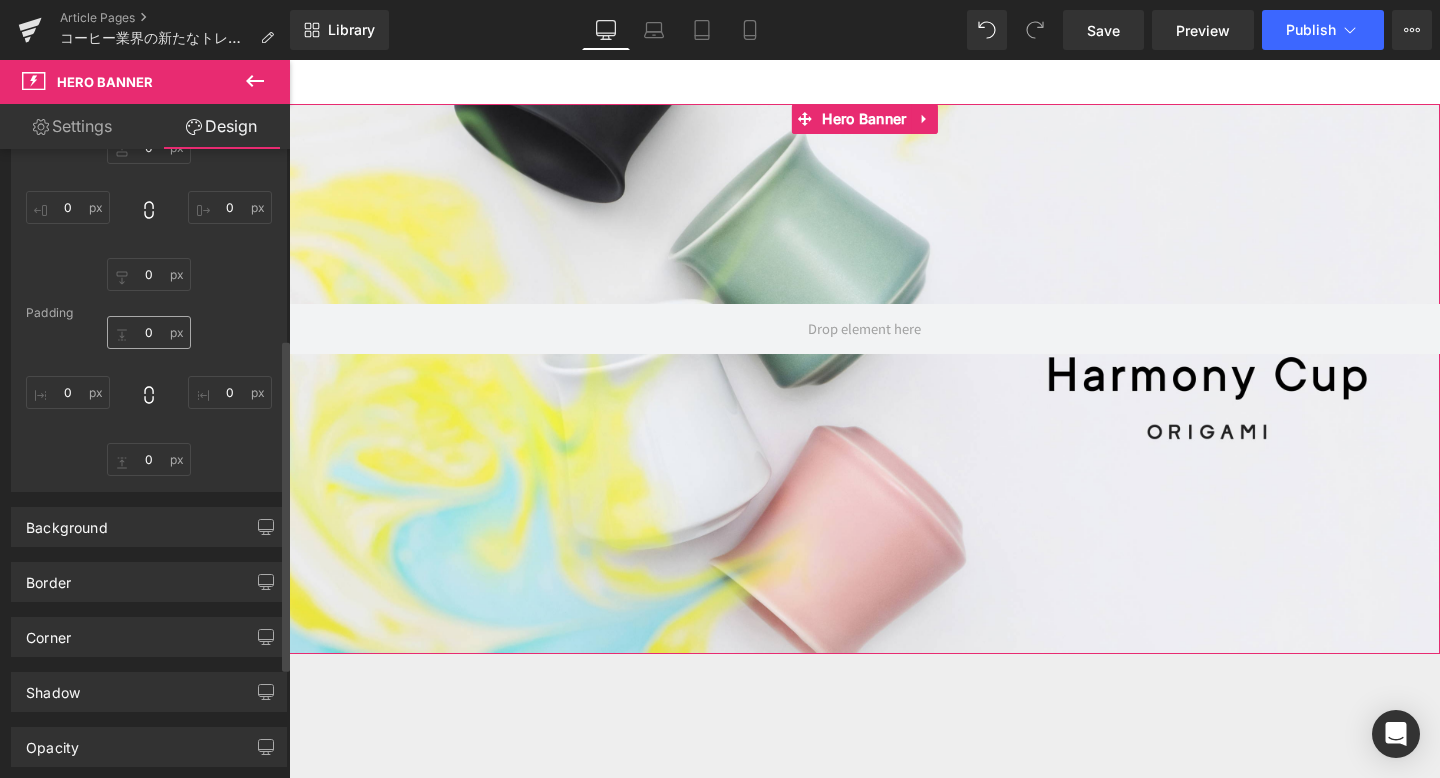 type 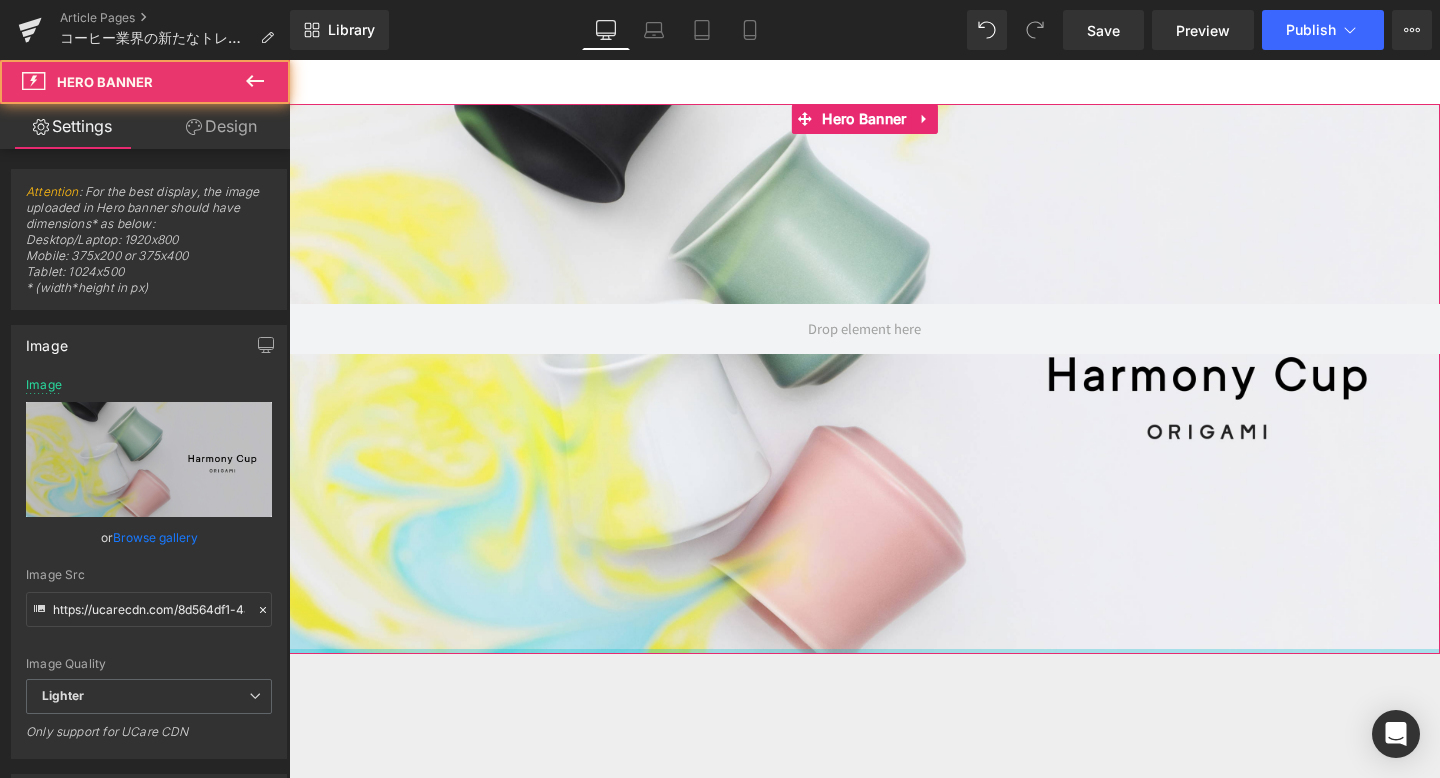 click at bounding box center (864, 379) 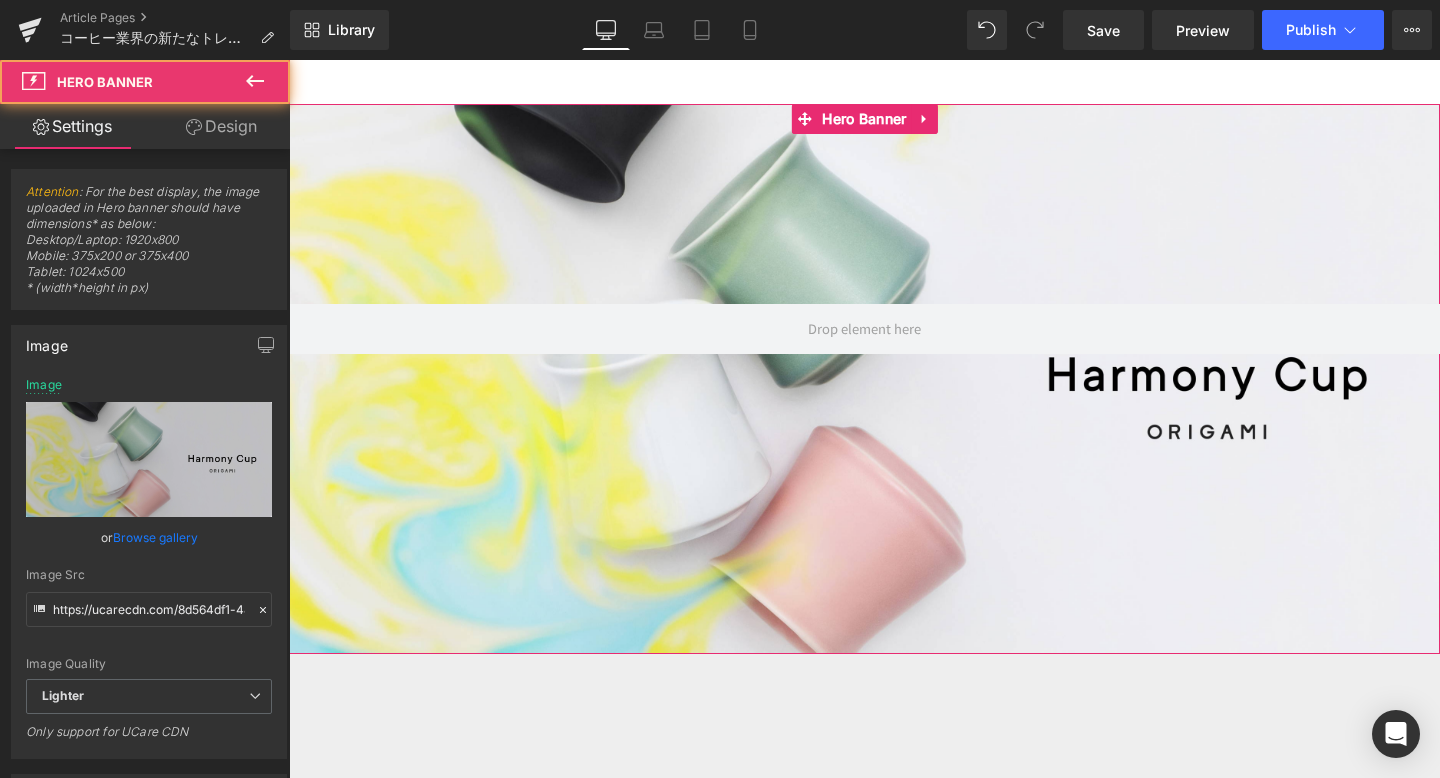 click at bounding box center (864, 379) 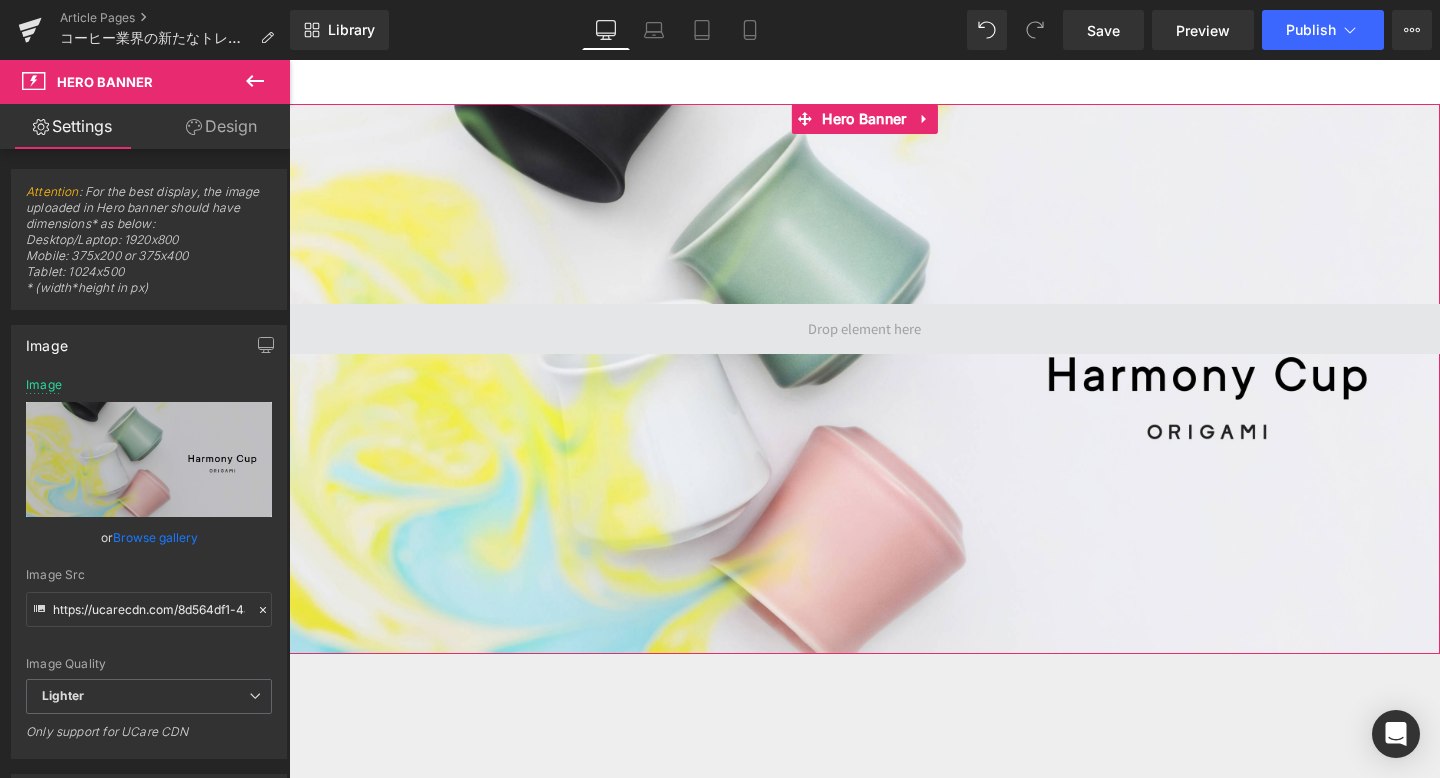 click at bounding box center (864, 329) 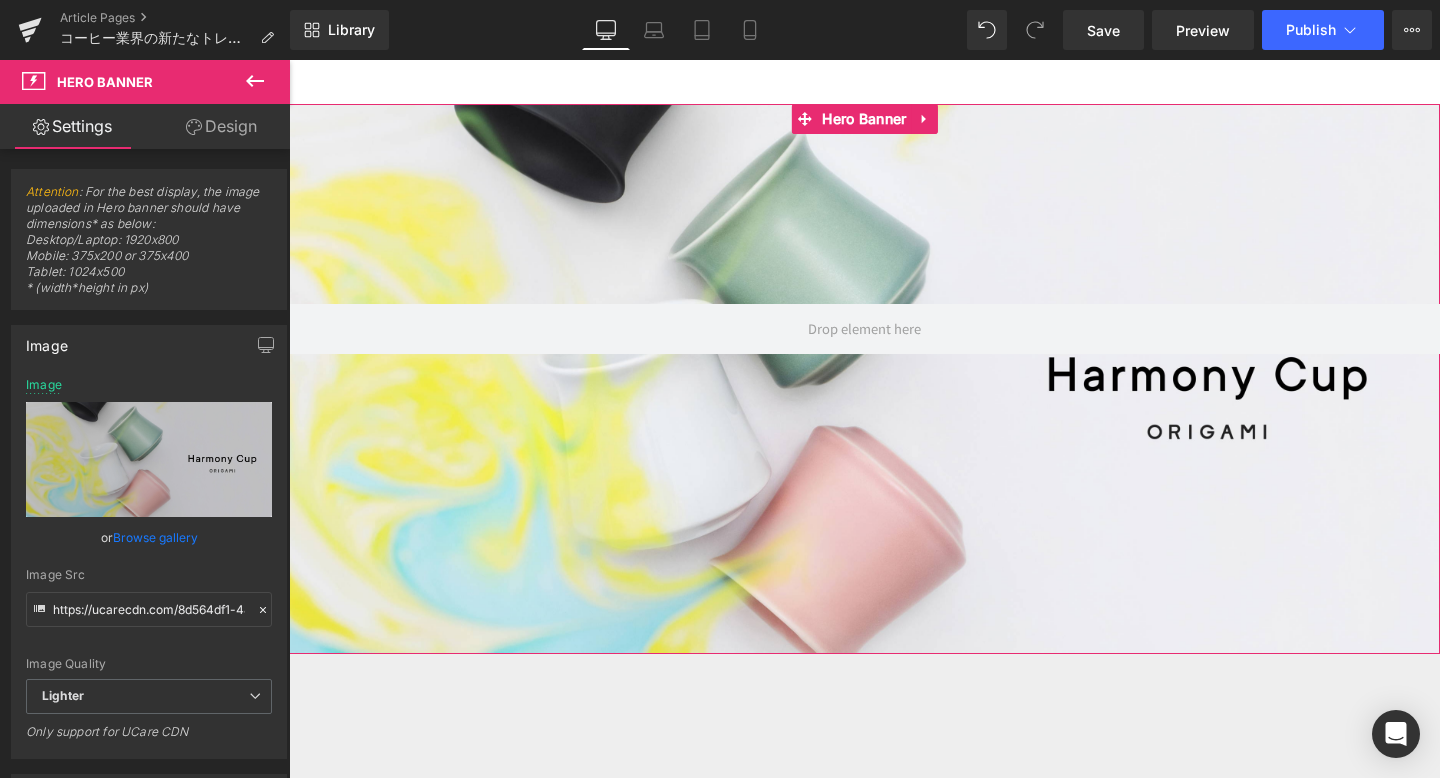 click on "Design" at bounding box center [221, 126] 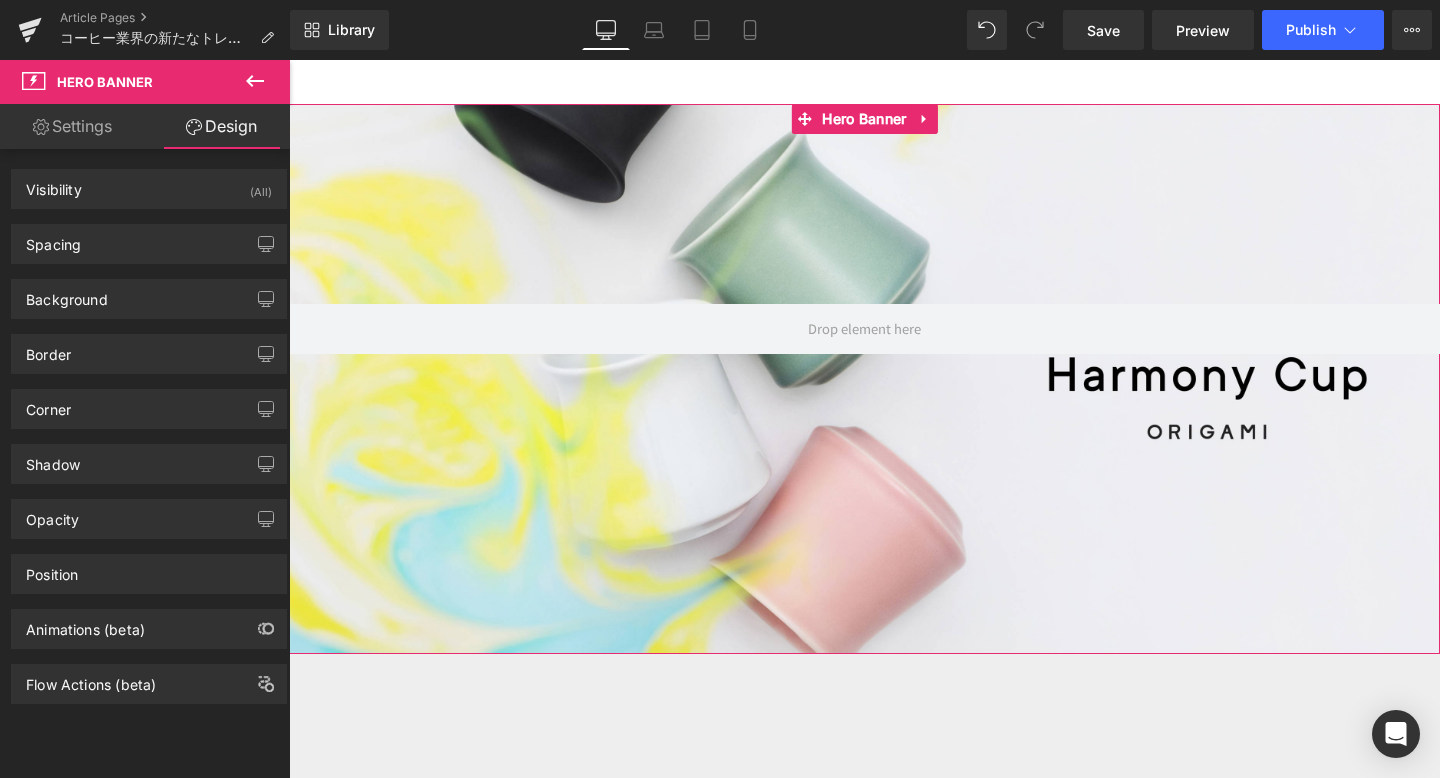 type on "0" 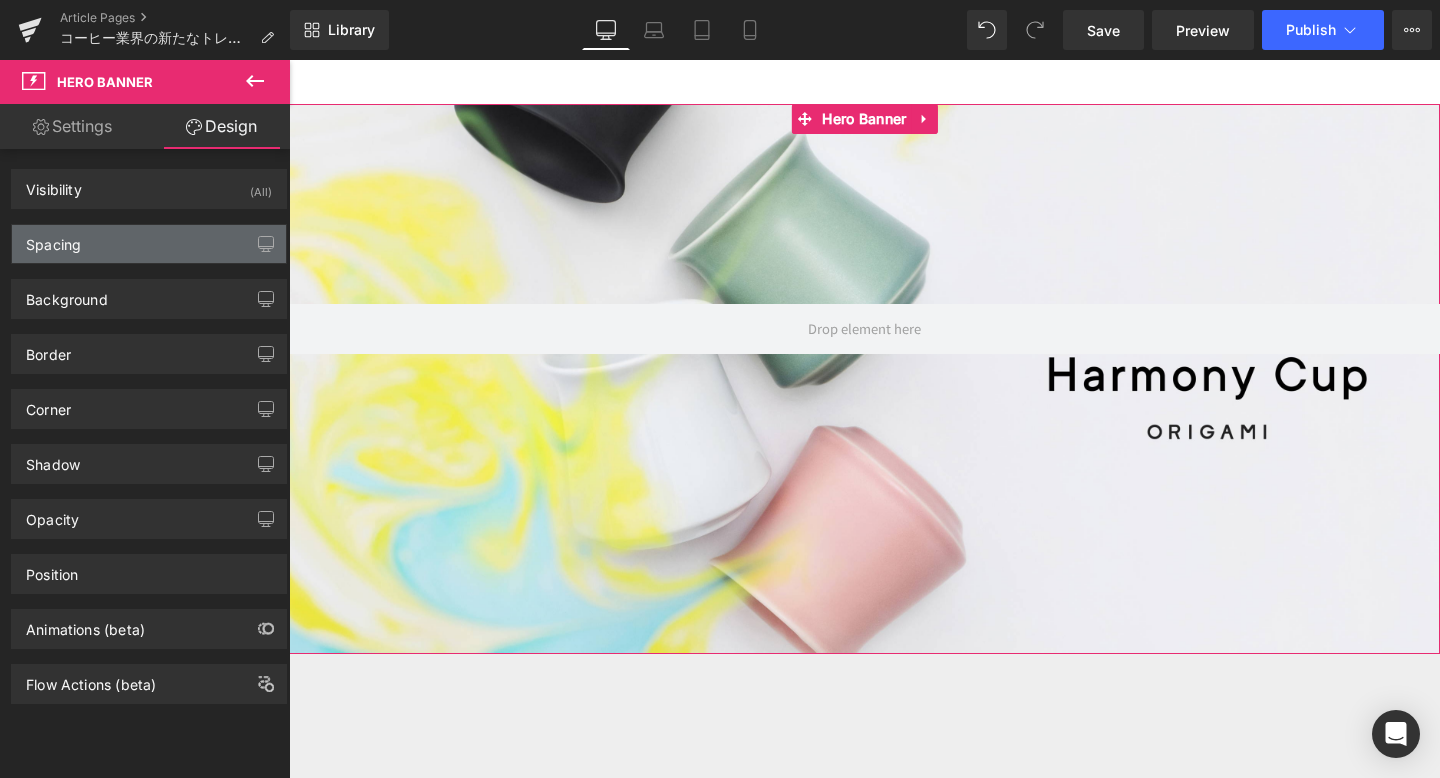 click on "Spacing" at bounding box center [149, 244] 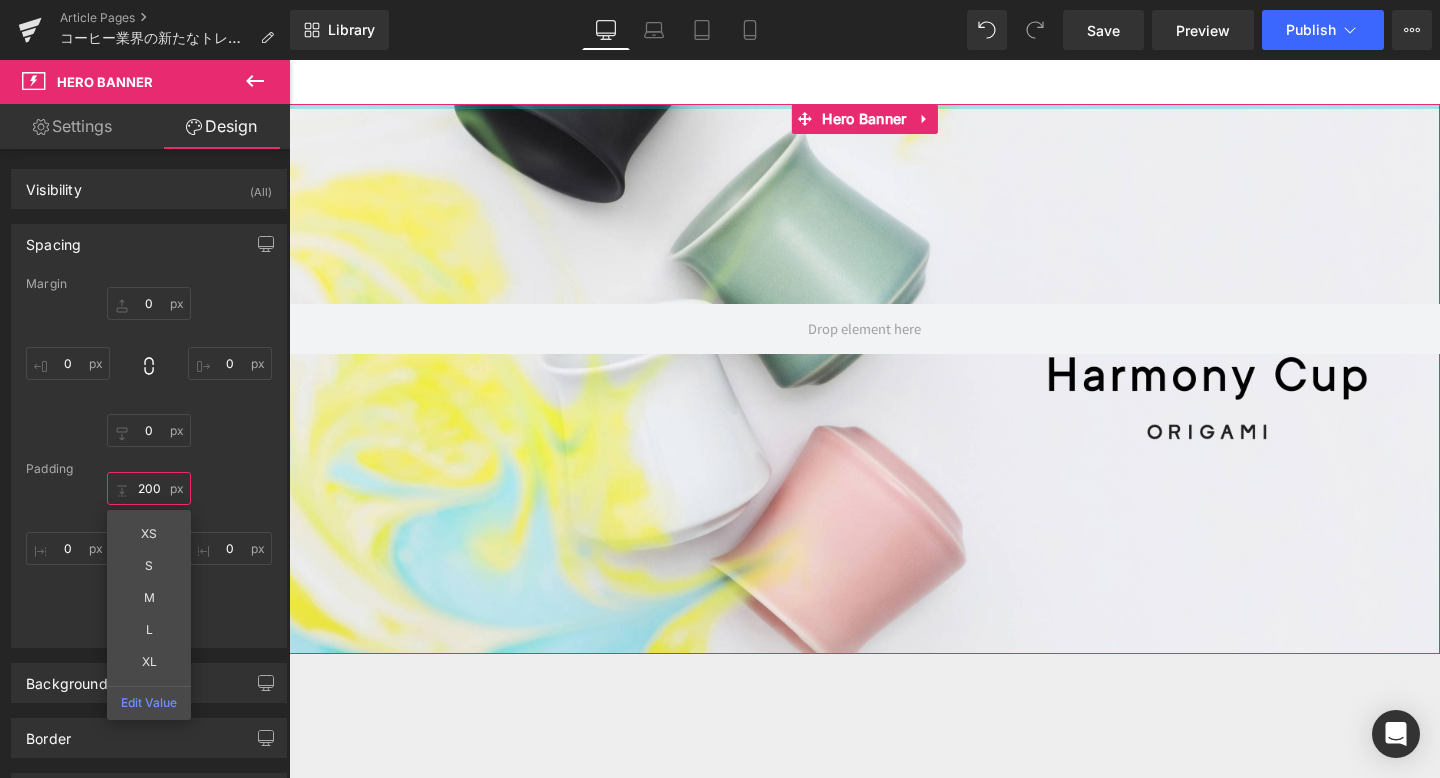 click on "200" at bounding box center [149, 488] 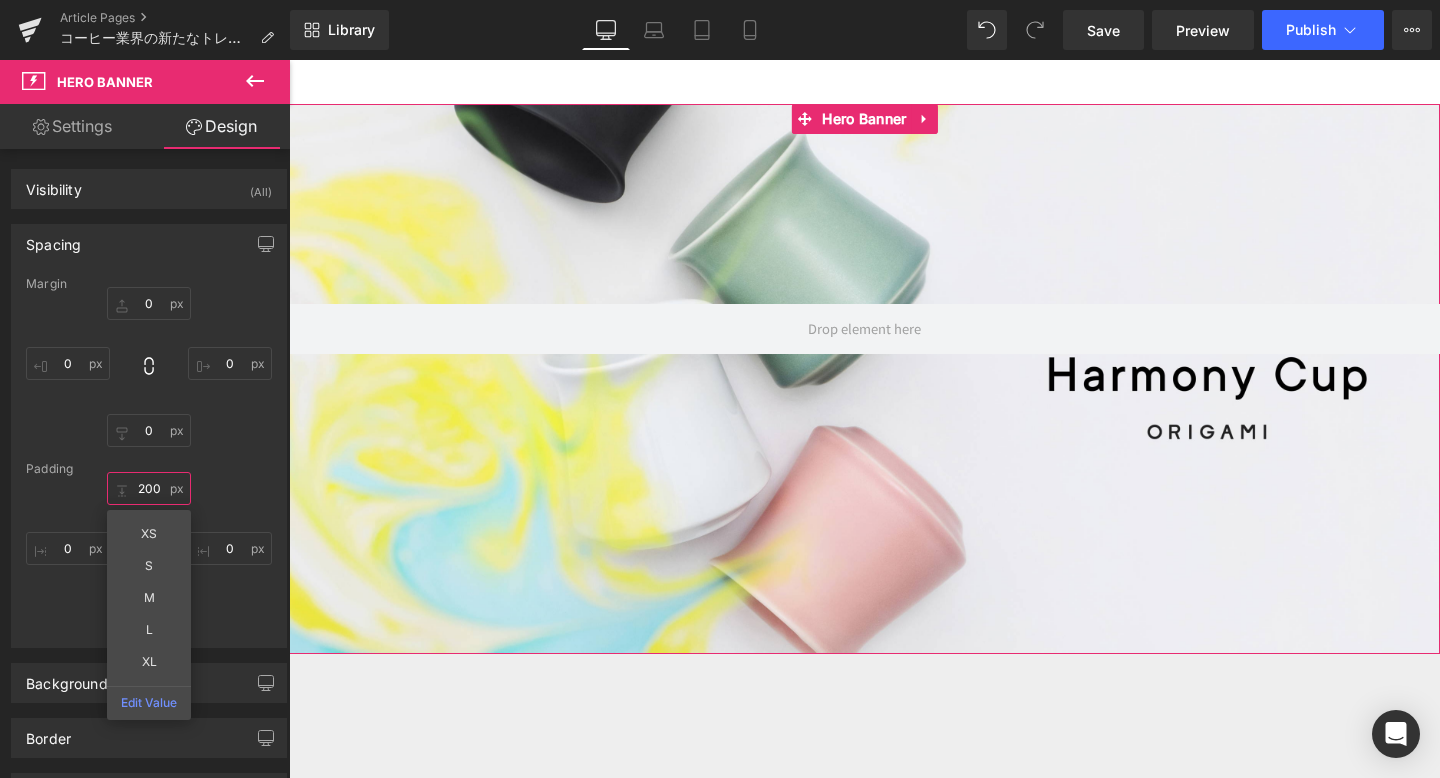 type on "0" 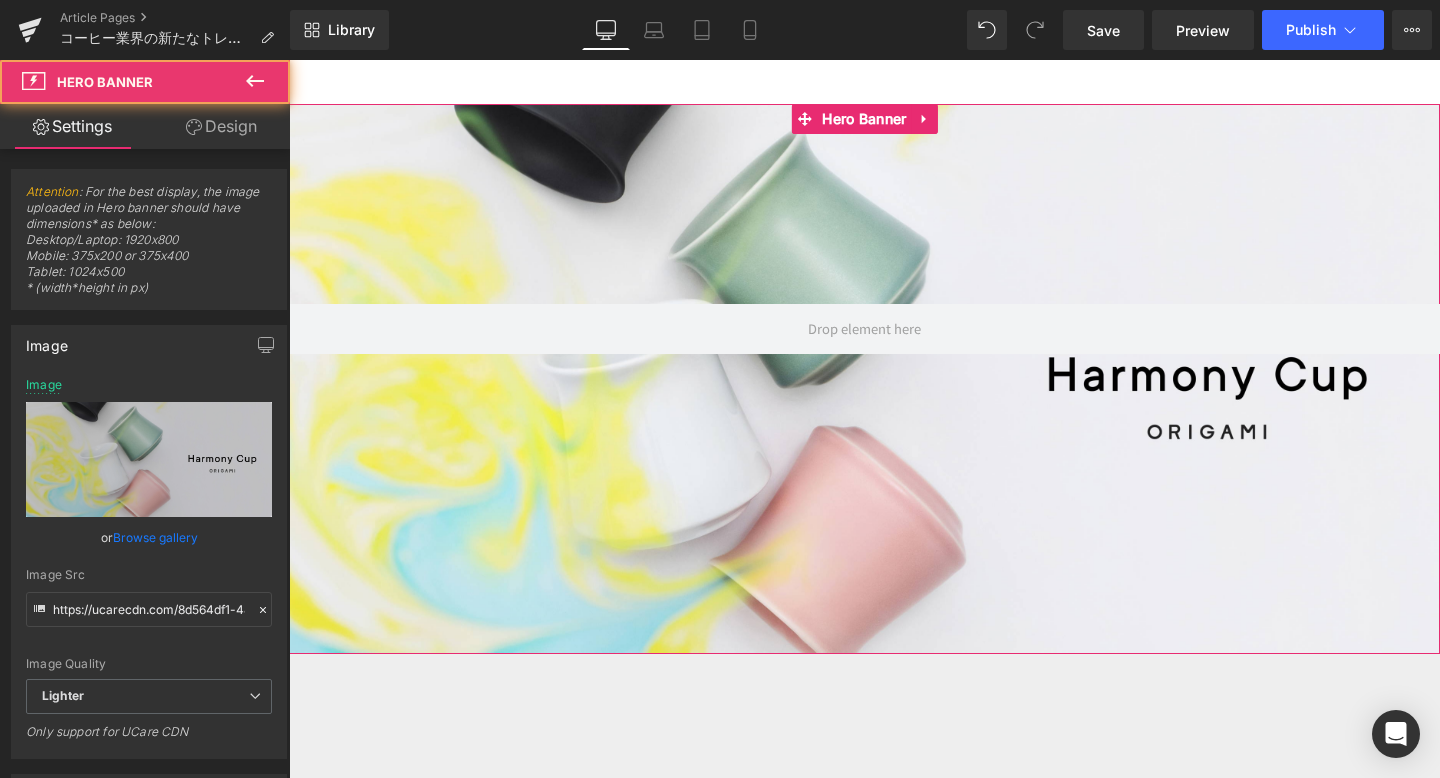 click at bounding box center [864, 379] 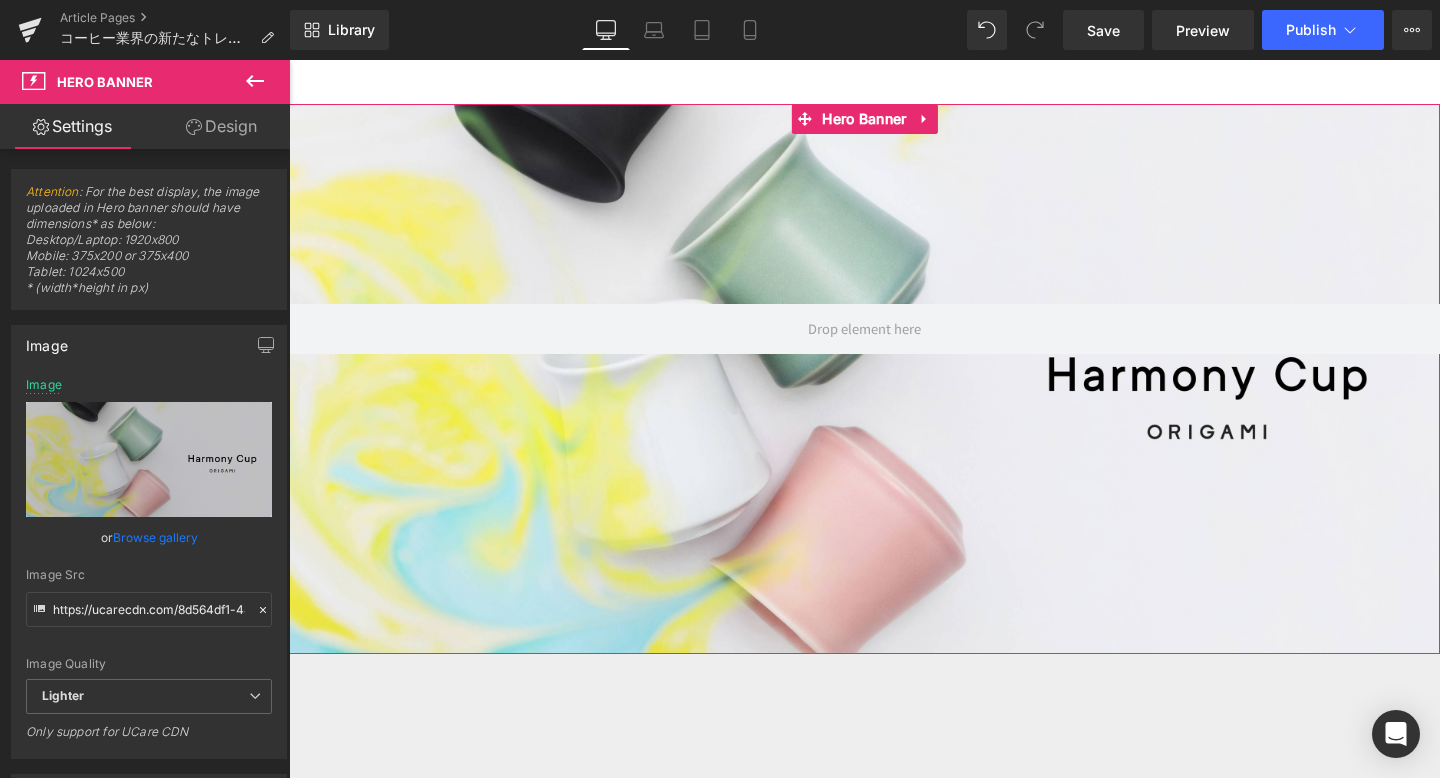 click on "Design" at bounding box center (221, 126) 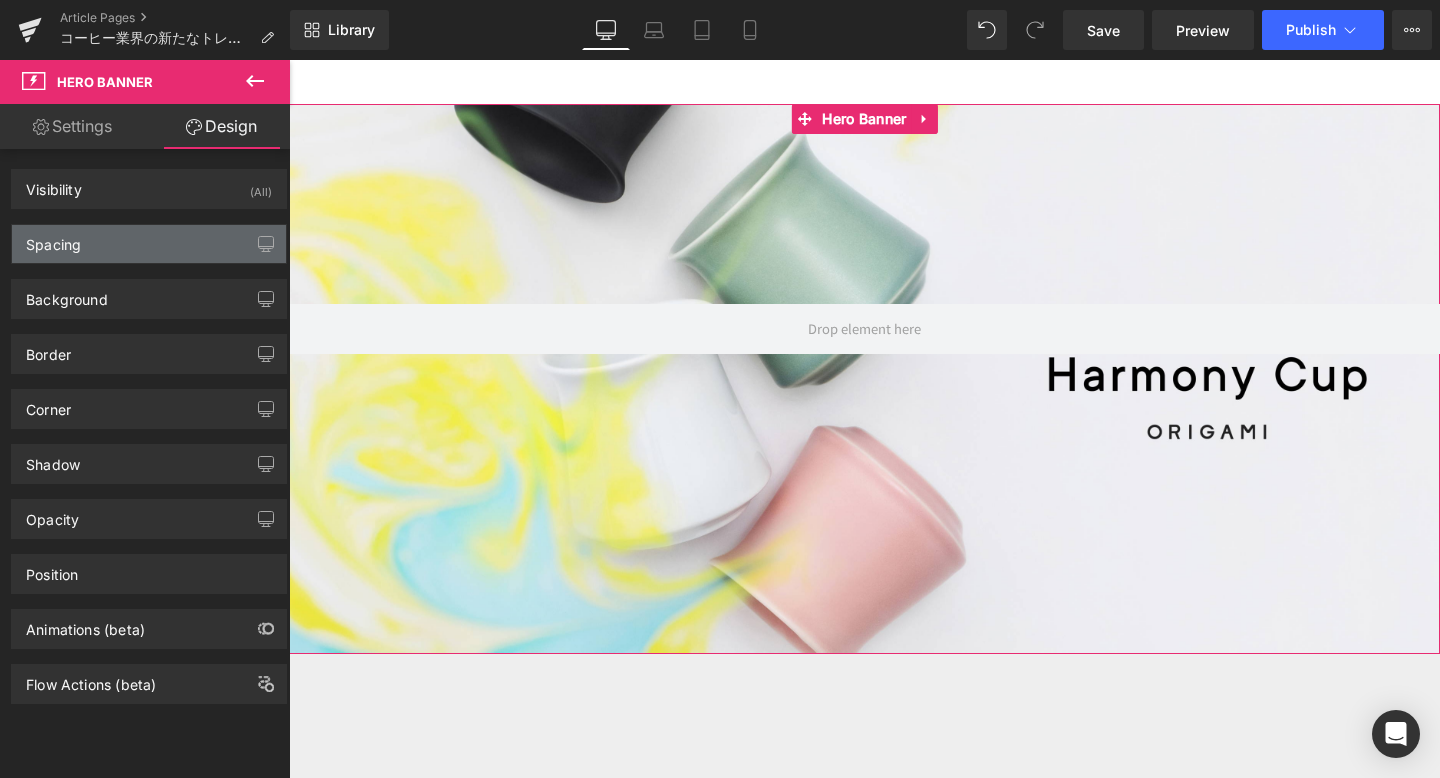 click on "Spacing" at bounding box center (149, 244) 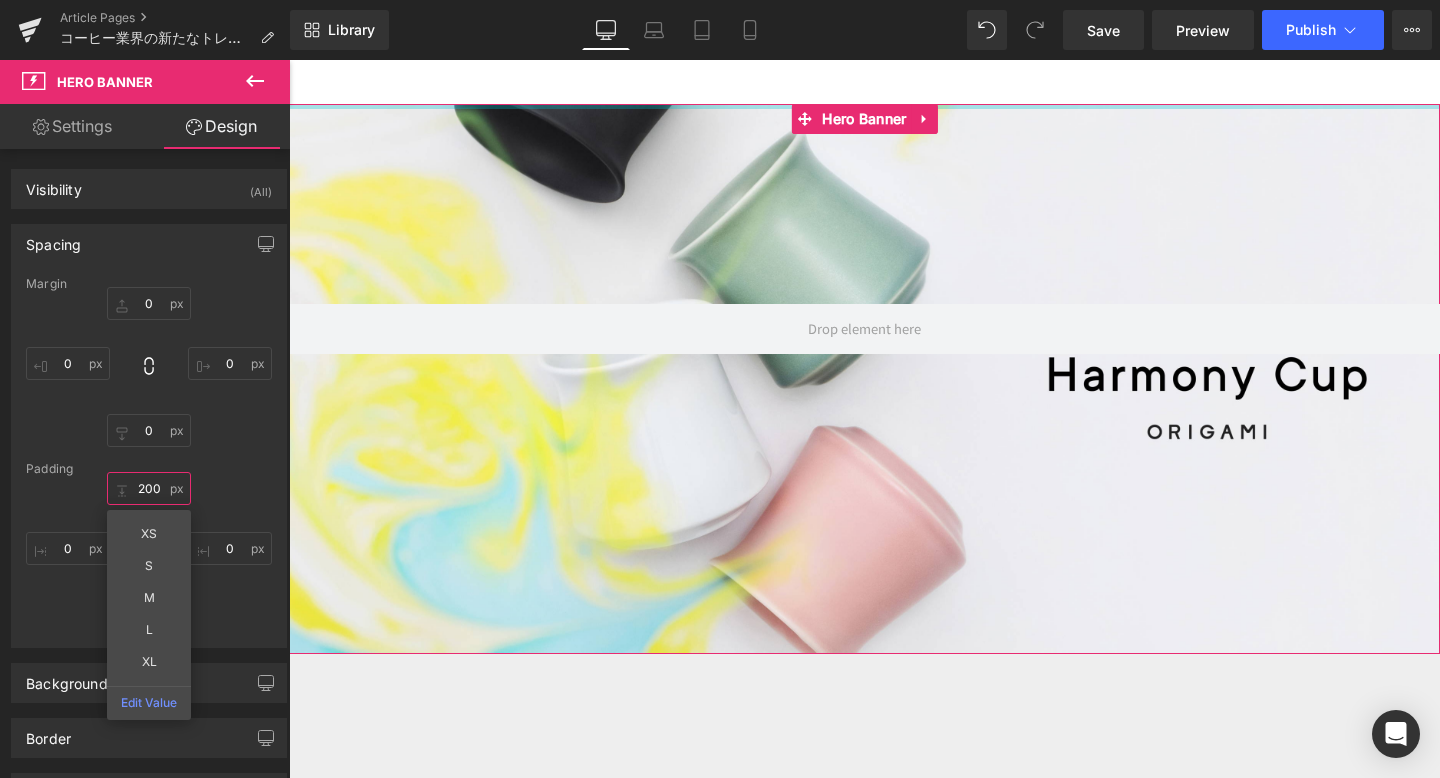 click on "200" at bounding box center (149, 488) 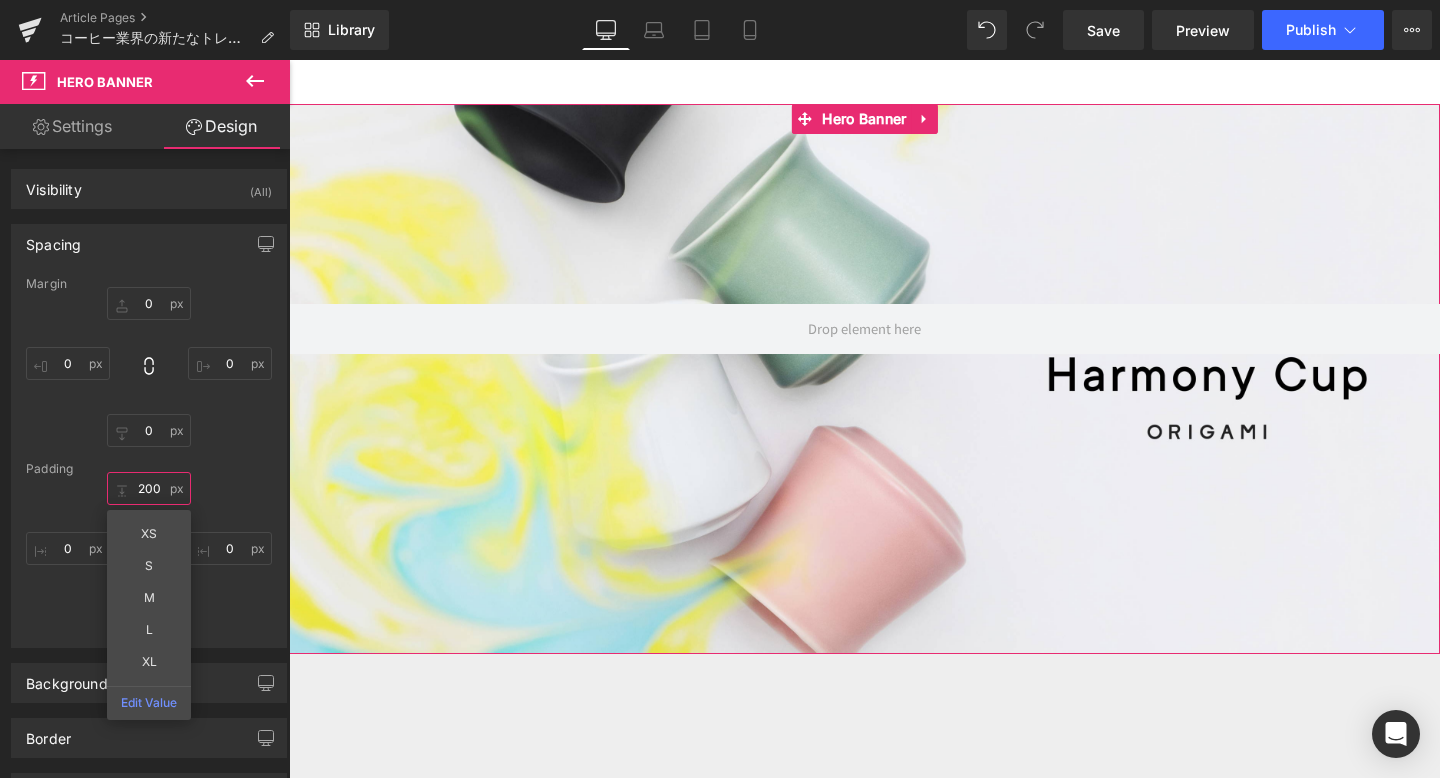 type on "0" 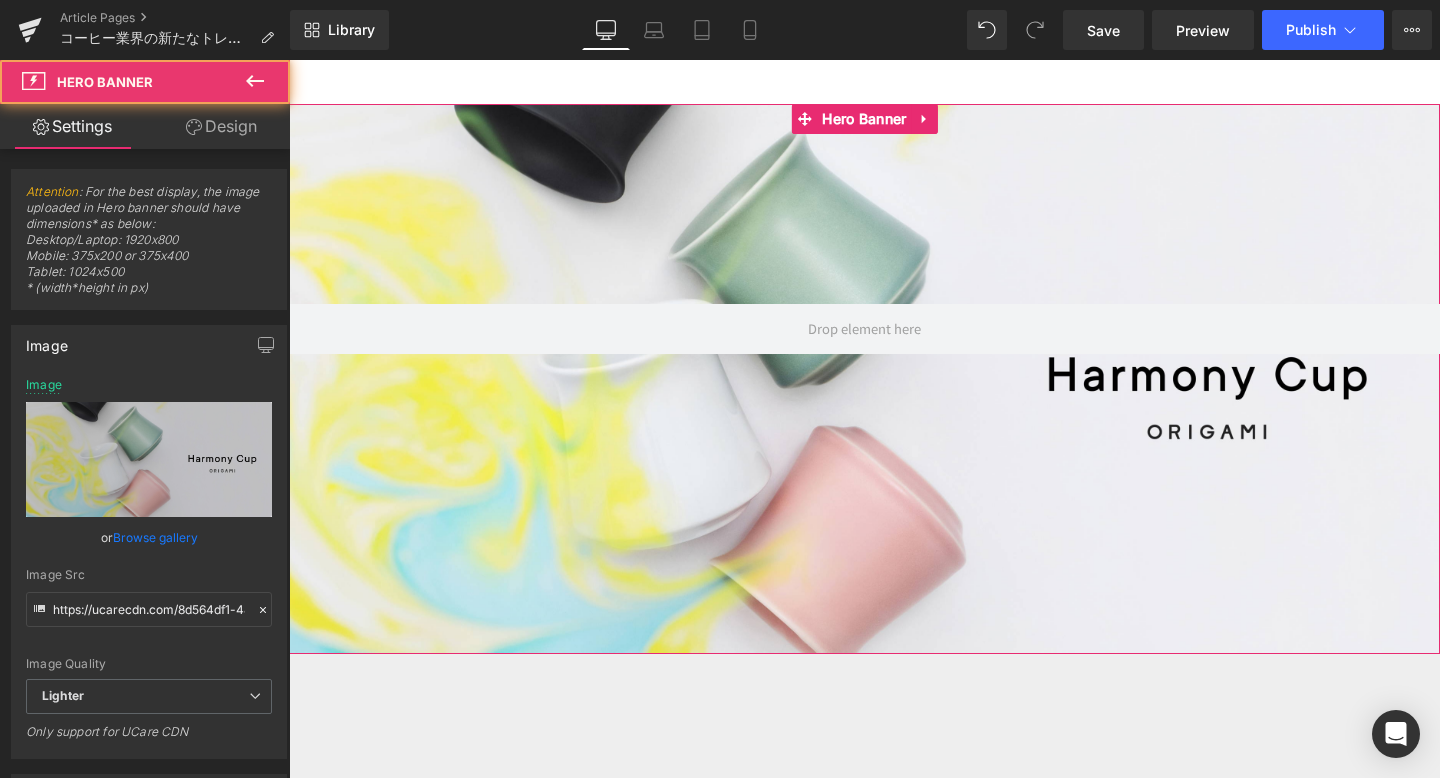 click at bounding box center [864, 379] 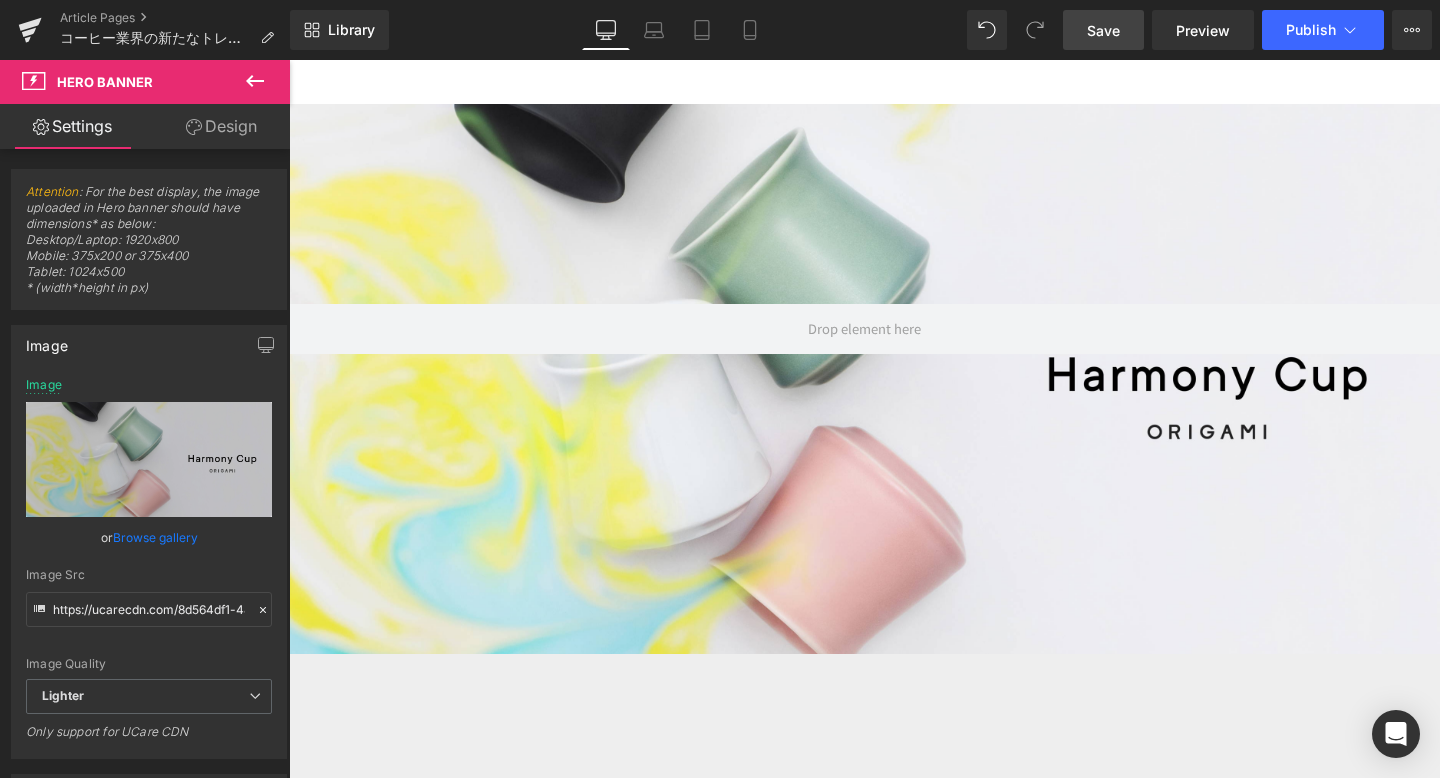 click on "Save" at bounding box center [1103, 30] 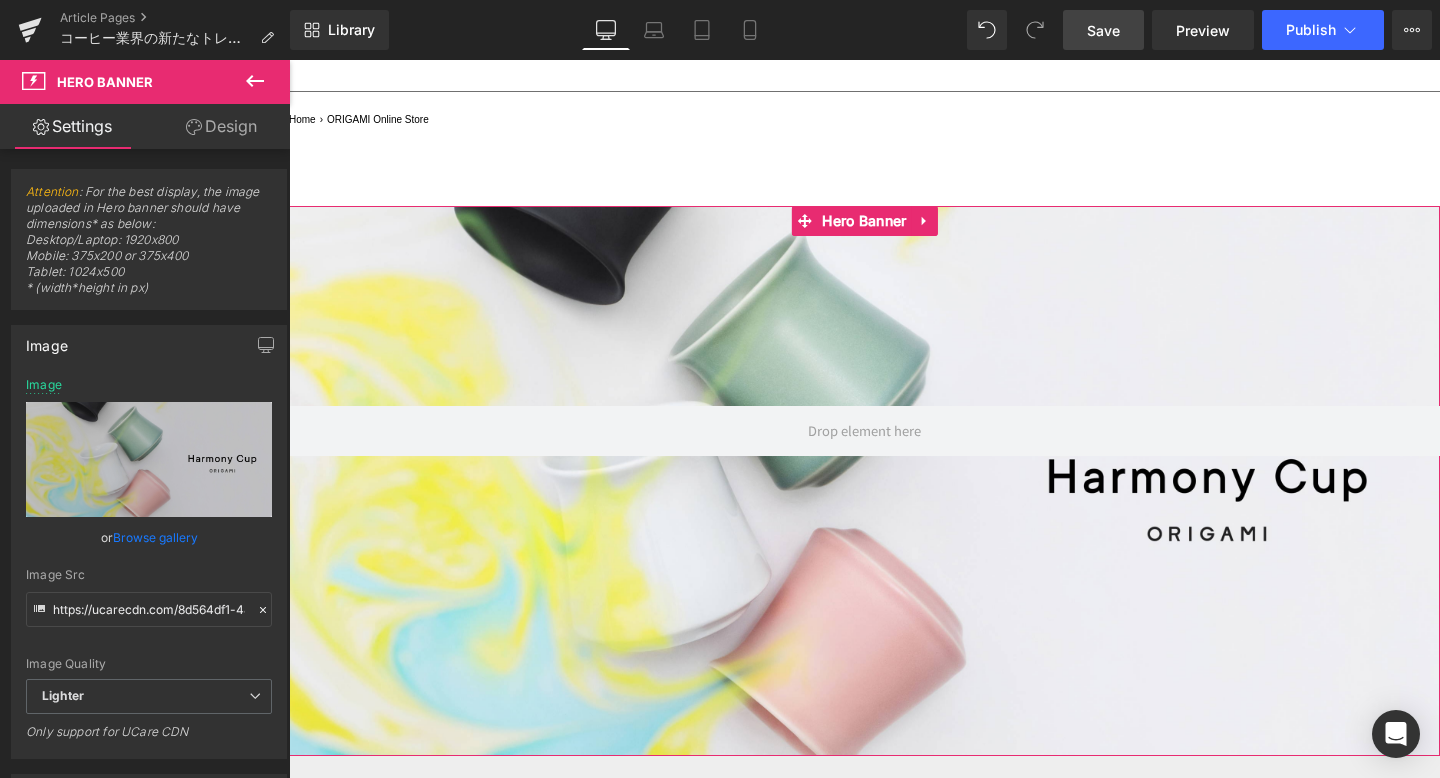 scroll, scrollTop: 206, scrollLeft: 0, axis: vertical 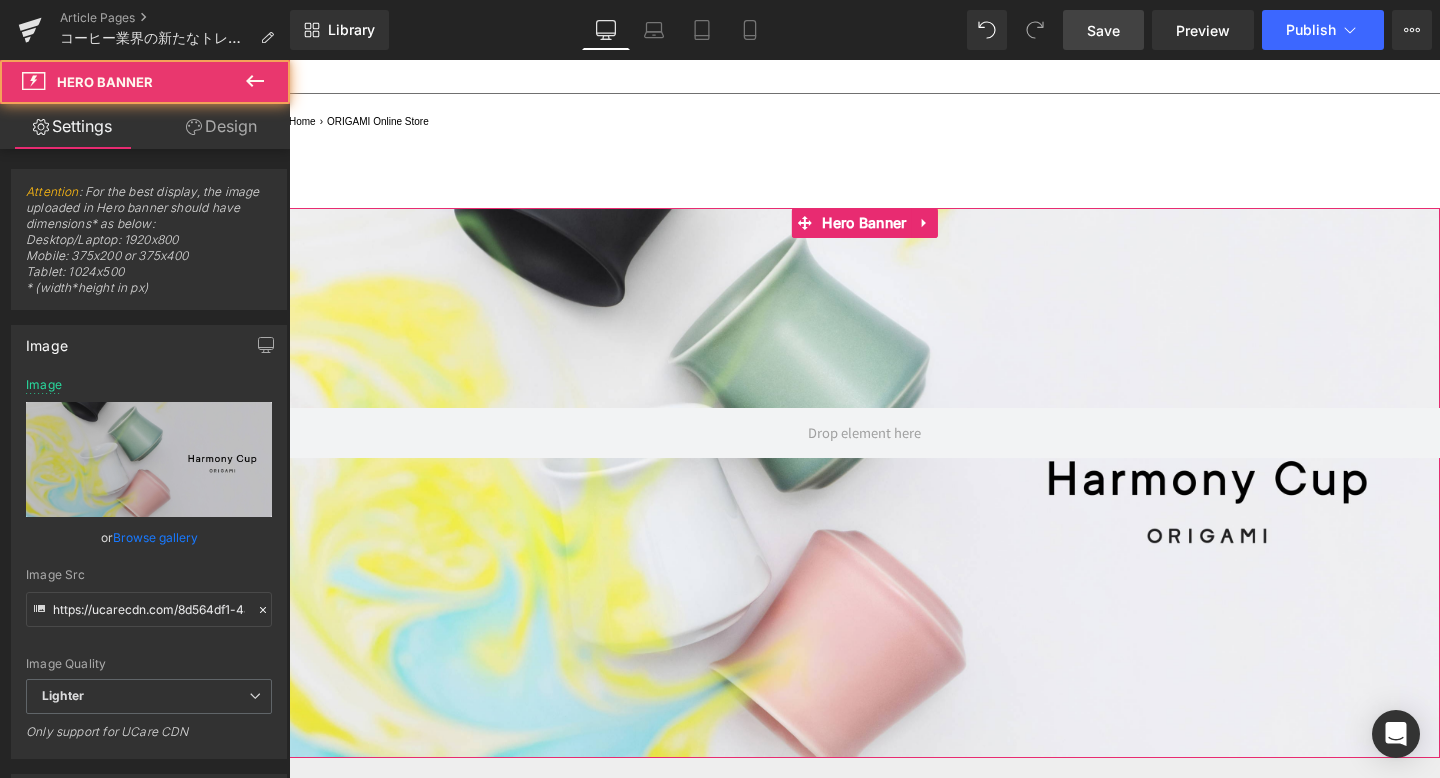 click at bounding box center [864, 483] 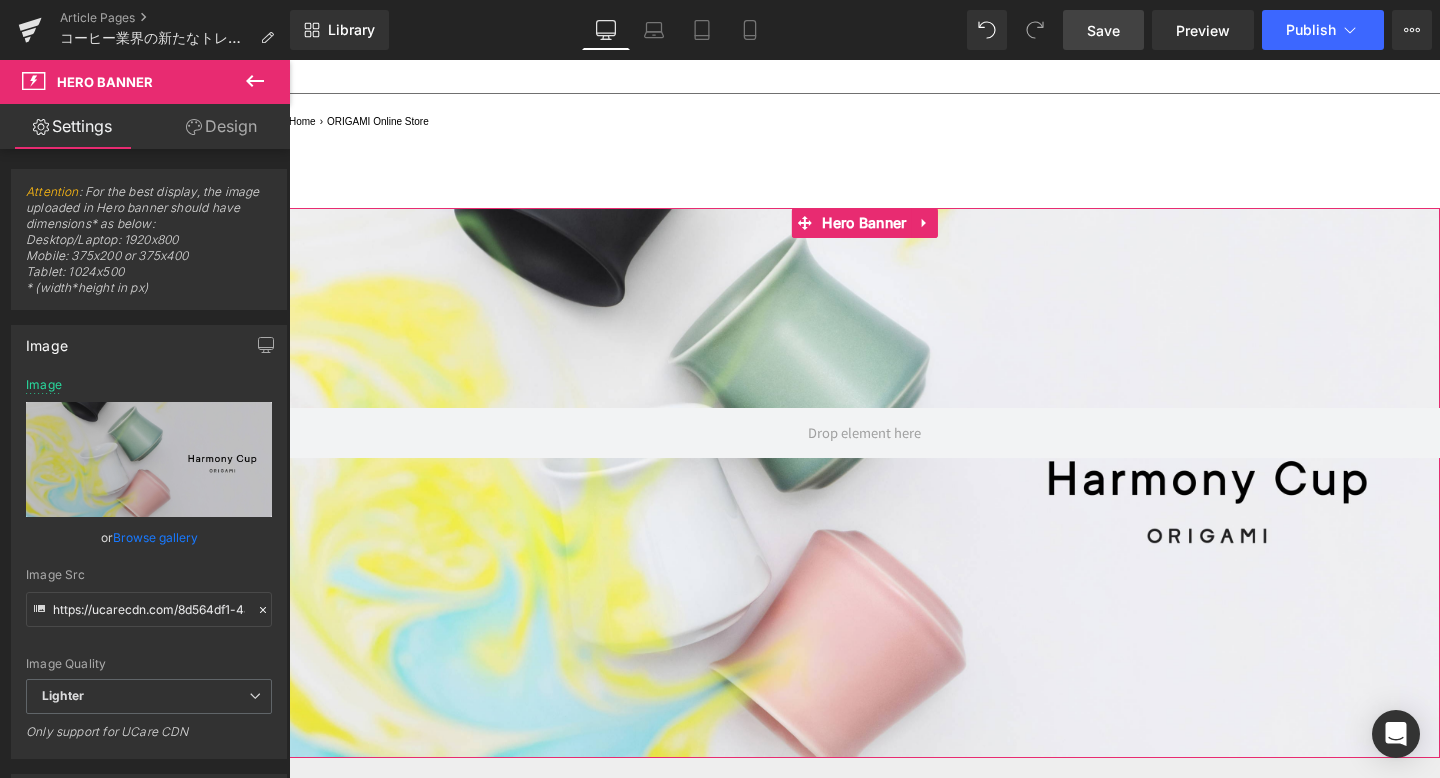 click 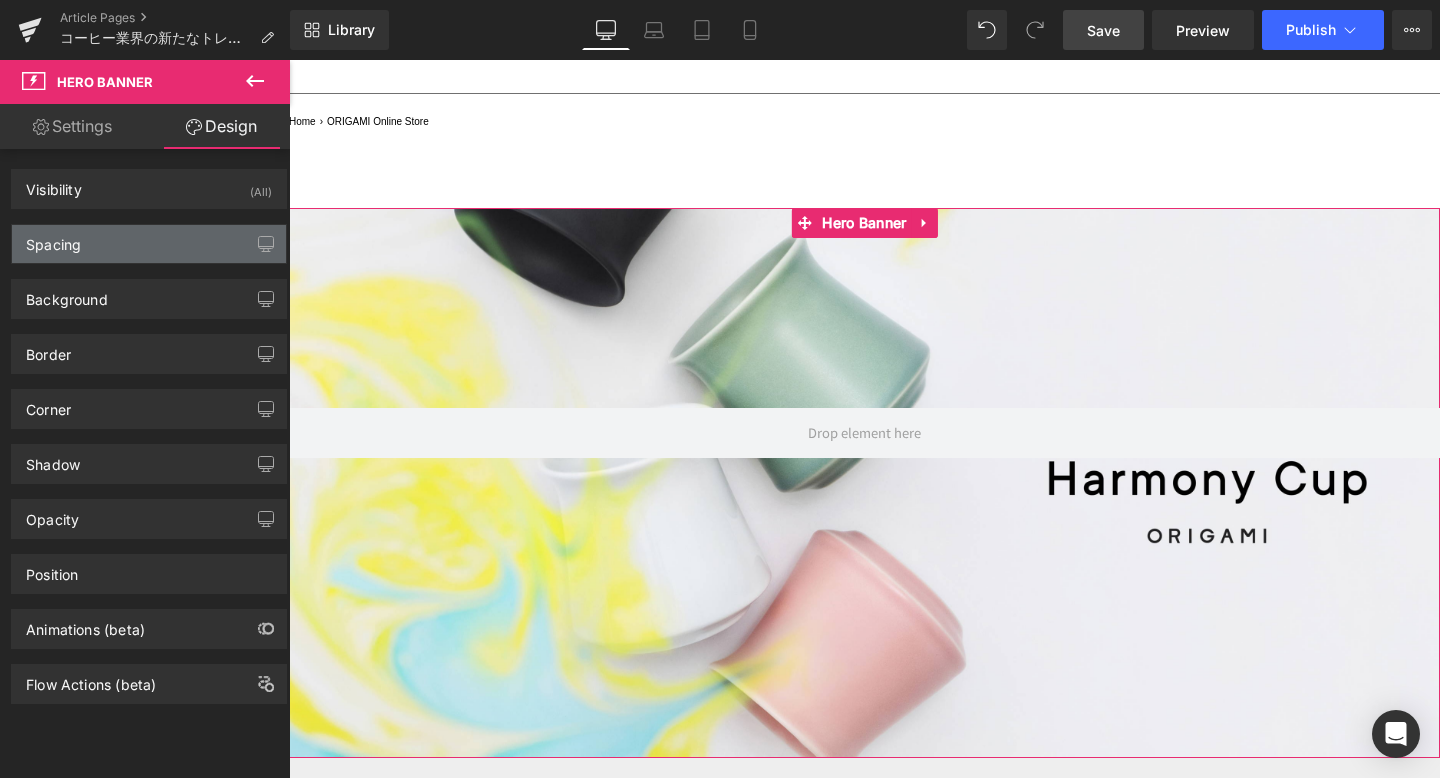 click on "Spacing" at bounding box center (149, 244) 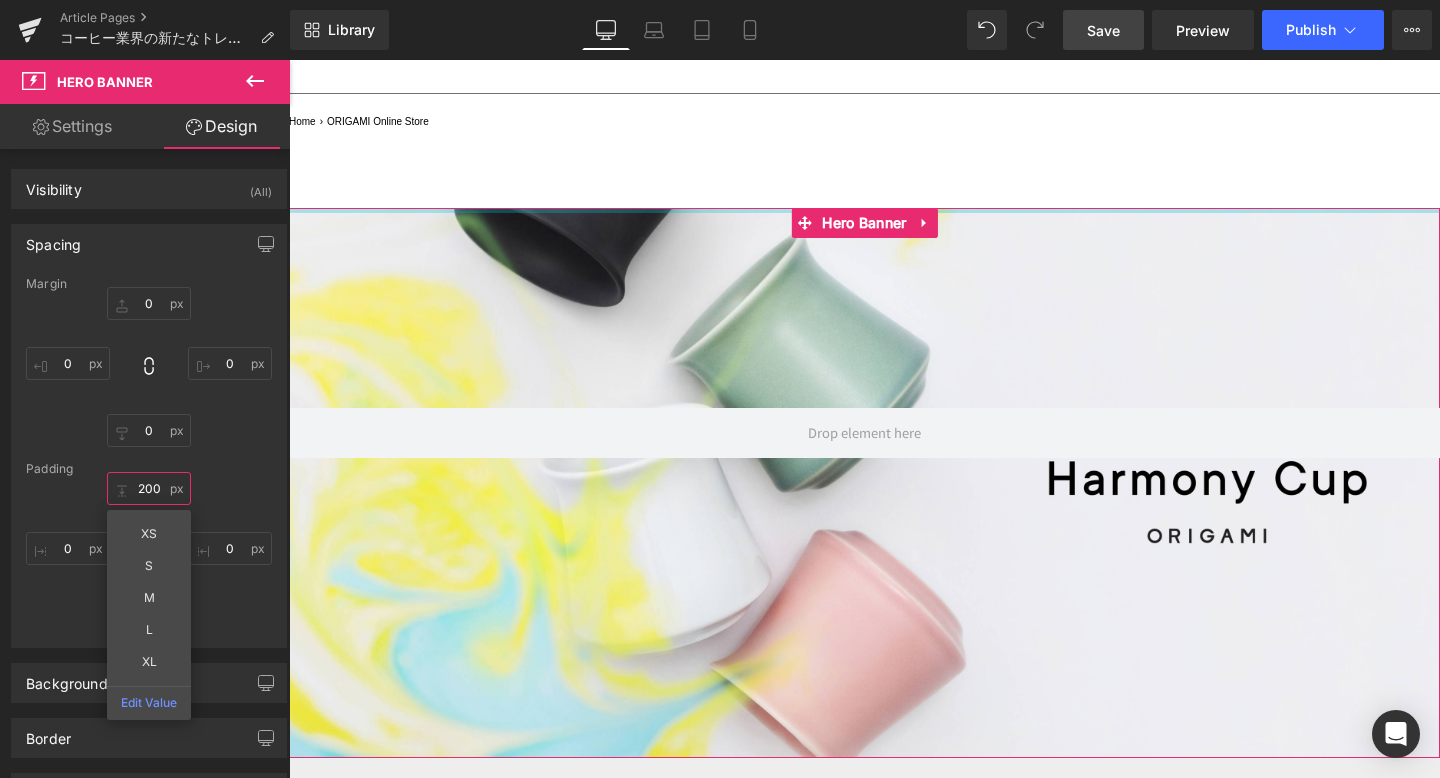 click on "200" at bounding box center [149, 488] 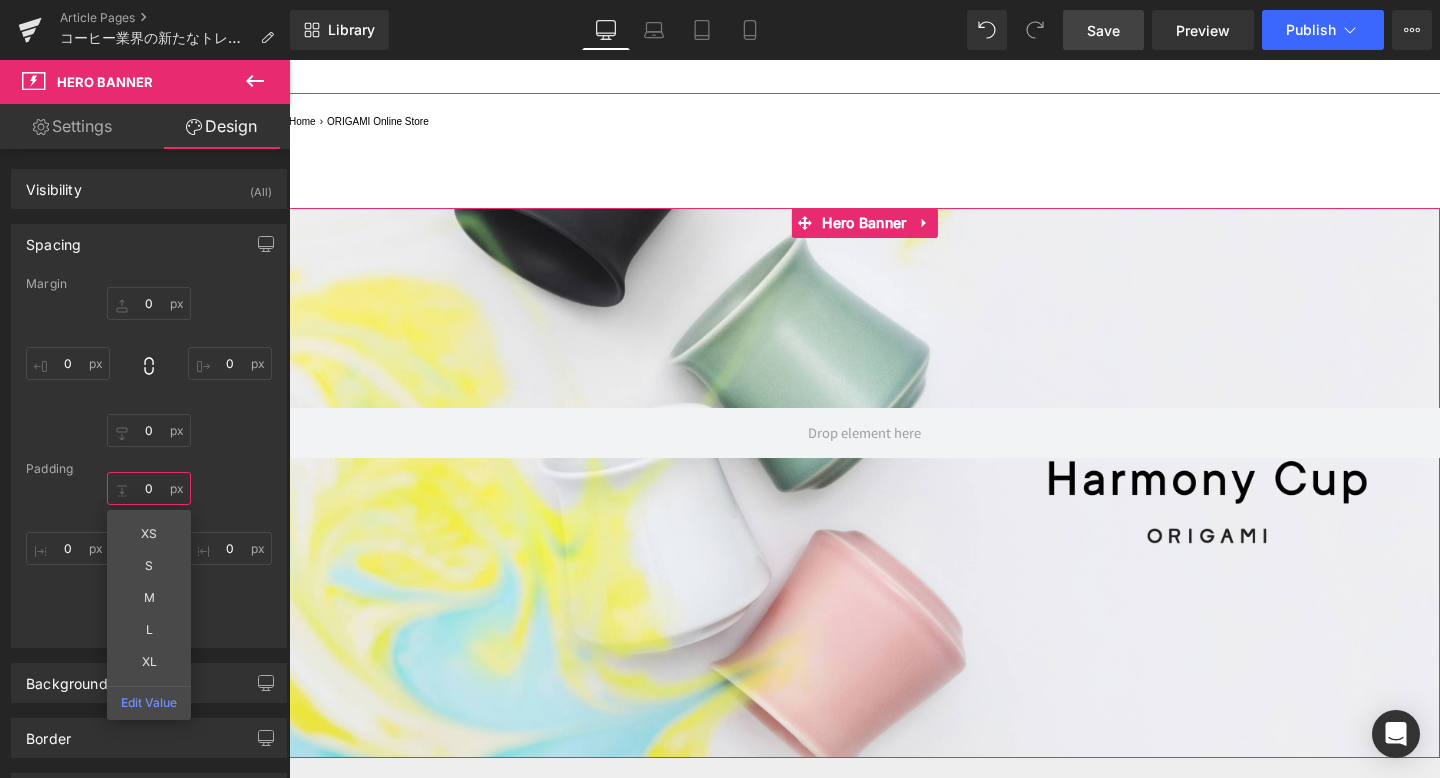 type on "0" 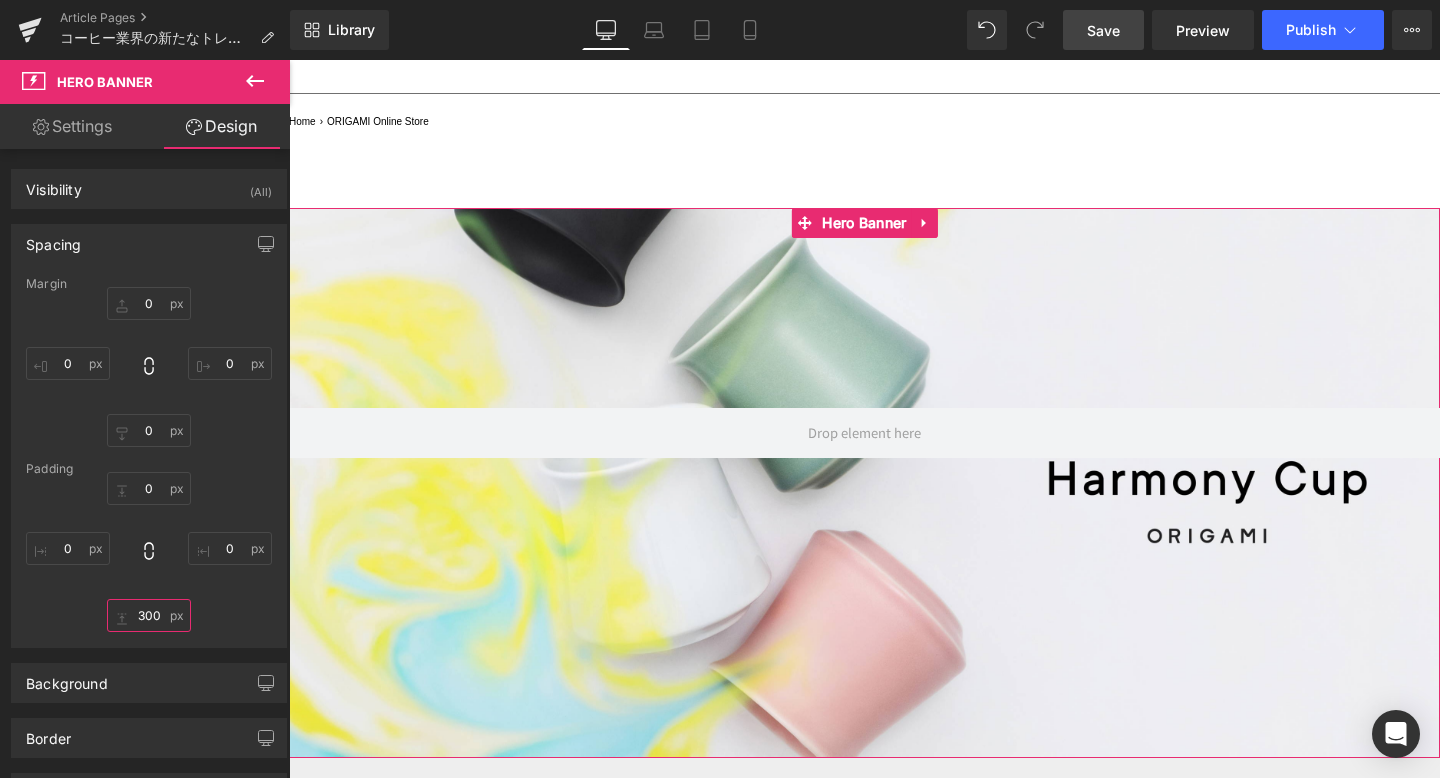 click on "300" at bounding box center (149, 615) 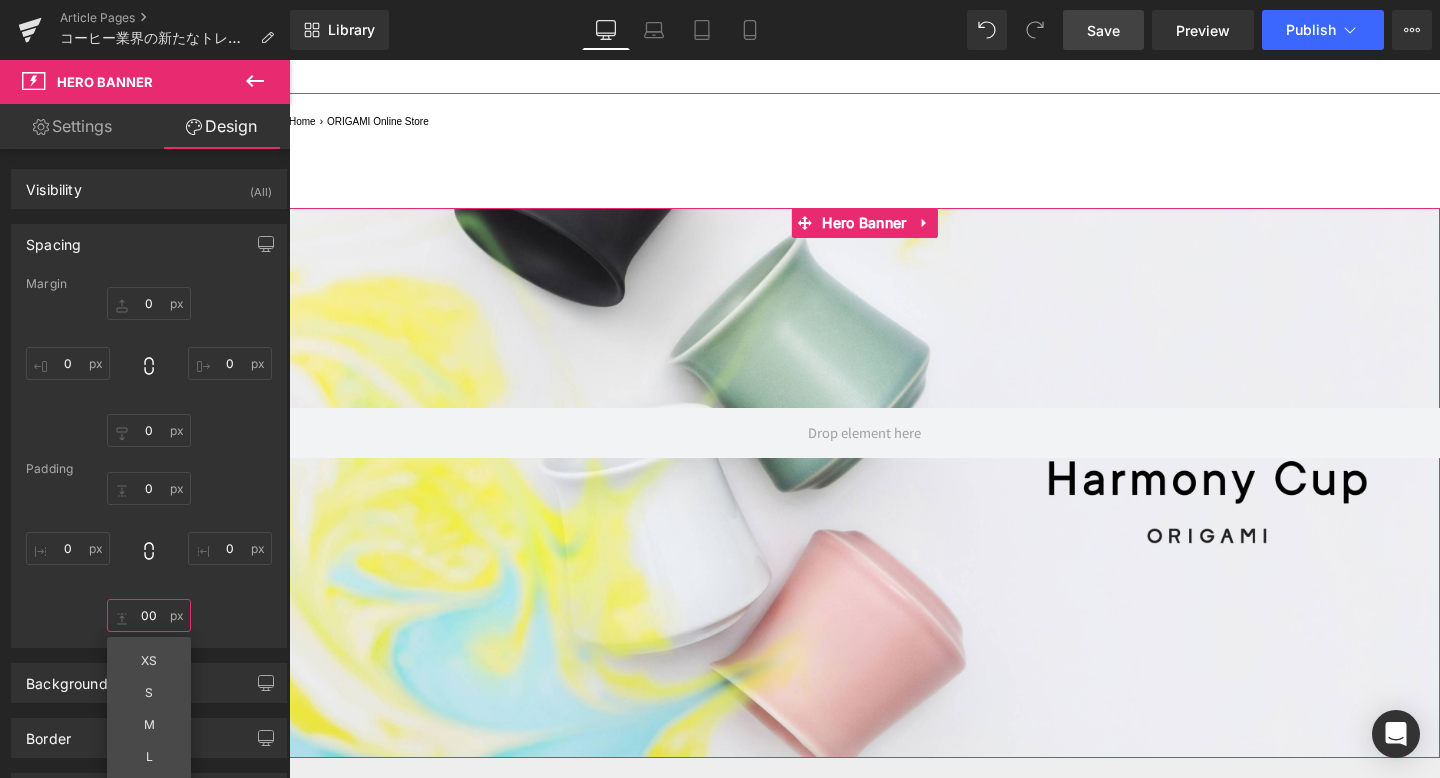 click on "00" at bounding box center [149, 615] 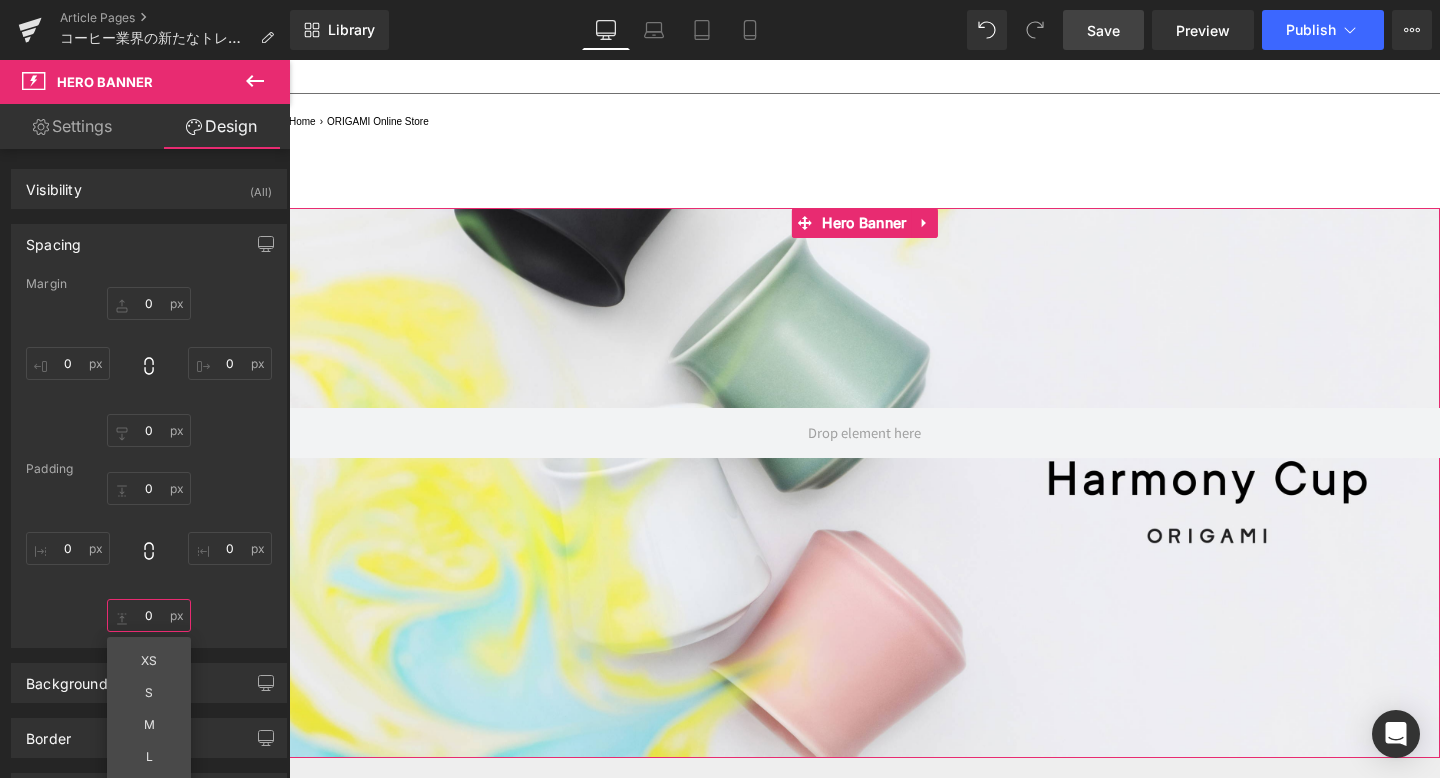 type on "0" 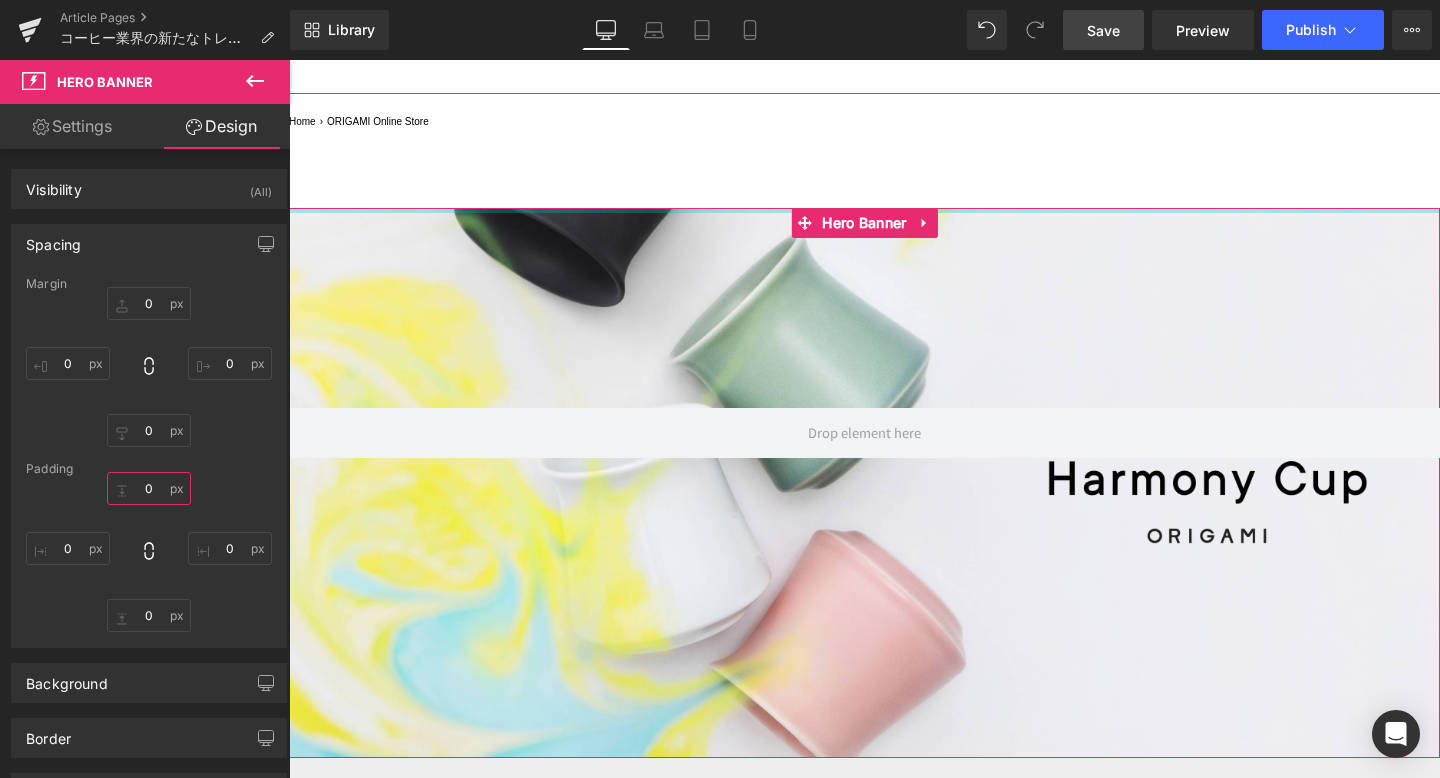 click on "0" at bounding box center [149, 488] 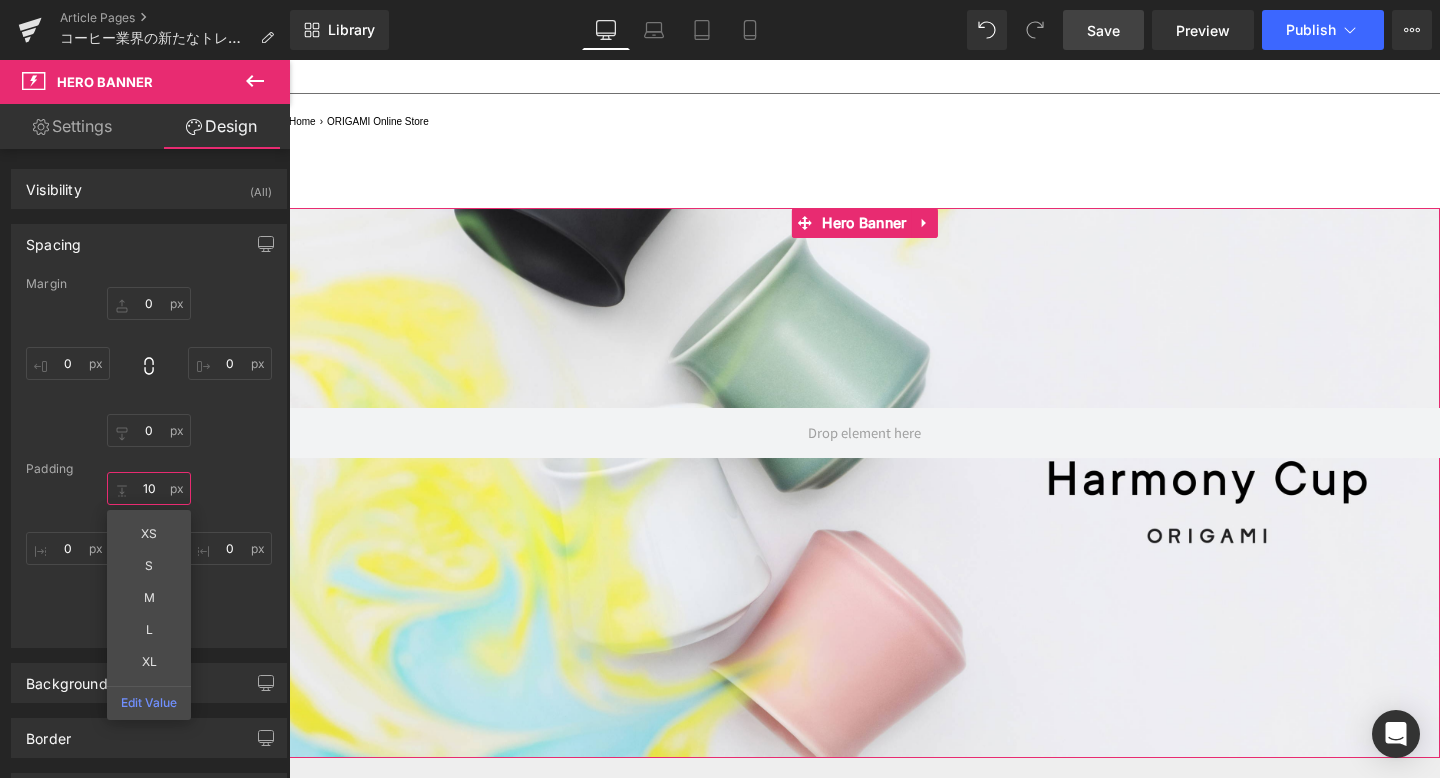type on "10" 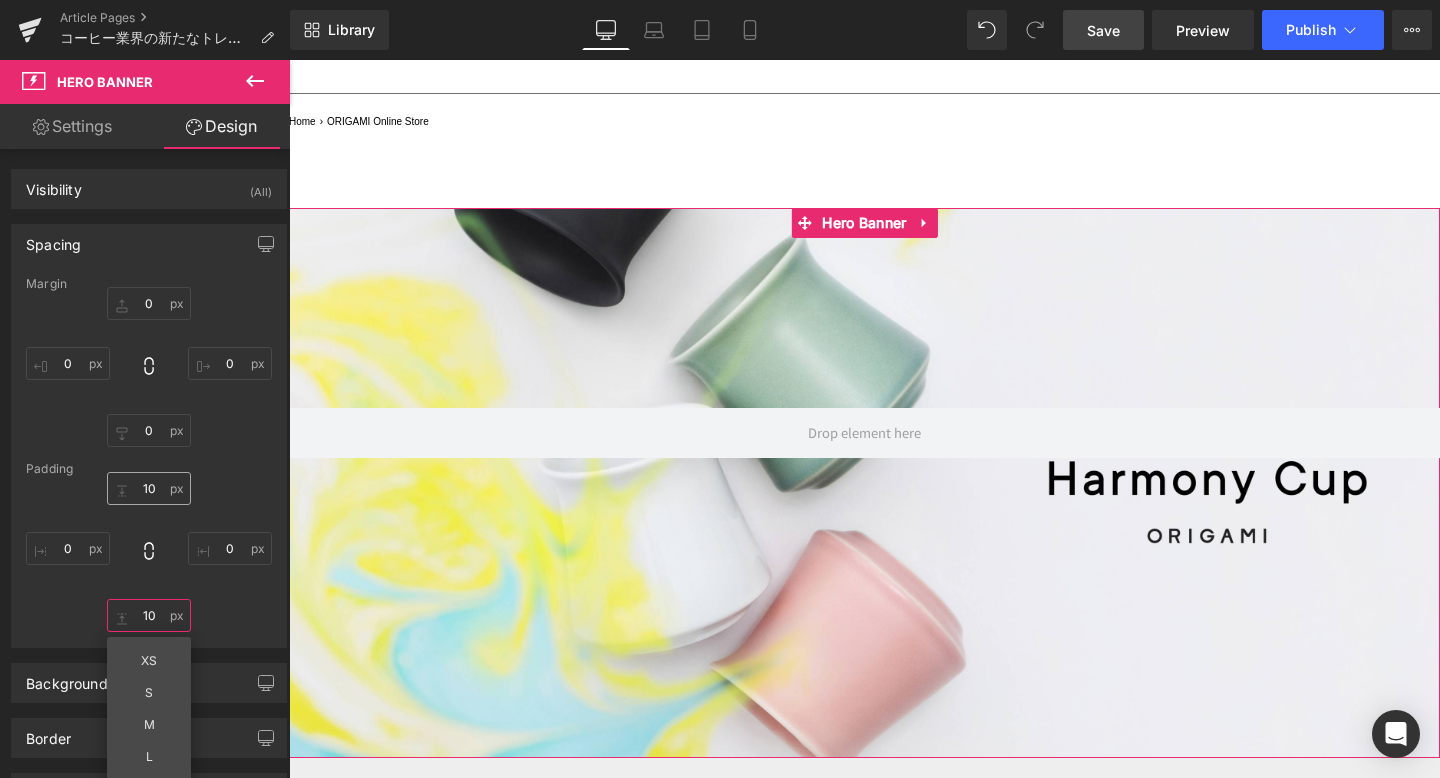 type on "10" 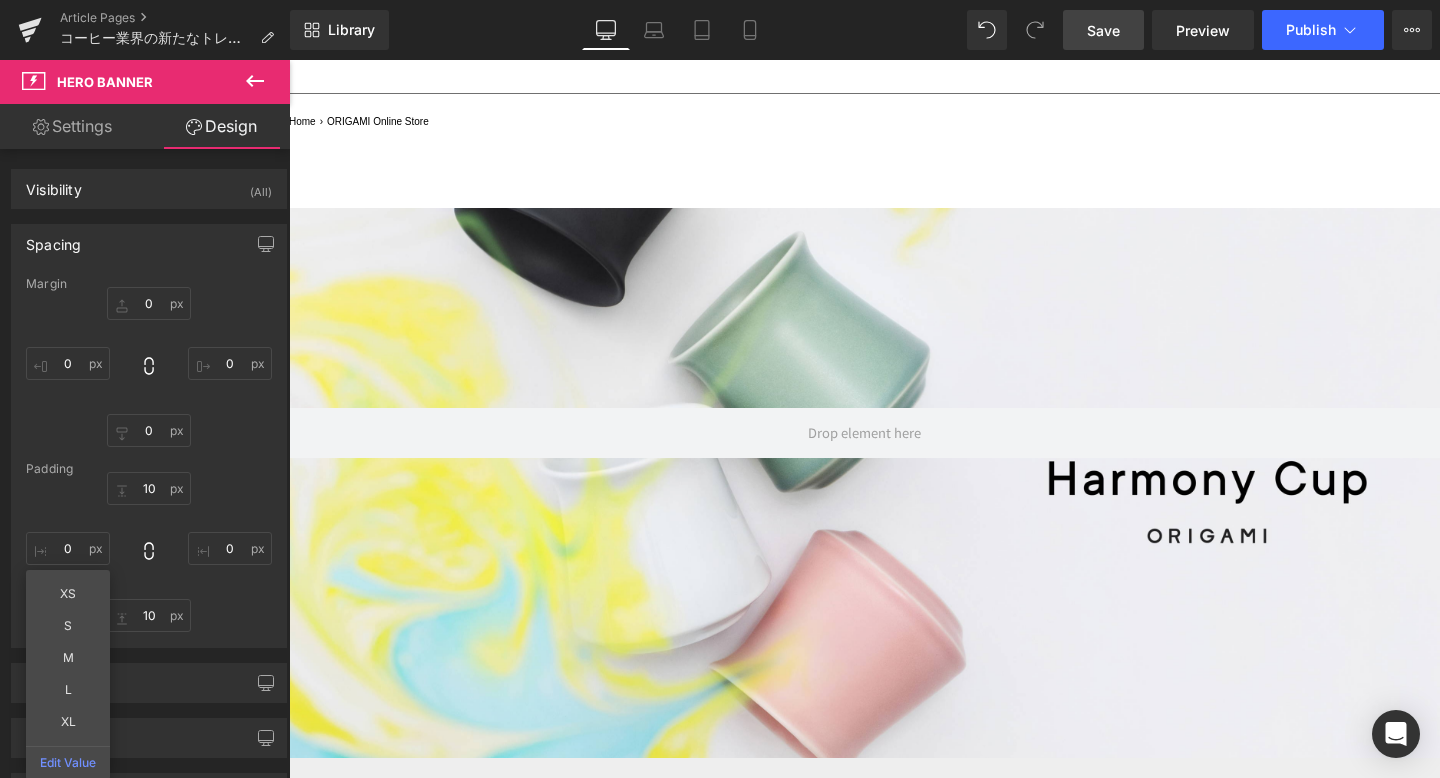 click at bounding box center (864, 483) 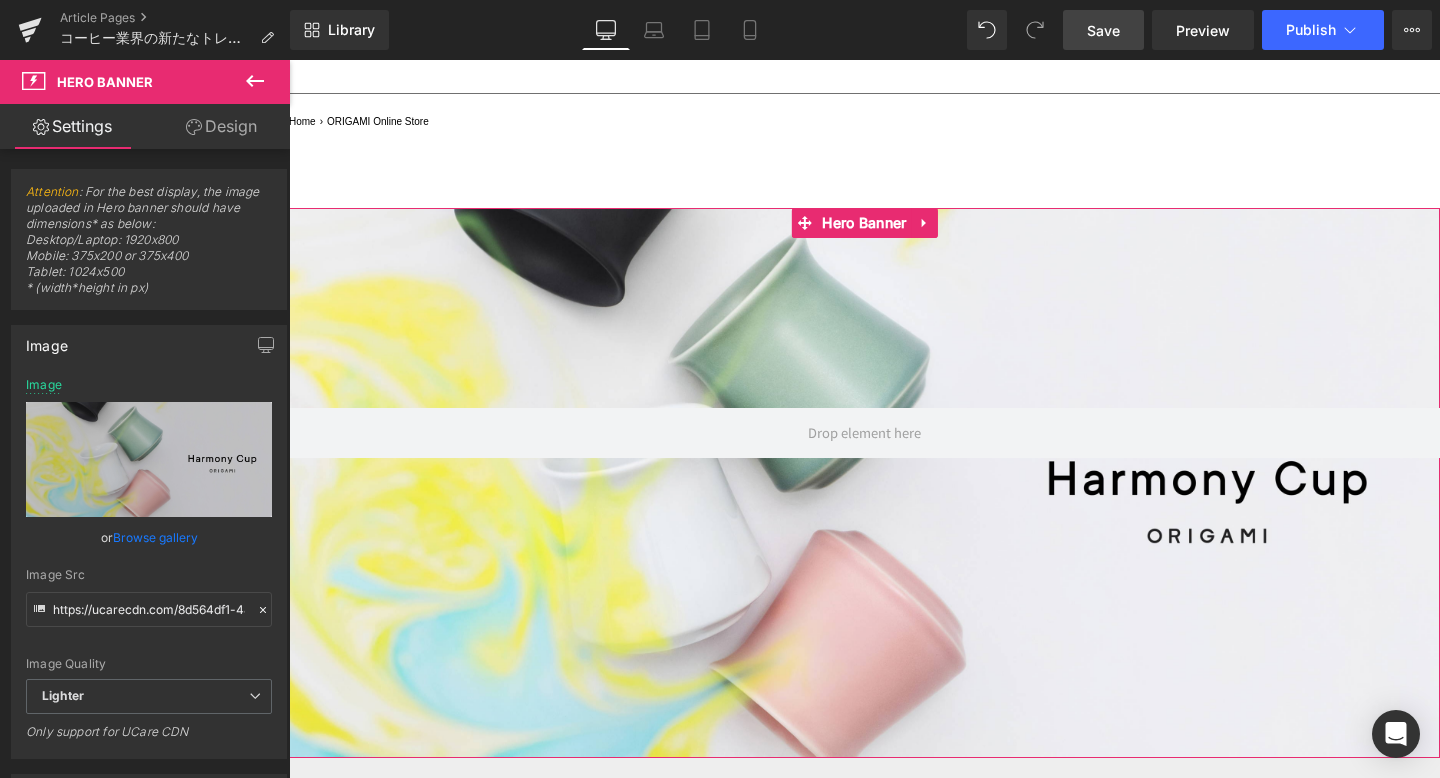 click at bounding box center [864, 483] 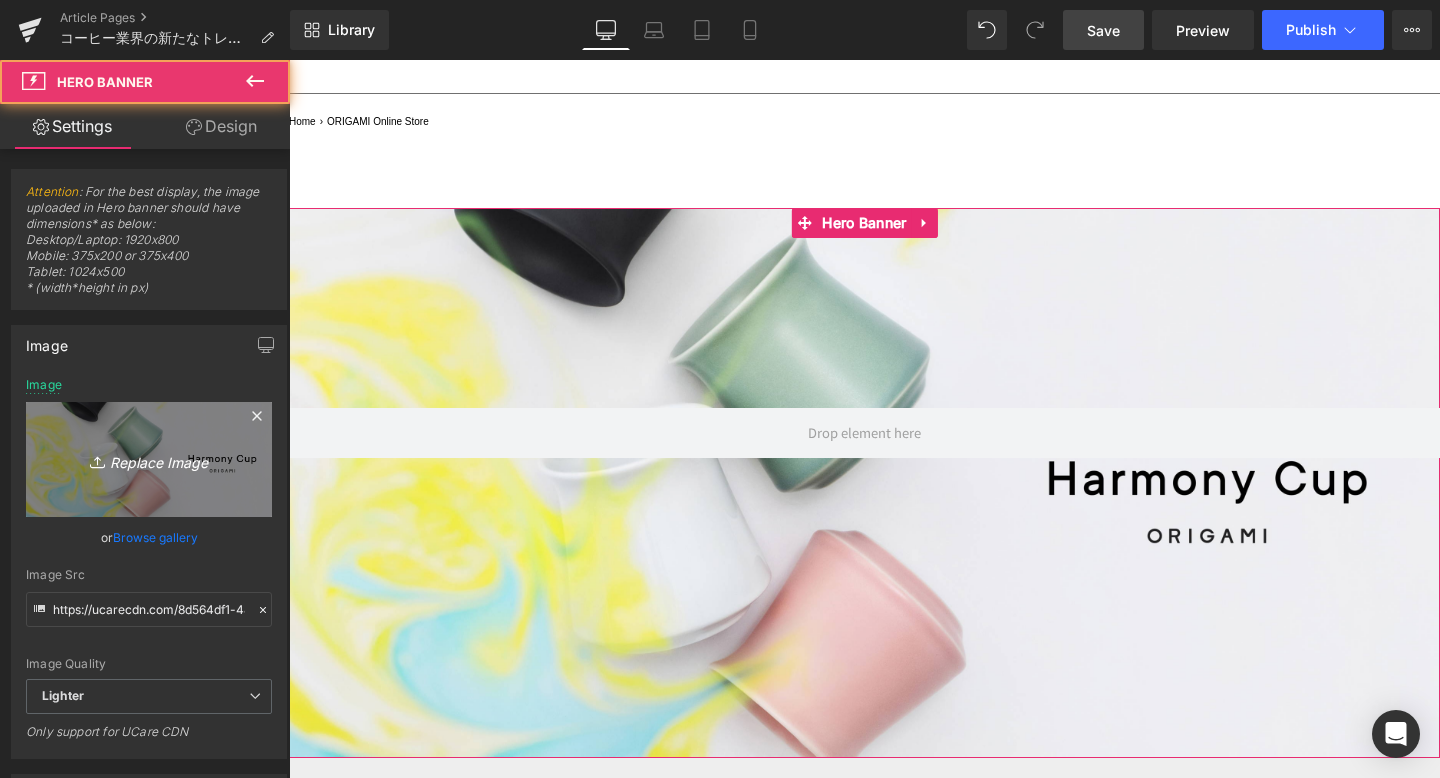 click on "Replace Image" at bounding box center (149, 459) 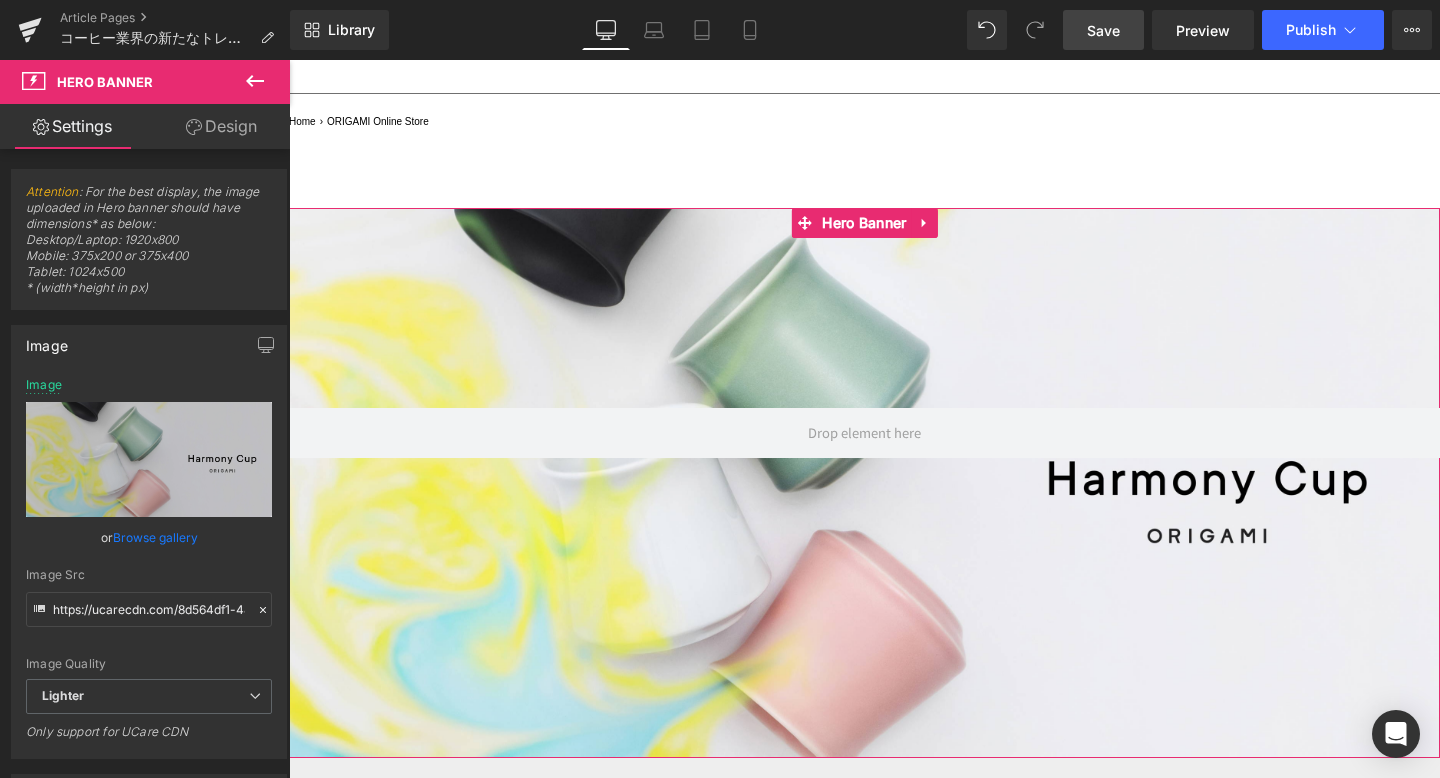 click on "Design" at bounding box center (221, 126) 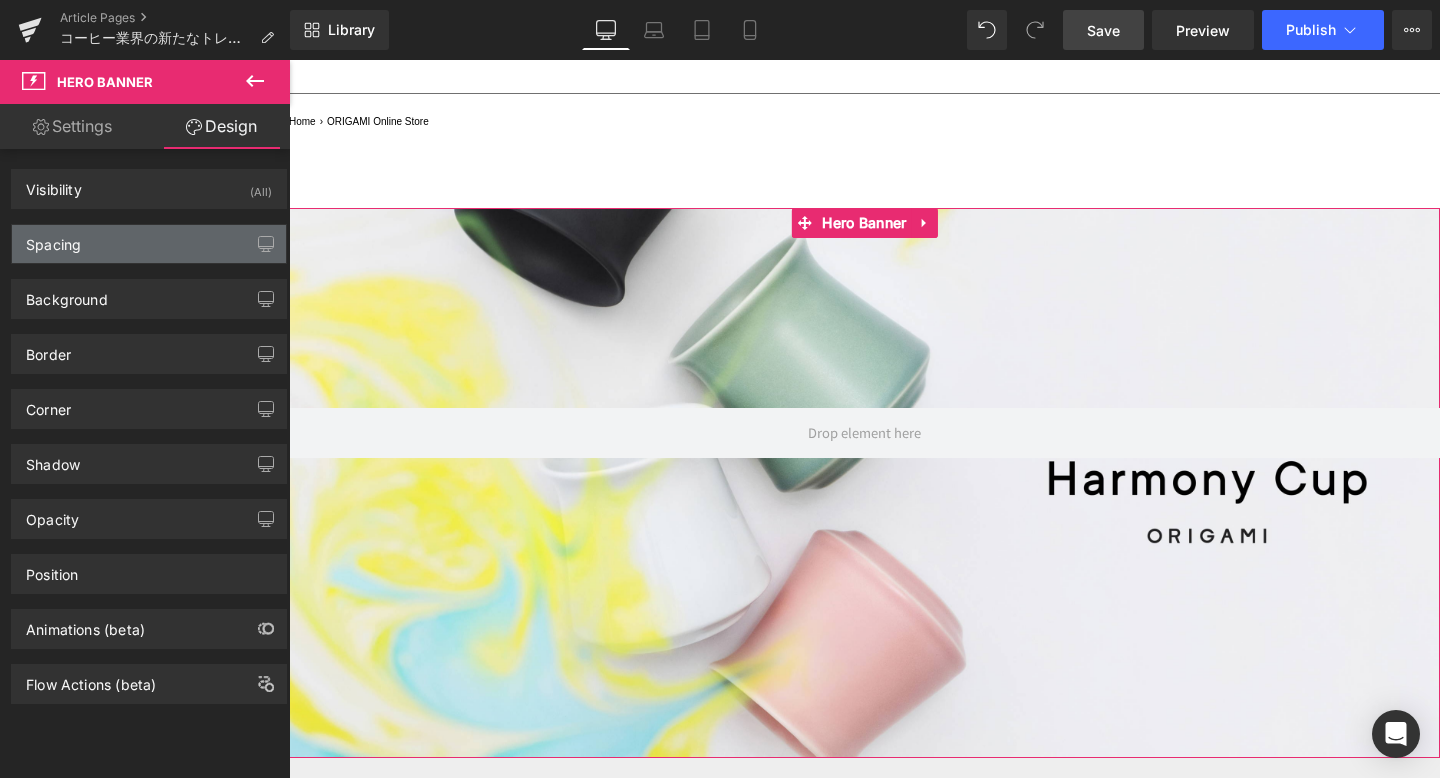click on "Spacing" at bounding box center [149, 244] 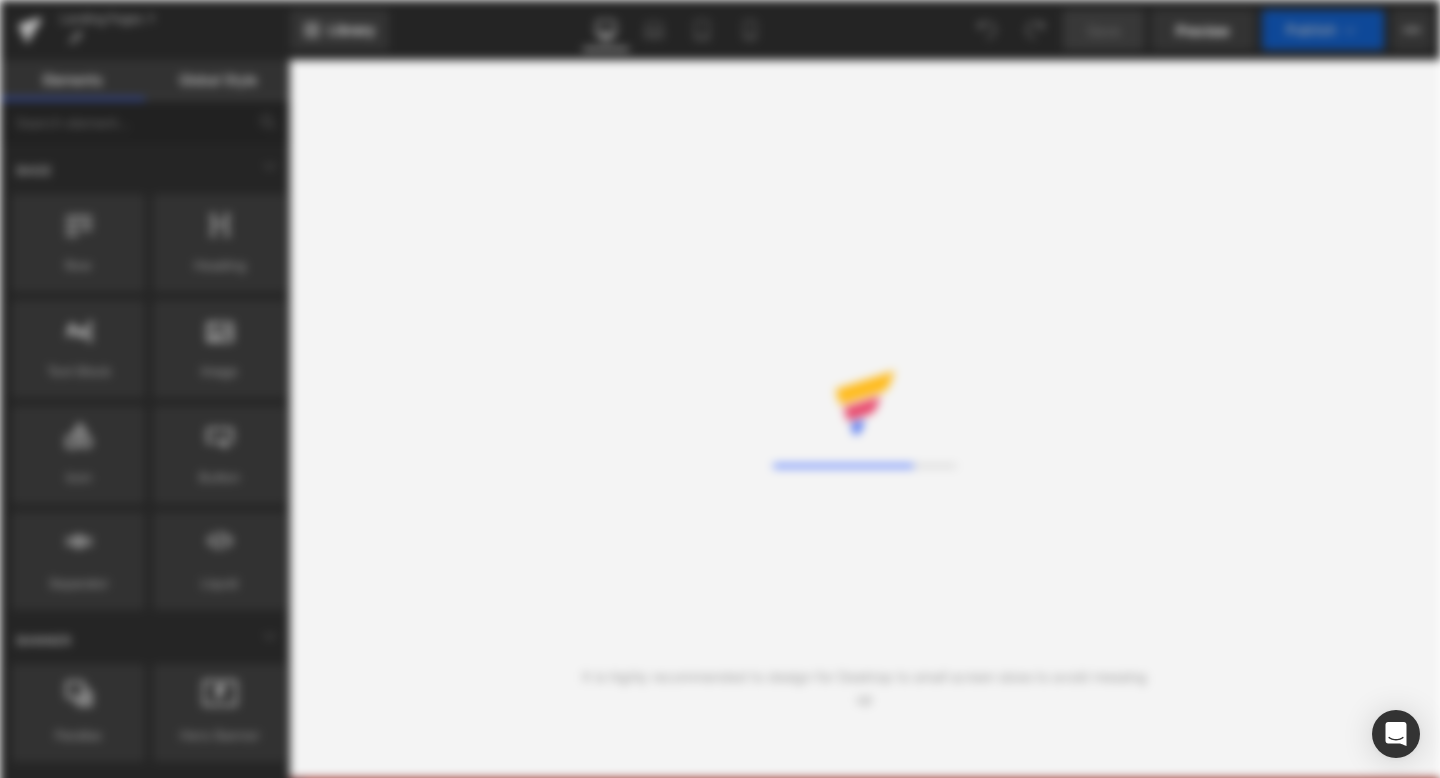 scroll, scrollTop: 0, scrollLeft: 0, axis: both 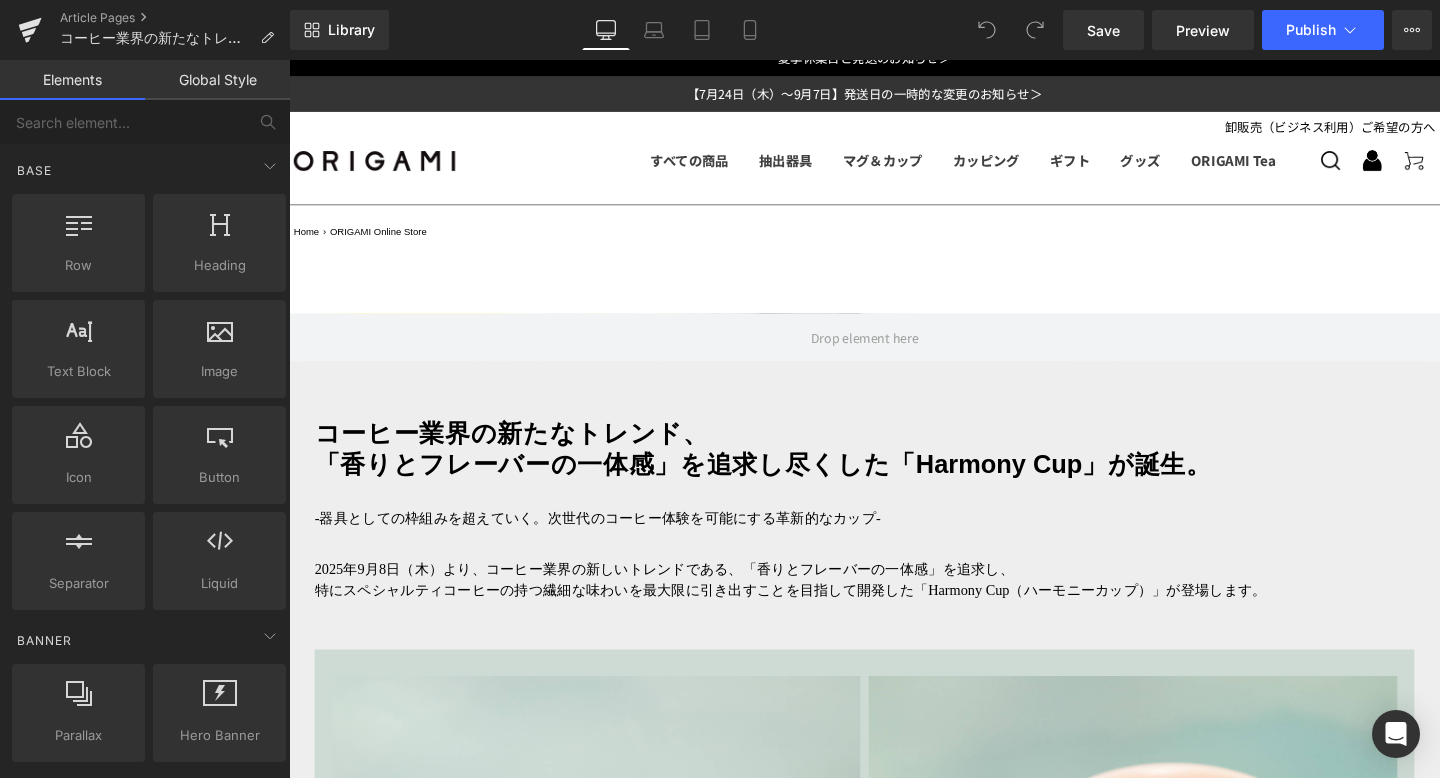 click on "Home
›
ORIGAMI Online Store
Hero Banner         コーヒー業界の新たなトレンド、 「香りとフレーバーの一体感」を追求し尽くした「Harmony Cup」が誕生。 Heading         -器具としての枠組みを超えていく。次世代のコーヒー体験を可能にする革新的なカップ- Text Block         2025年9月8日（木）より、コーヒー業界の新しいトレンドである、「香りとフレーバーの一体感」を追求し、 特にスペシャルティコーヒーの持つ繊細な味わいを最大限に引き出すことを目指して開発した「Harmony Cup（ハーモニーカップ）」が登場します。 Text Block         Image         Text Block         Image         [FIRST] [LAST] 2011年よりSTRABUCKSにてコーヒー業界でのキャリアをスタート インタビュー記事はこちらからご覧ください。" at bounding box center [894, 4688] 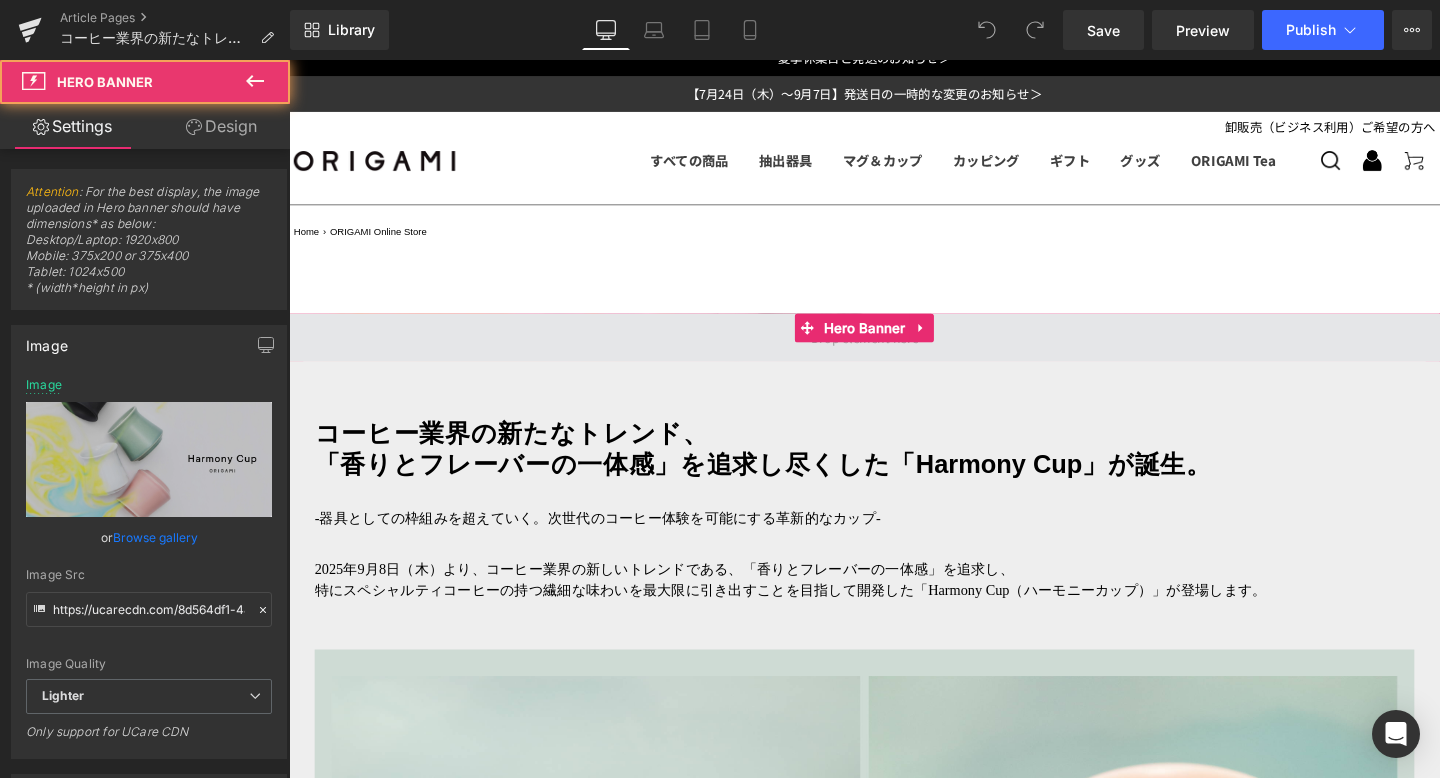 click at bounding box center [894, 352] 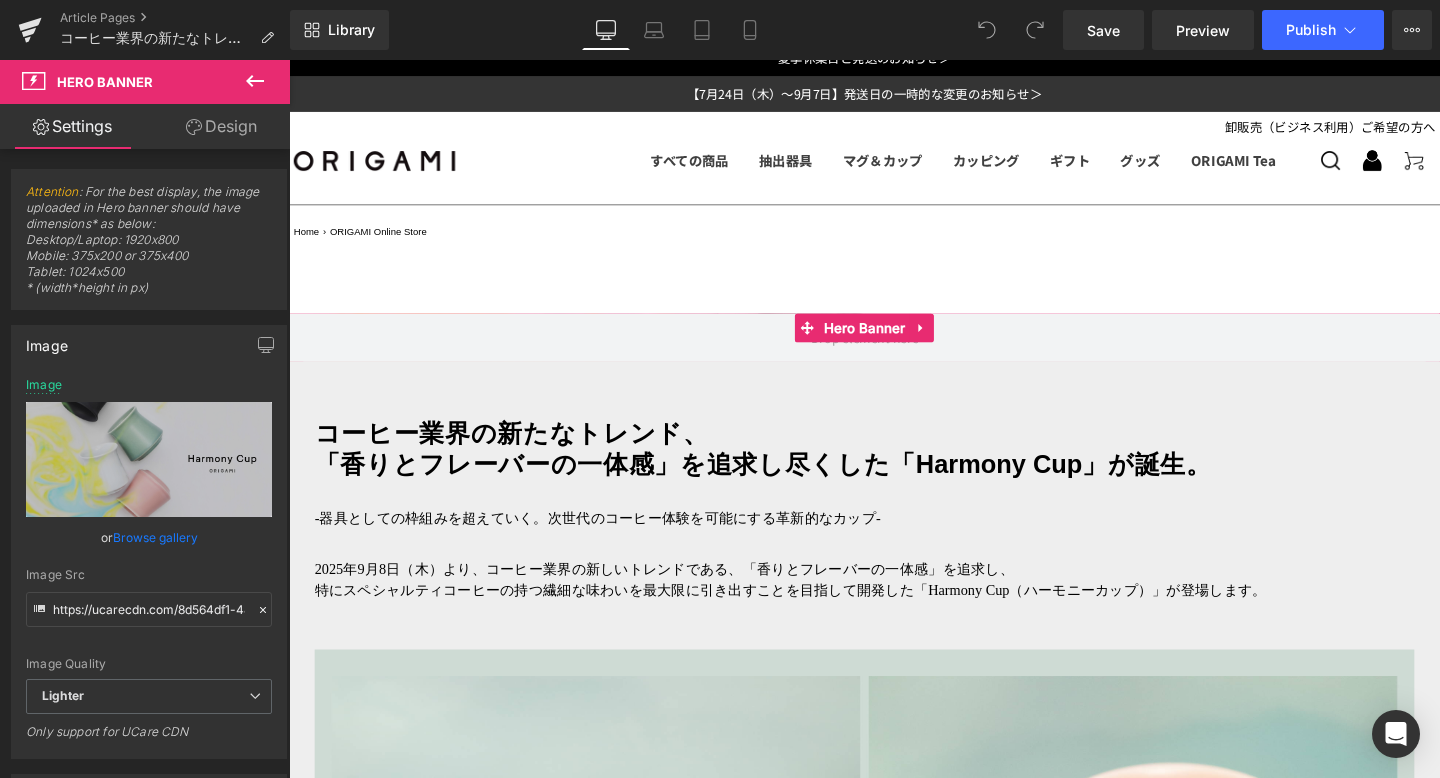 click on "Design" at bounding box center (221, 126) 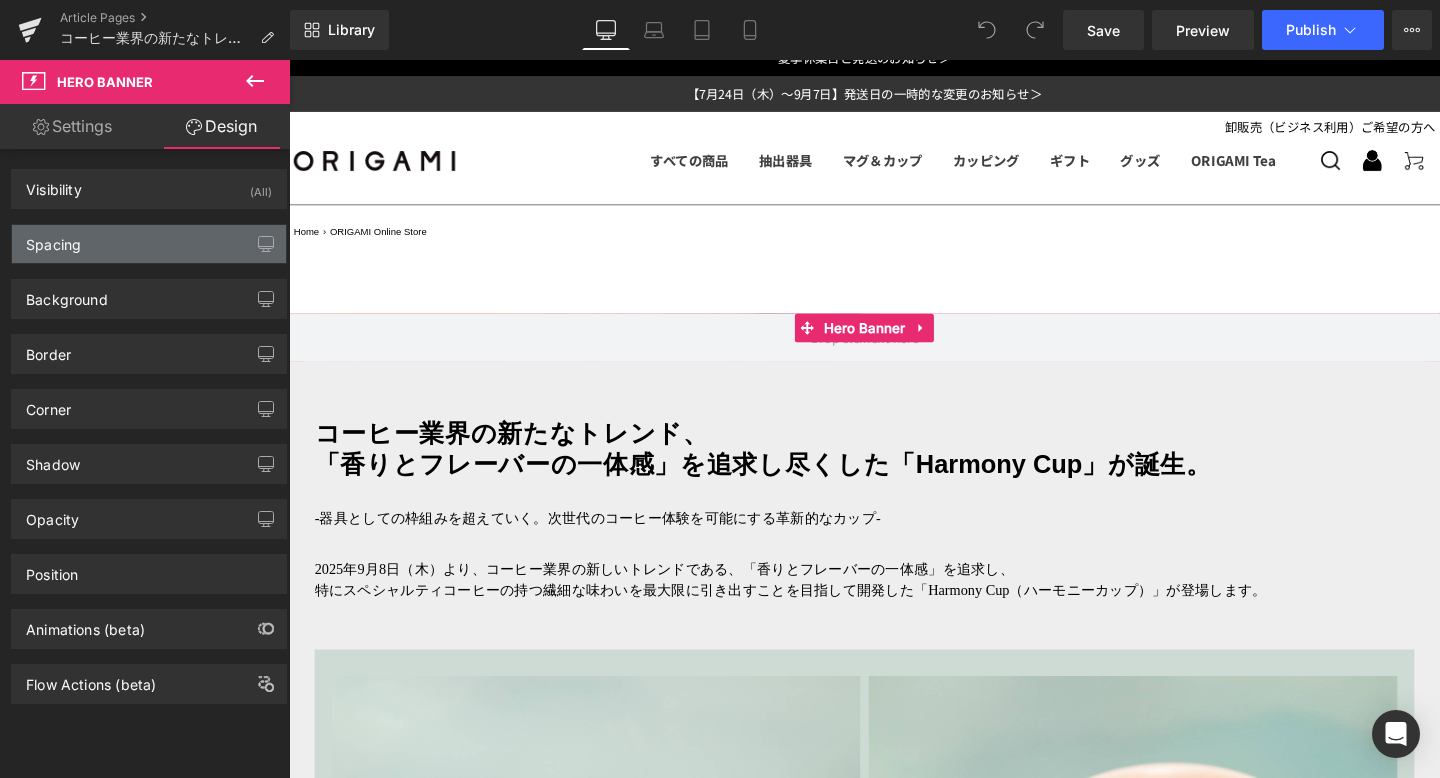 click on "Spacing" at bounding box center (149, 244) 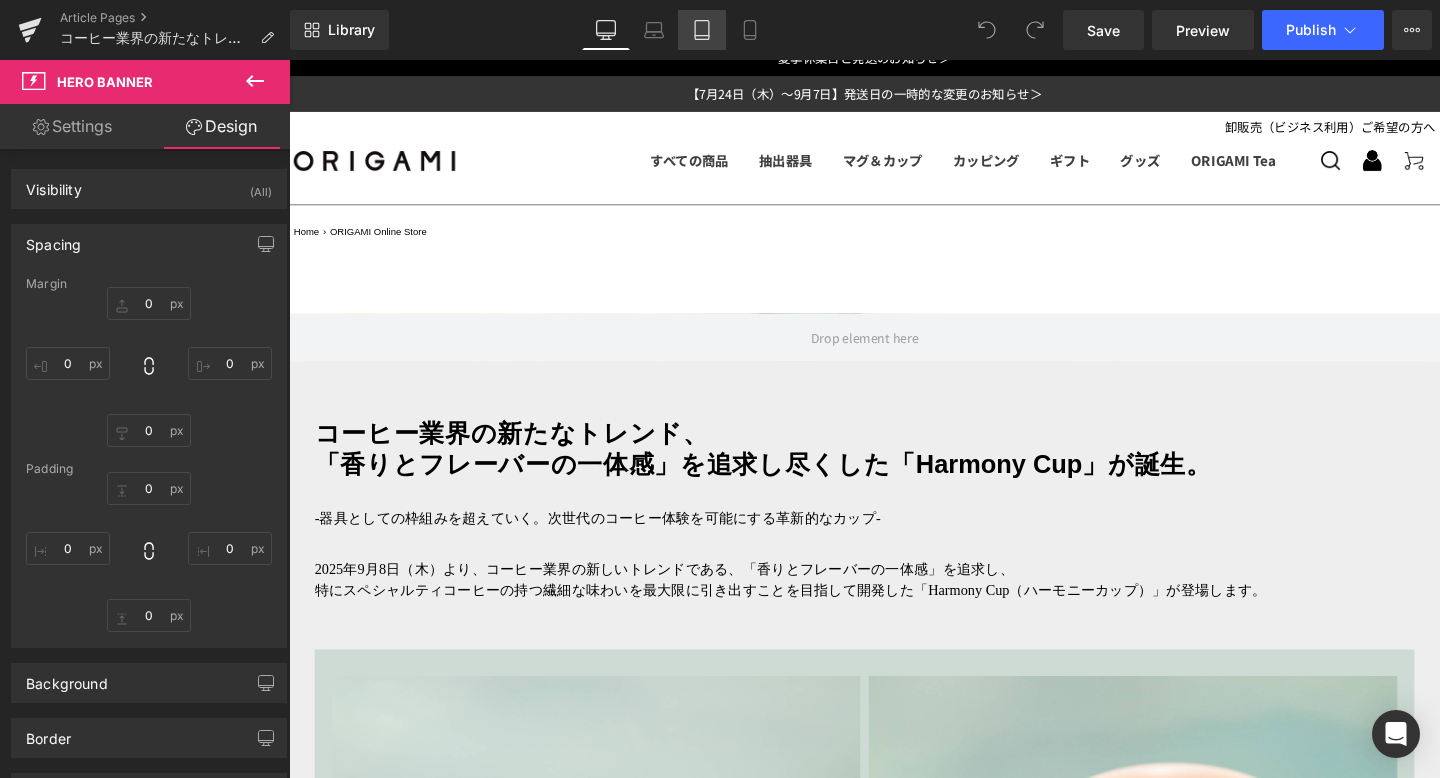 click on "Tablet" at bounding box center [702, 30] 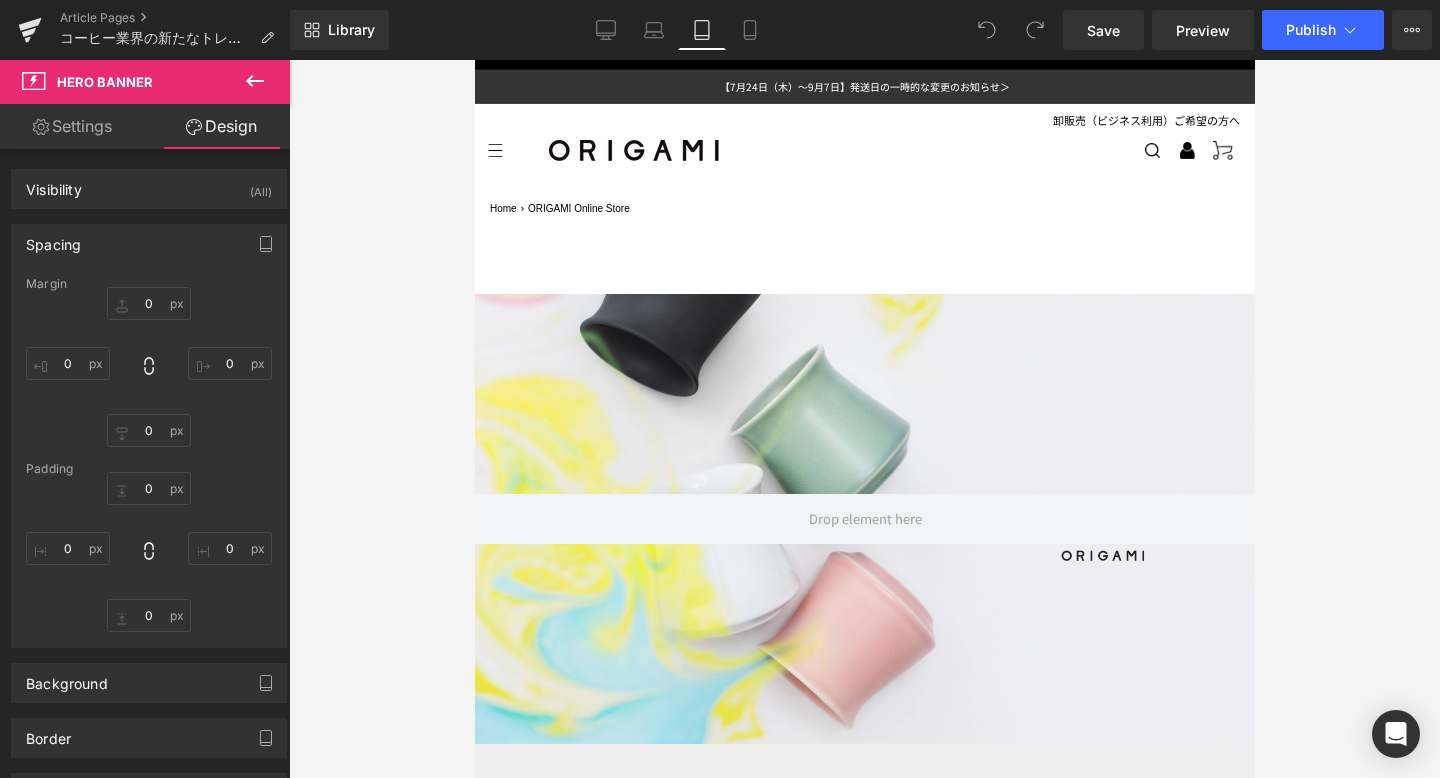 type on "0" 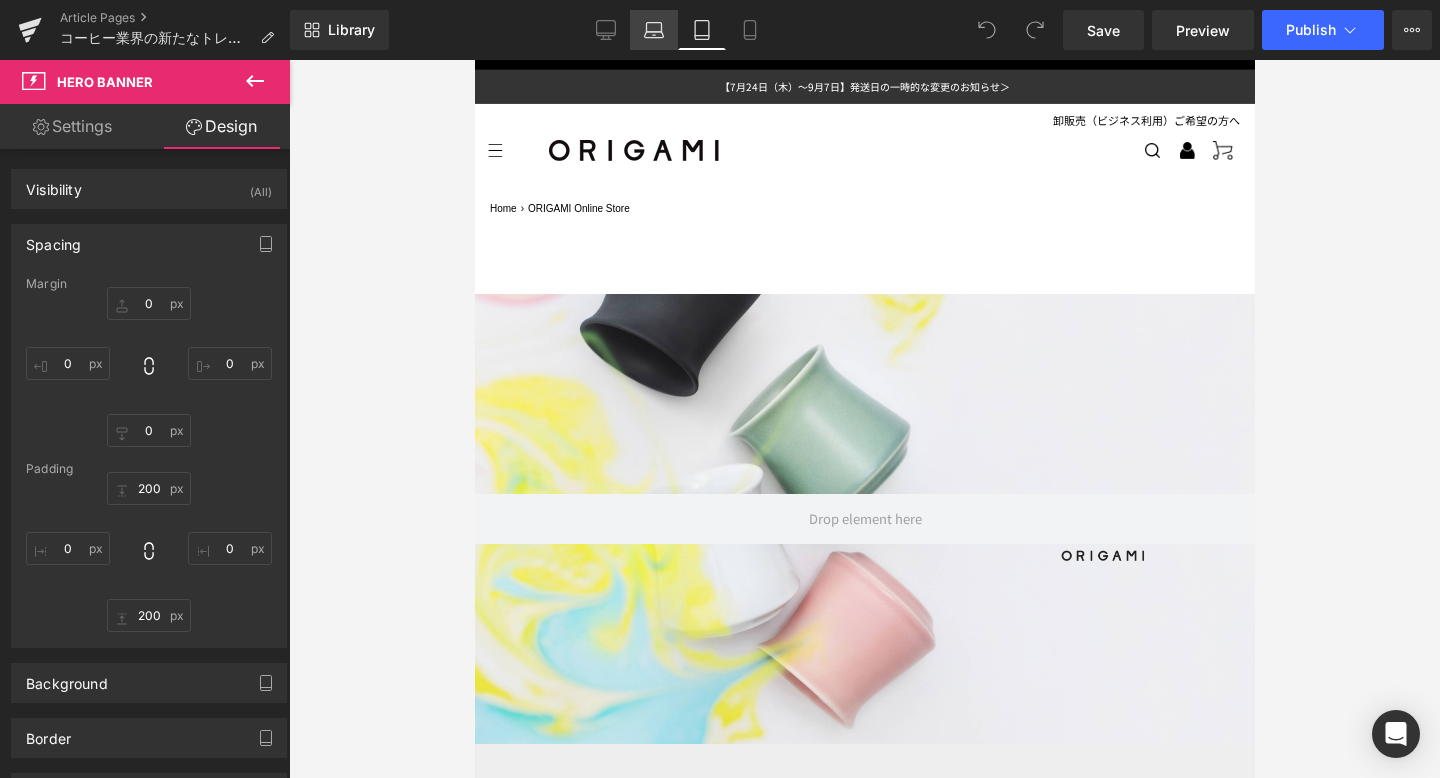 scroll, scrollTop: 54, scrollLeft: 0, axis: vertical 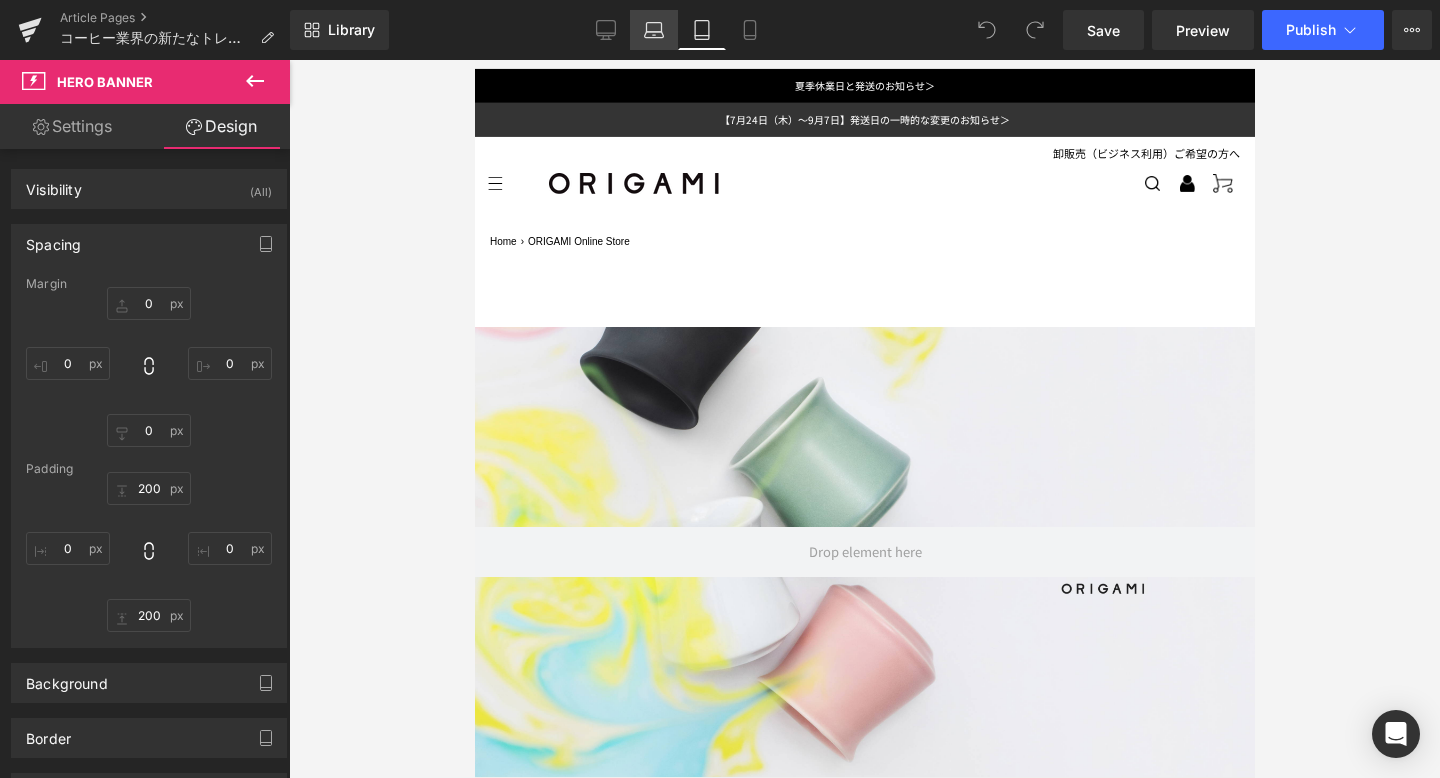 click 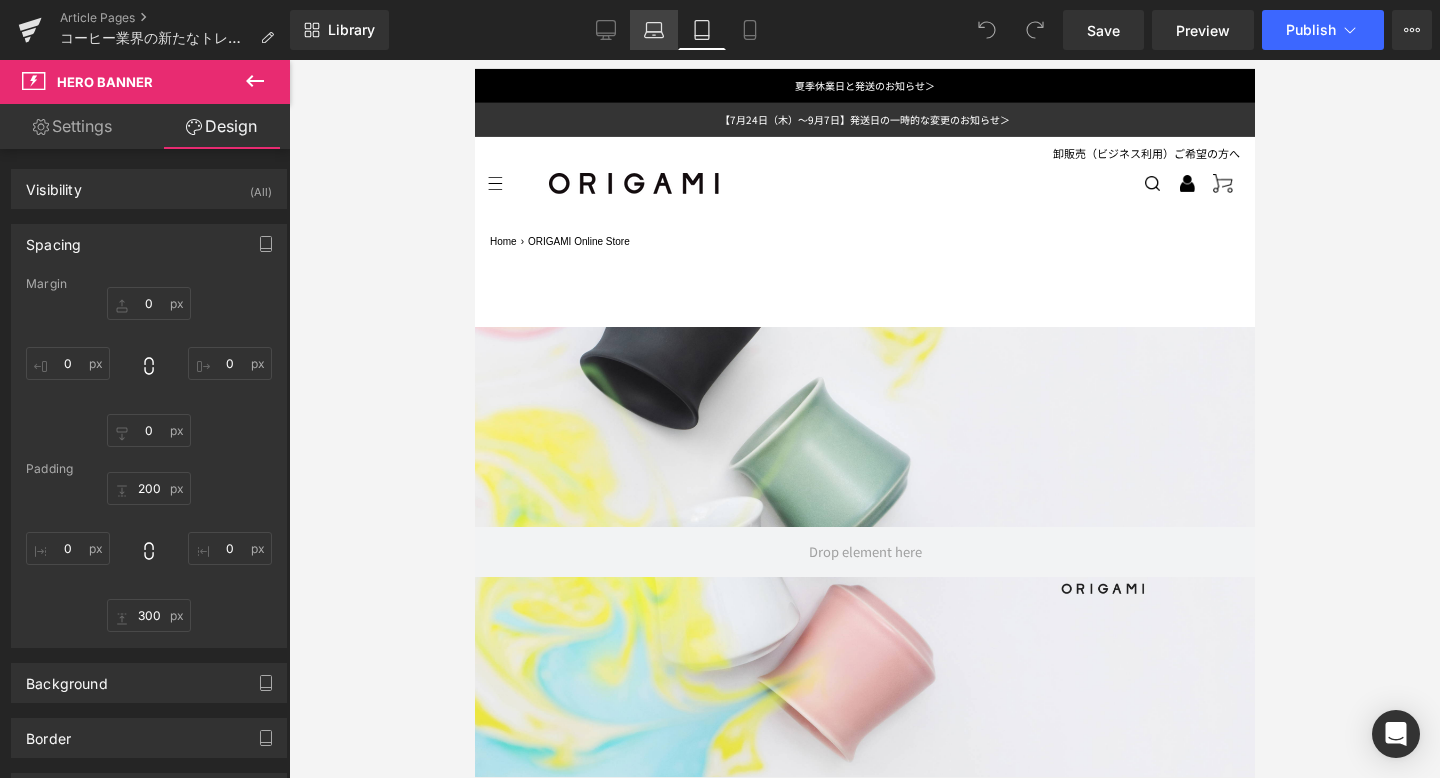 scroll, scrollTop: 87, scrollLeft: 0, axis: vertical 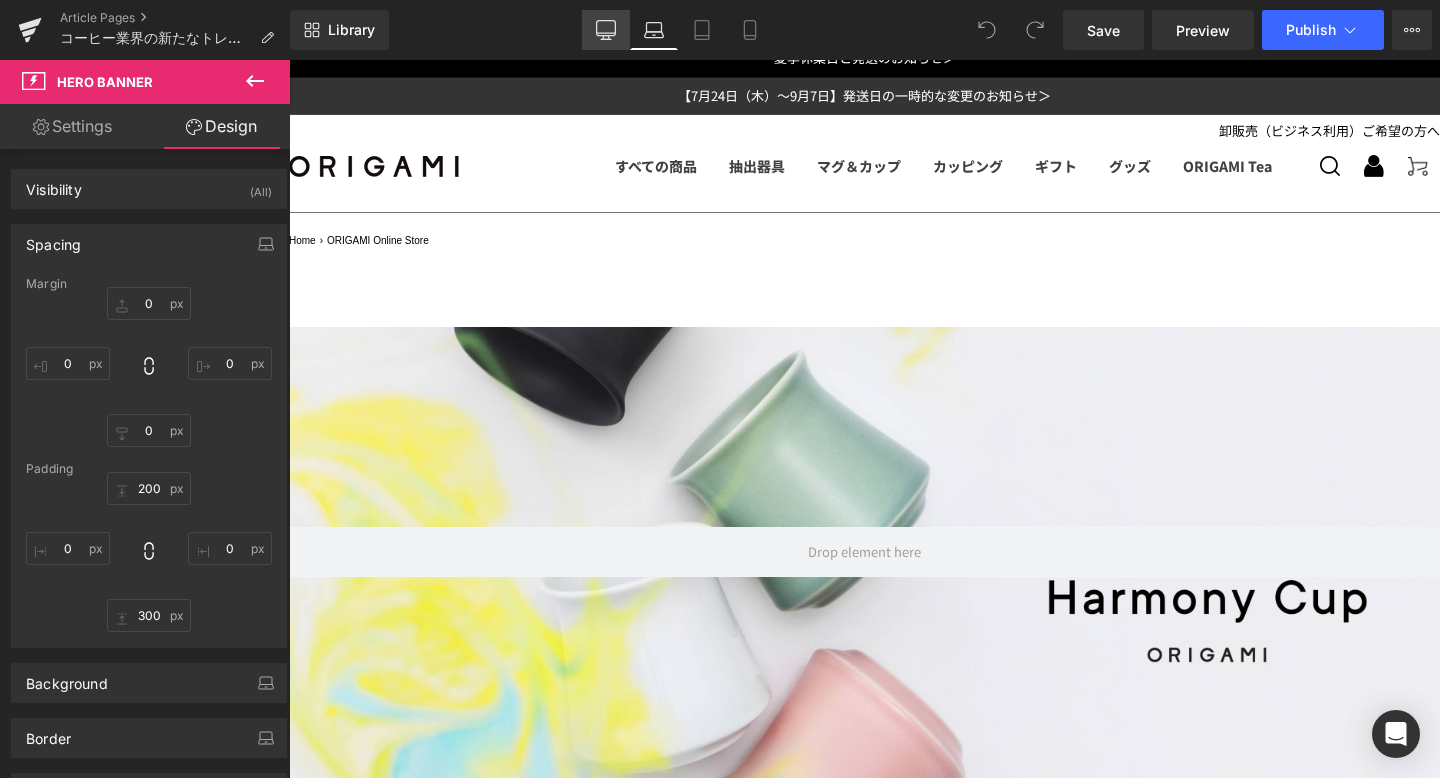 click on "Desktop" at bounding box center [606, 30] 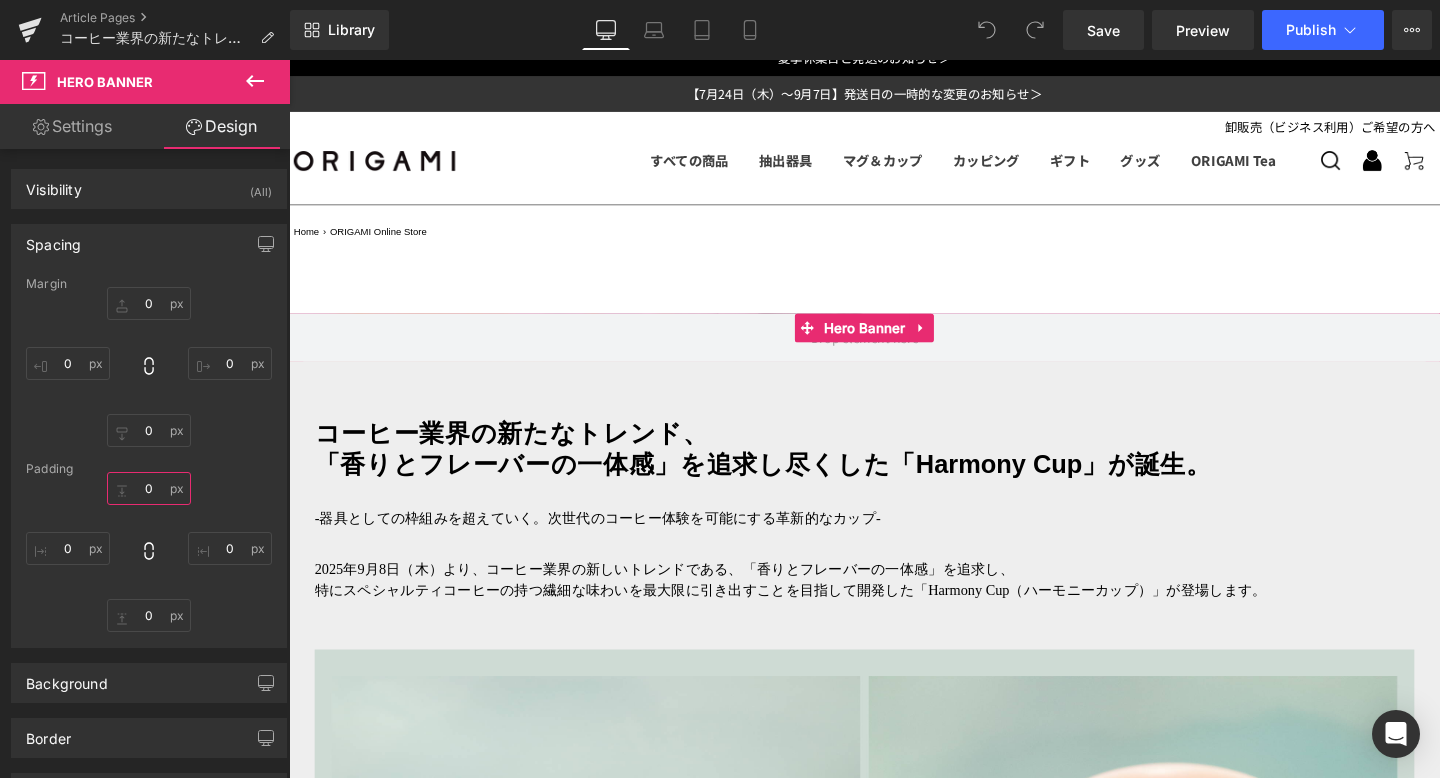 click on "0" at bounding box center (149, 488) 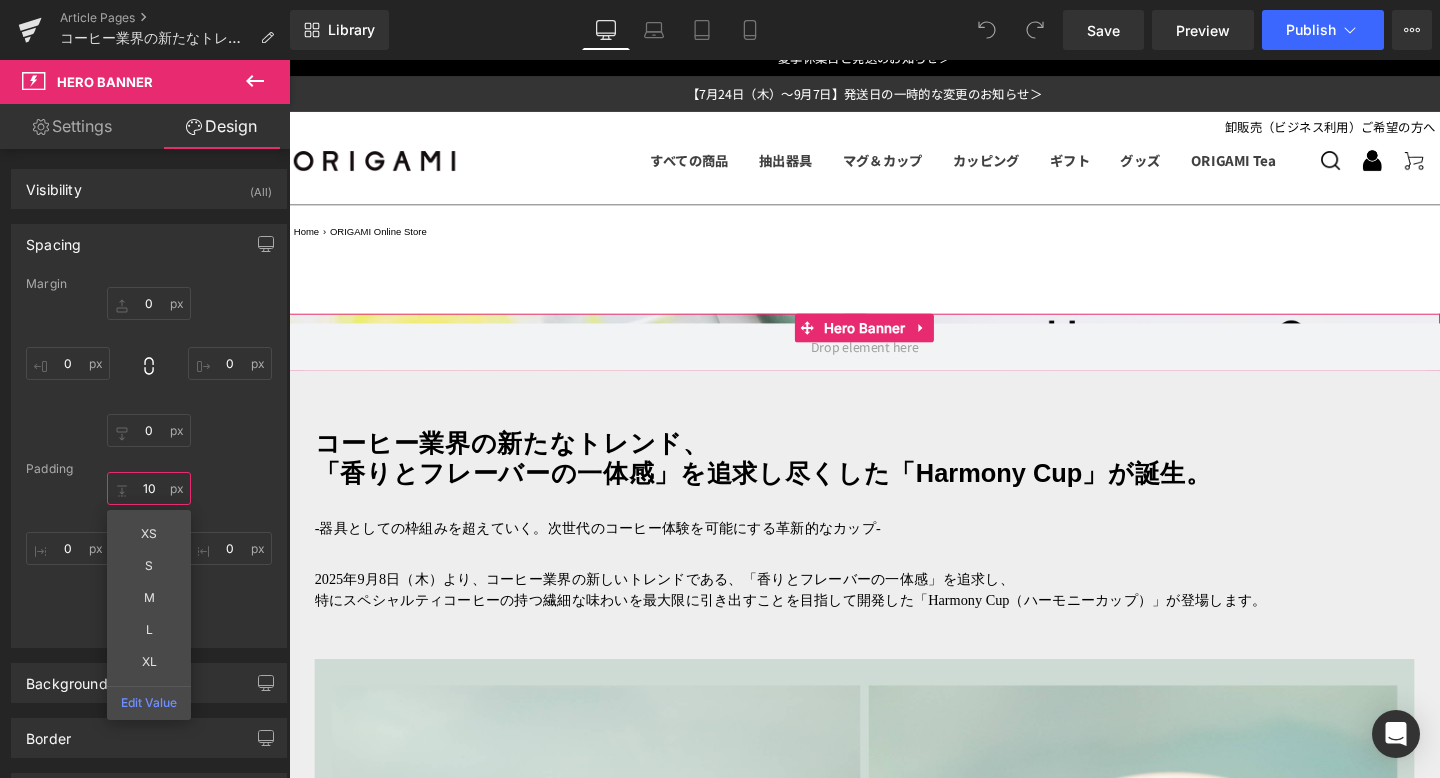 type on "10" 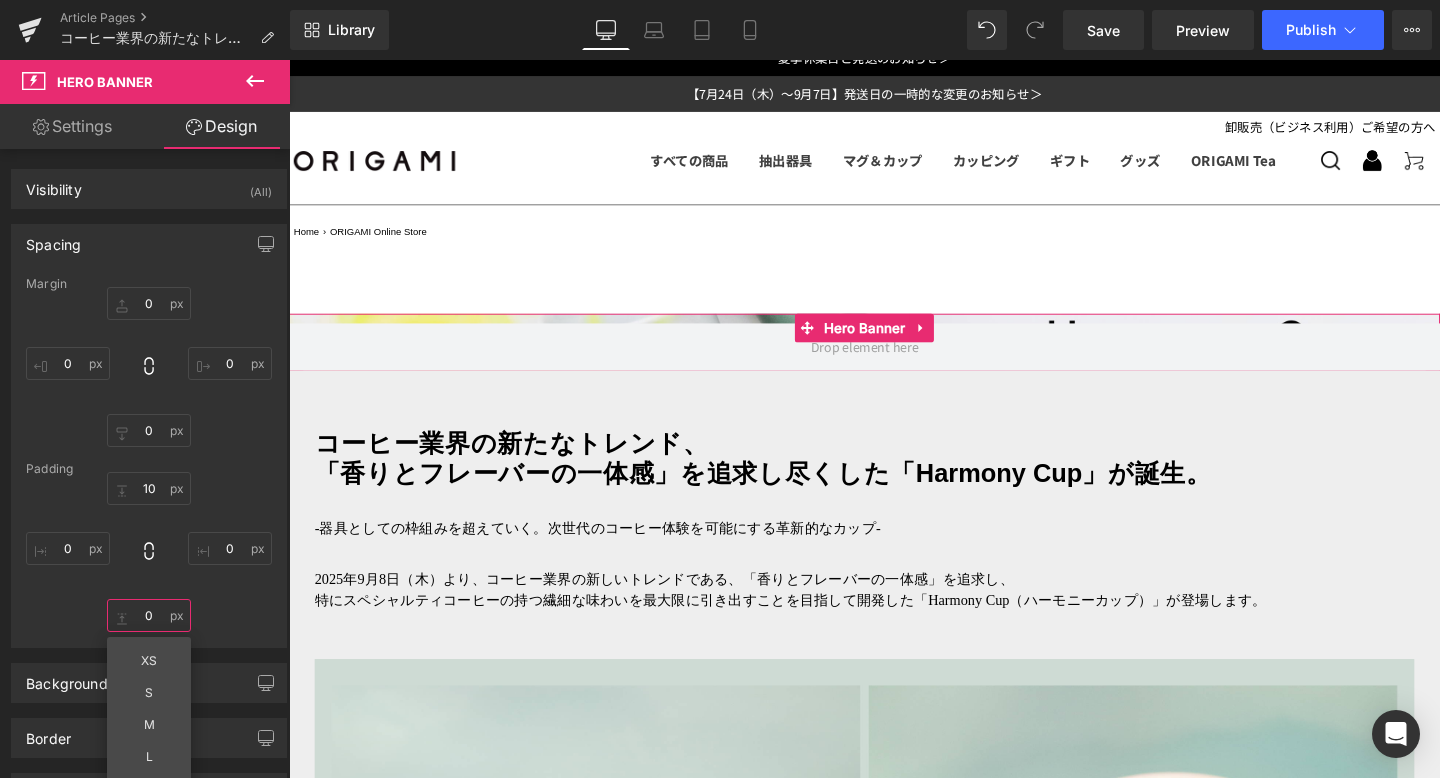 click on "0" at bounding box center (149, 615) 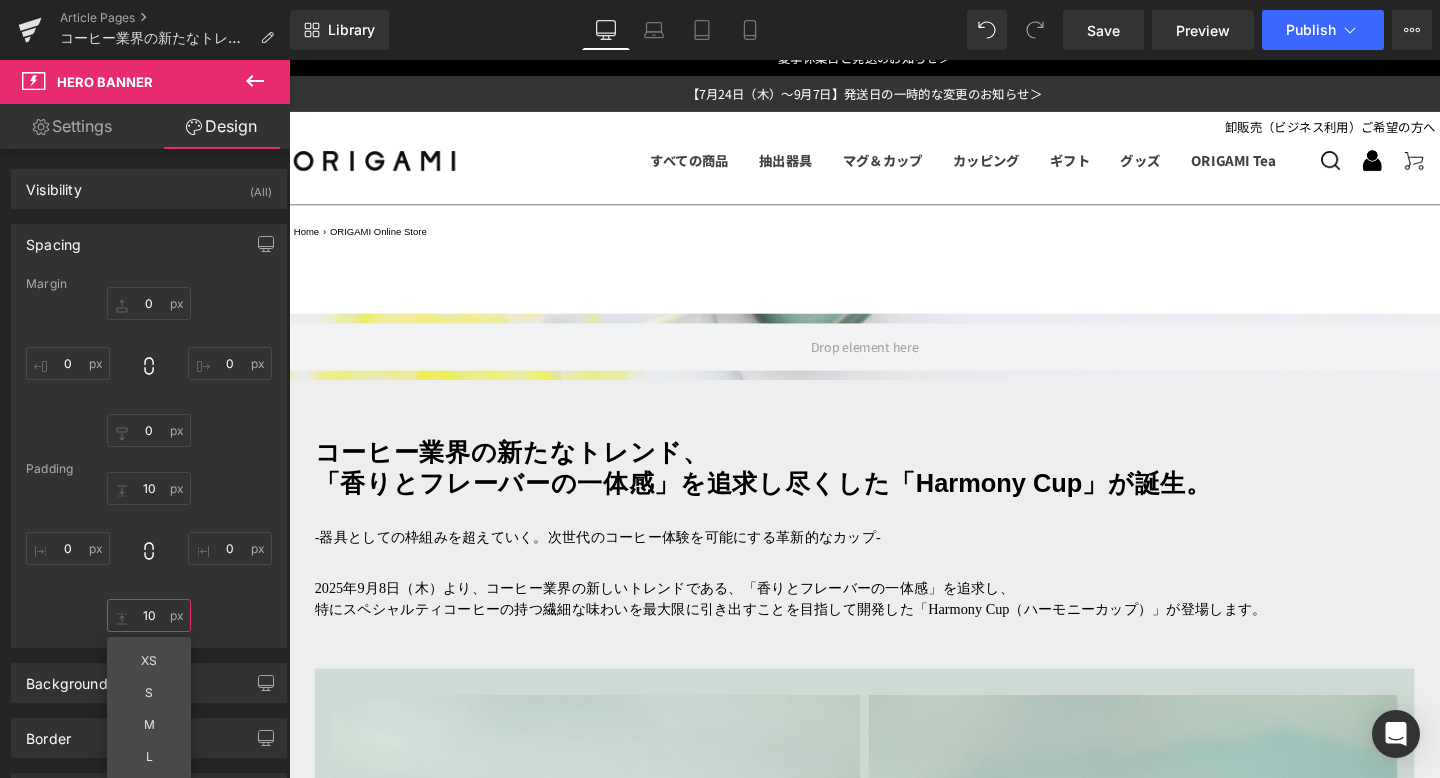 click at bounding box center (289, 60) 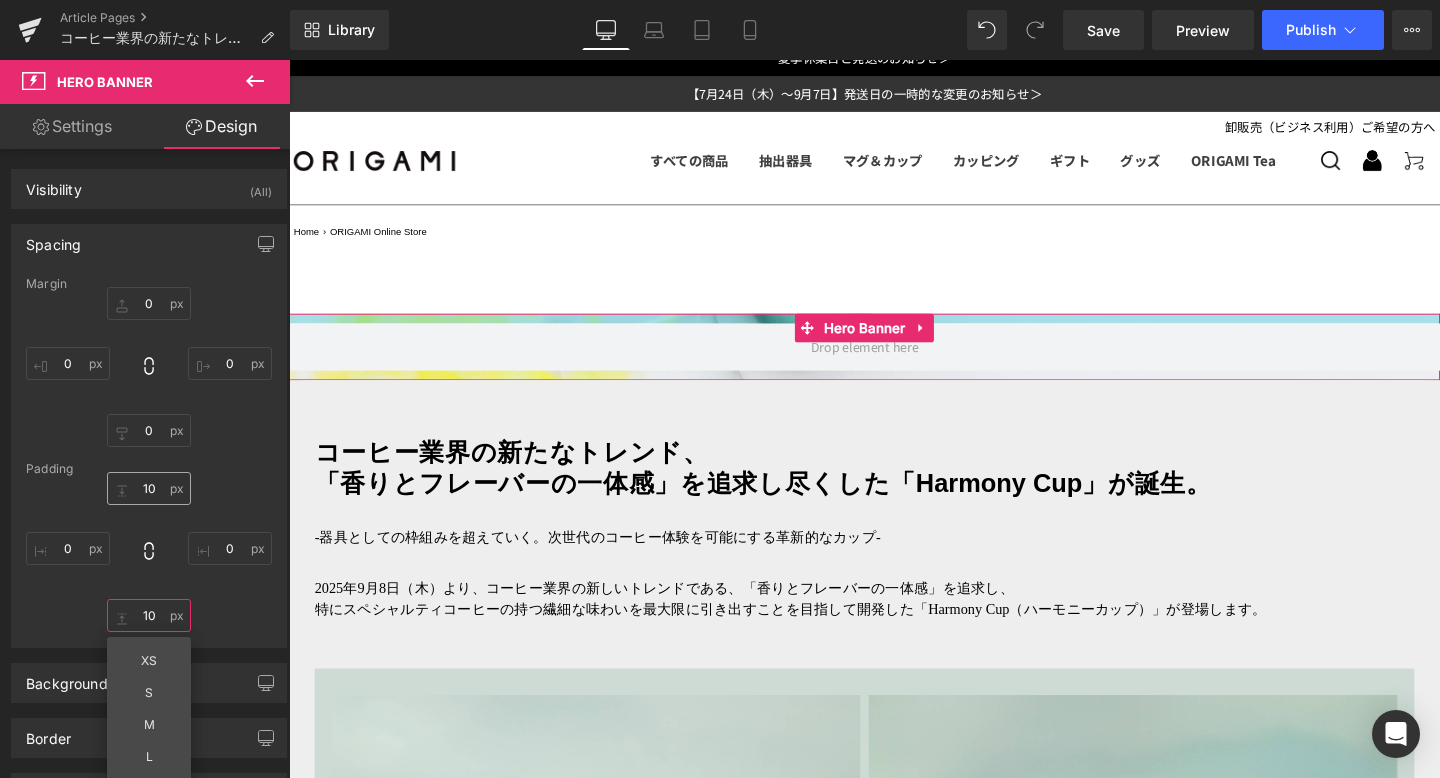 type on "10" 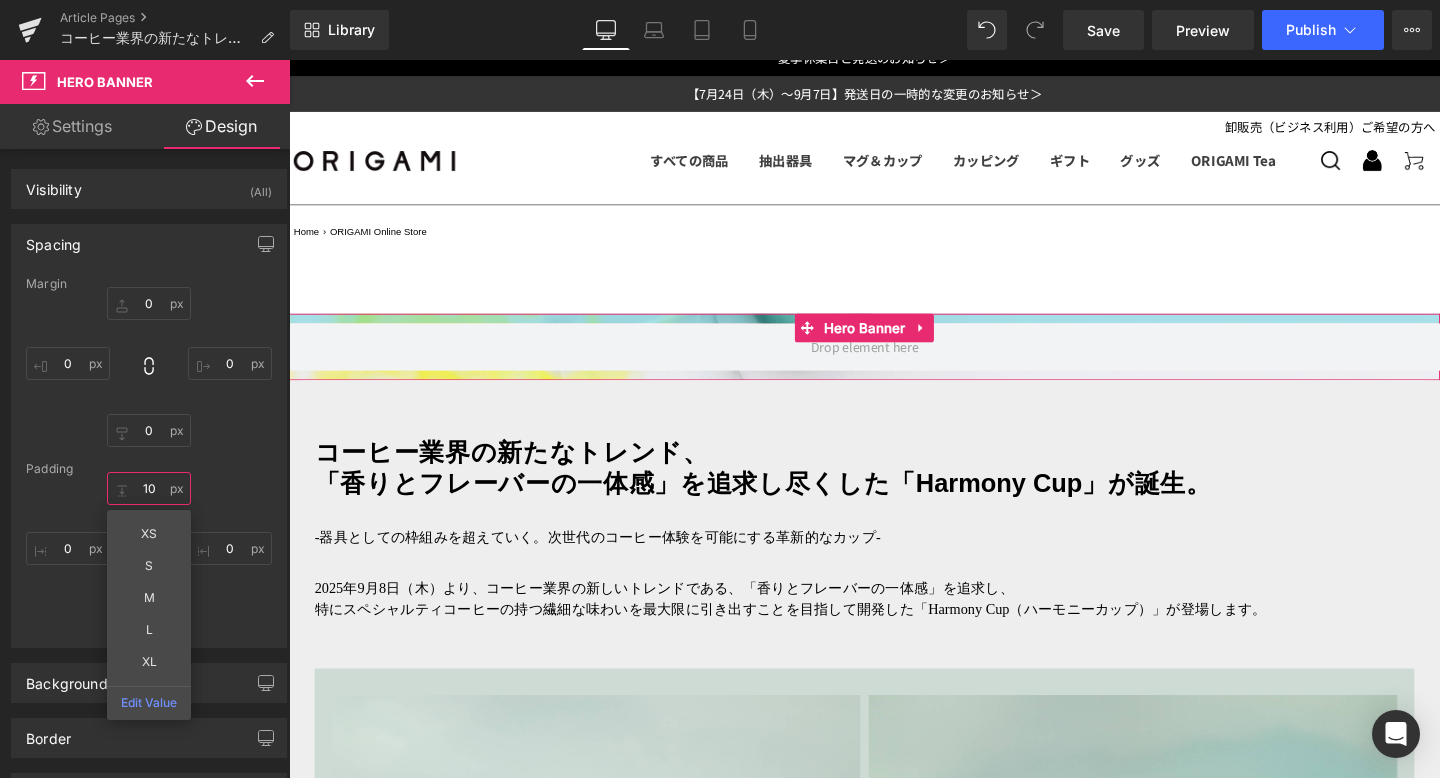 click on "10" at bounding box center (149, 488) 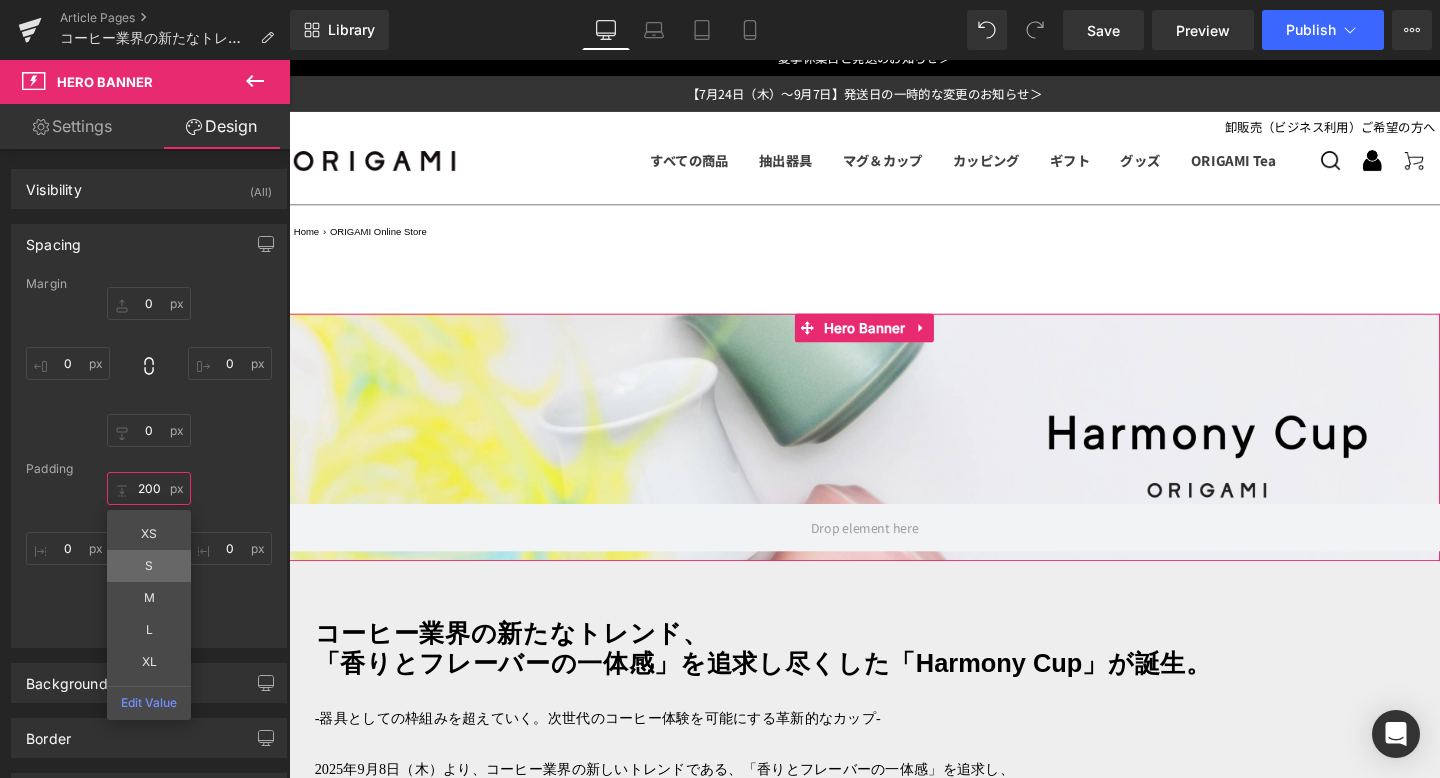 type on "200" 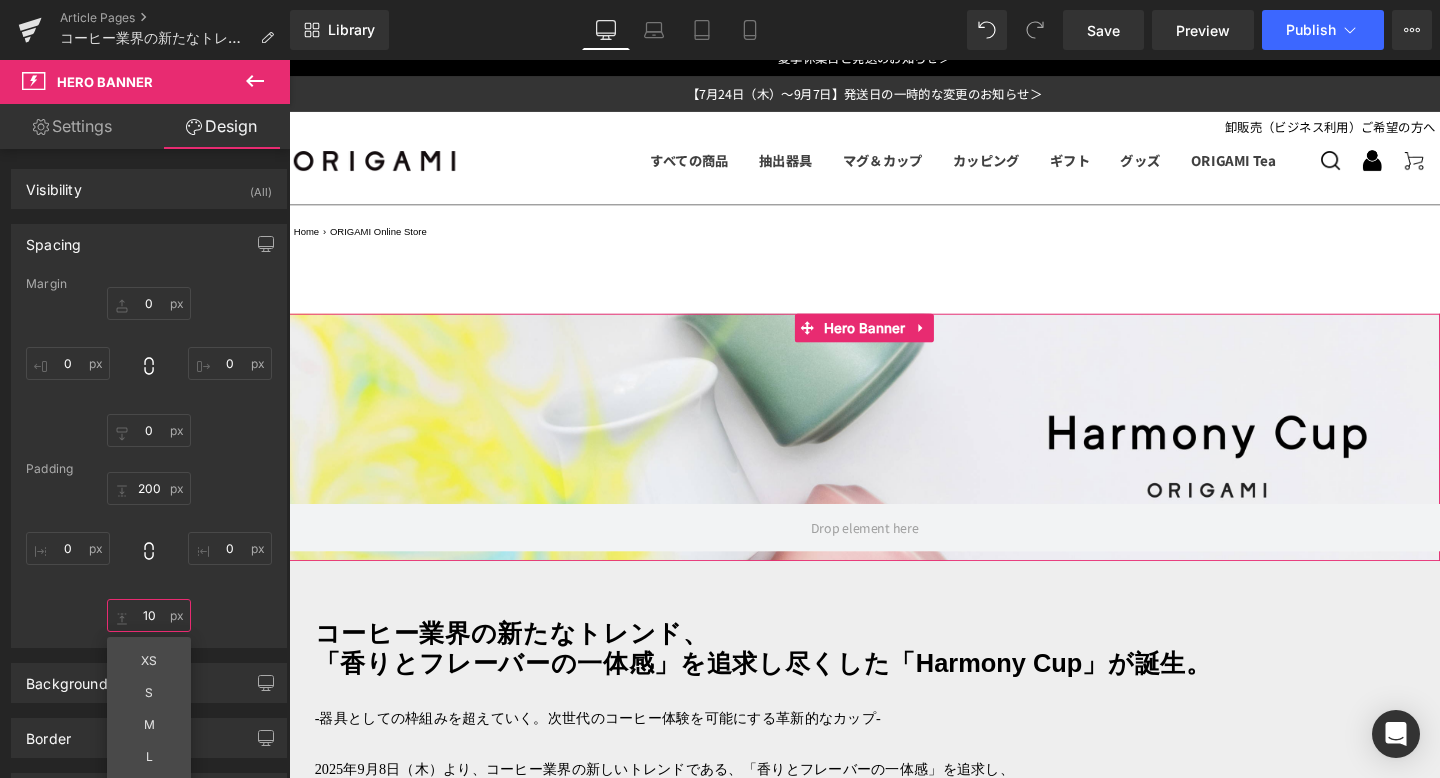 click on "10" at bounding box center (149, 615) 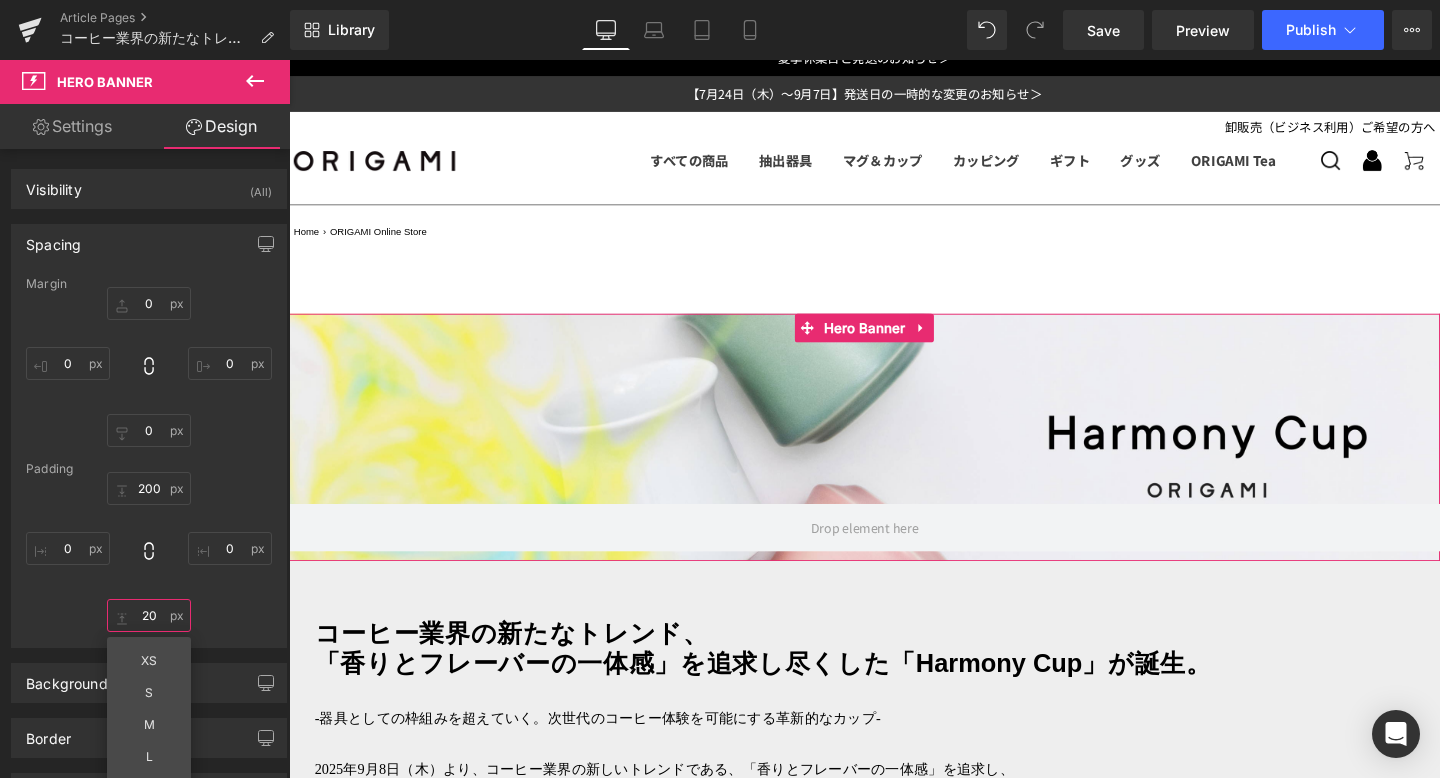 type on "200" 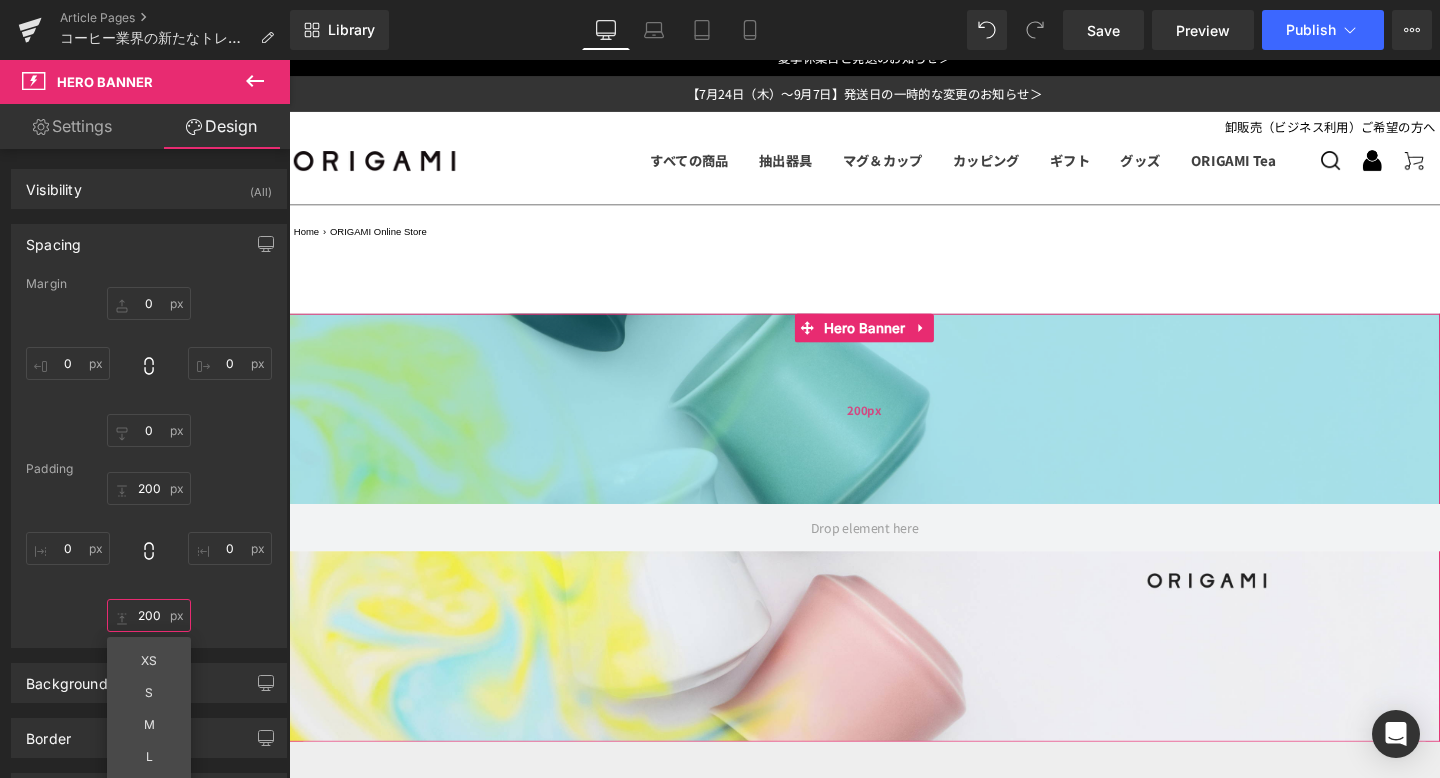 type on "201px" 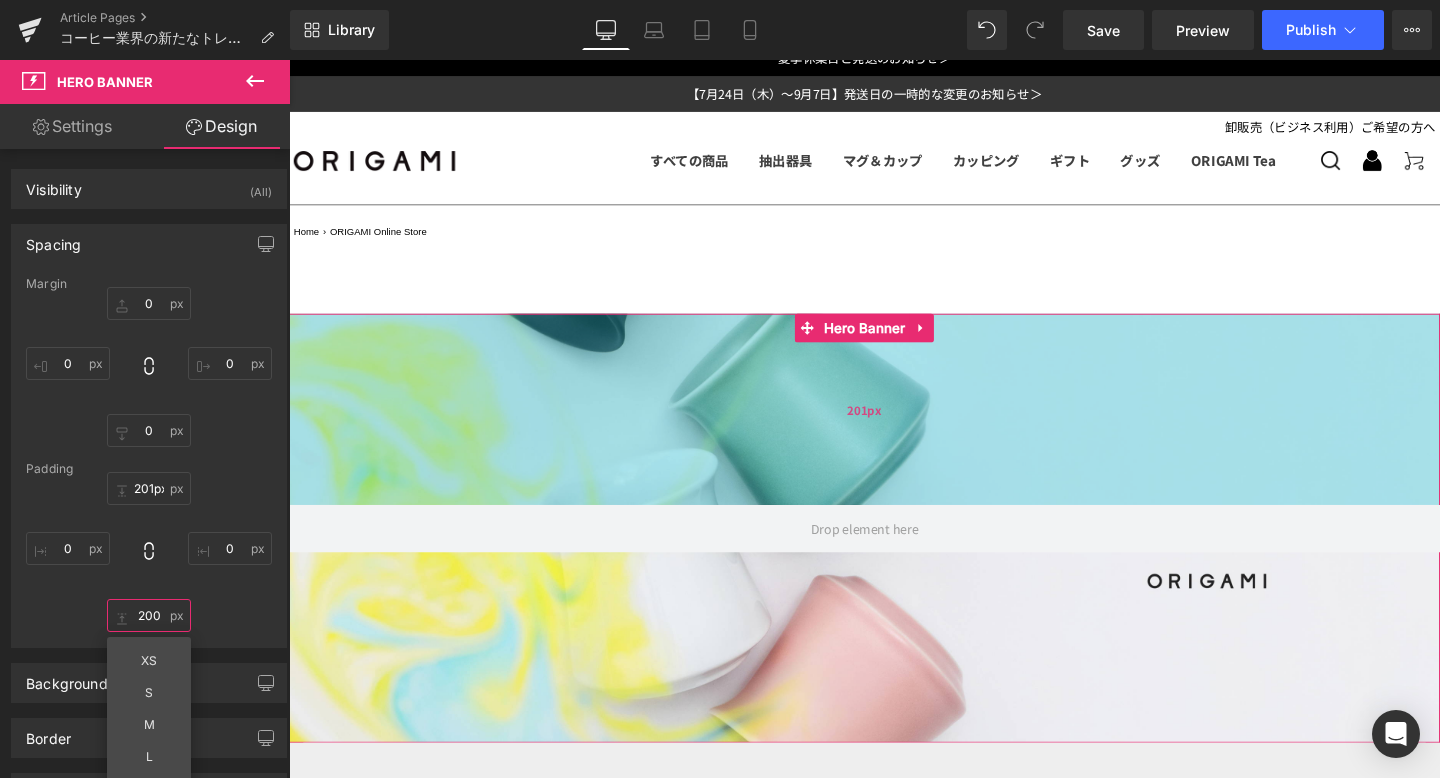click on "201px" at bounding box center (894, 427) 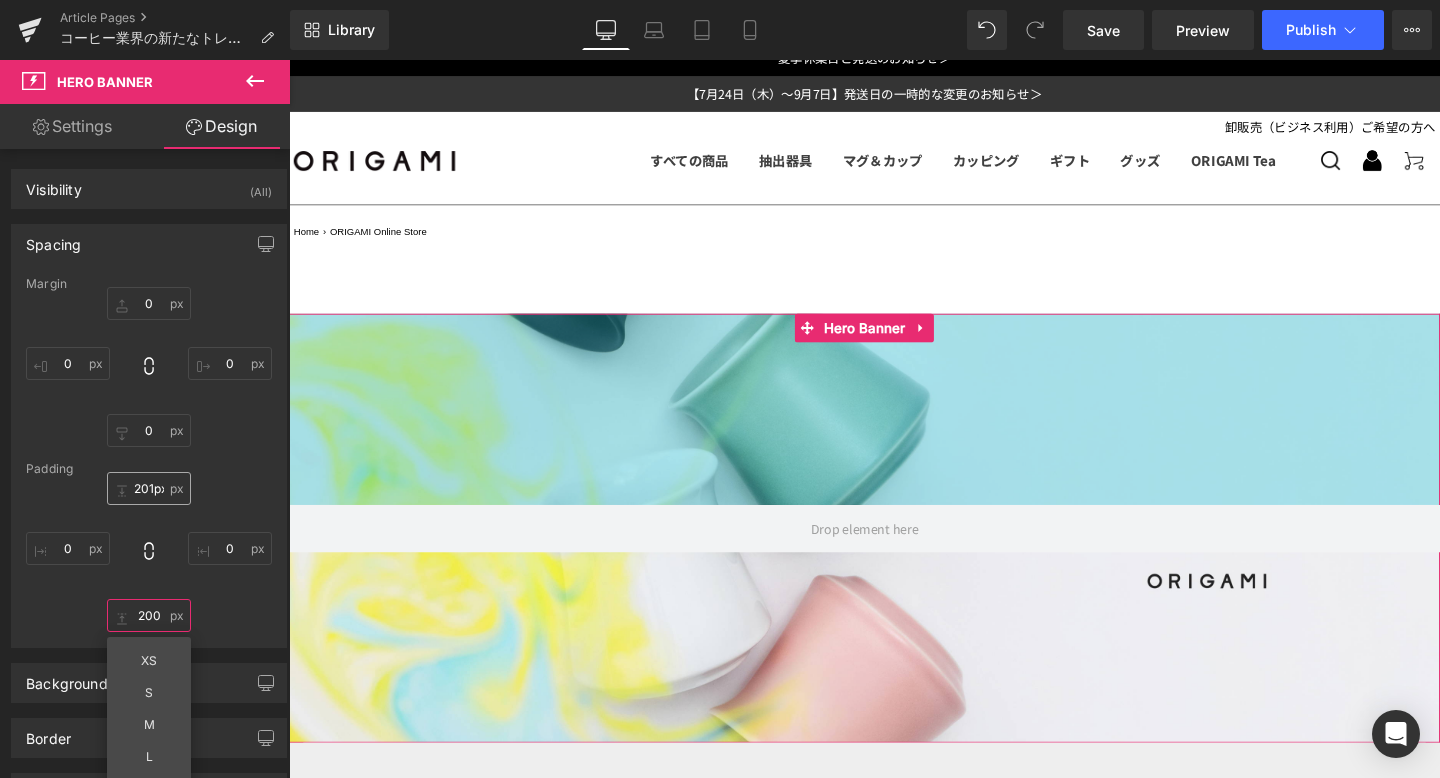 type on "200" 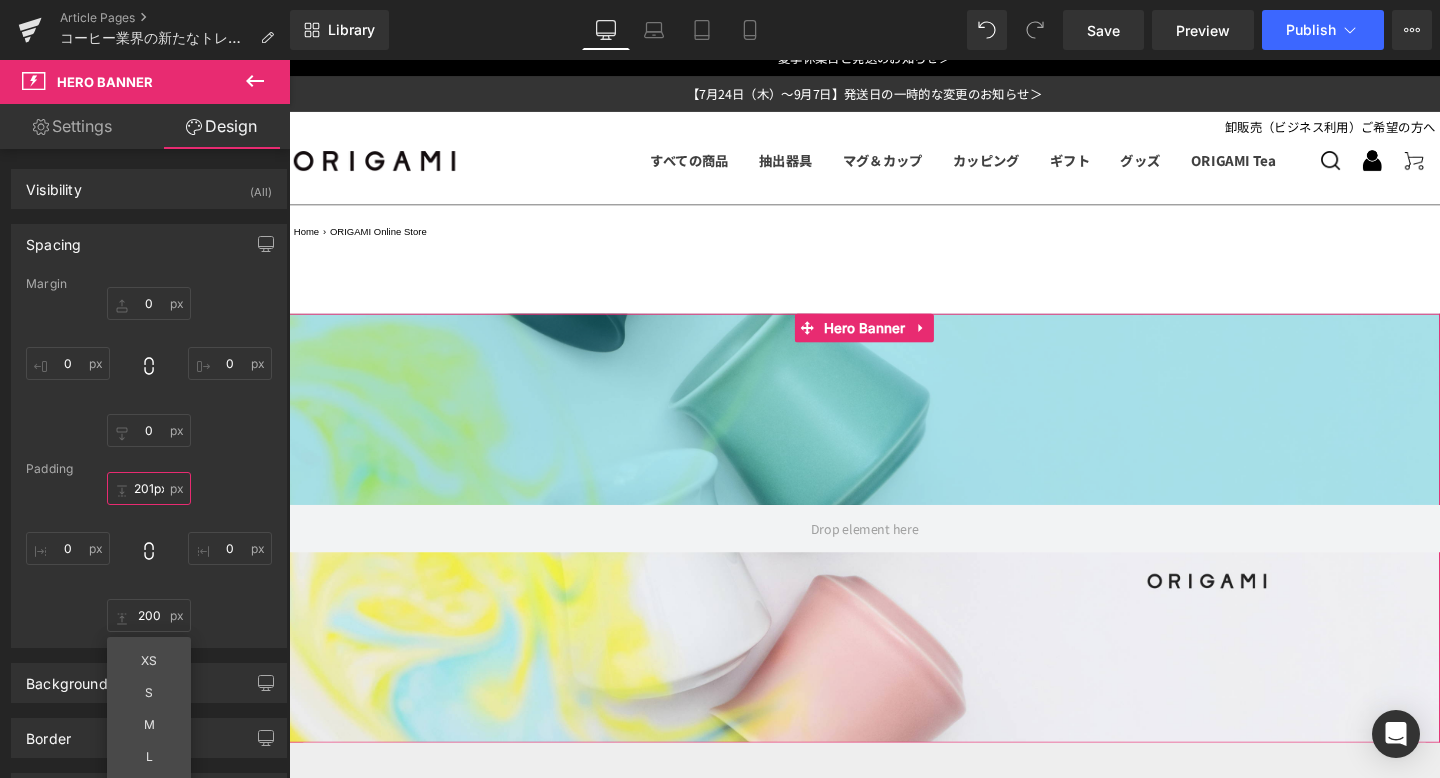 scroll, scrollTop: 0, scrollLeft: 3, axis: horizontal 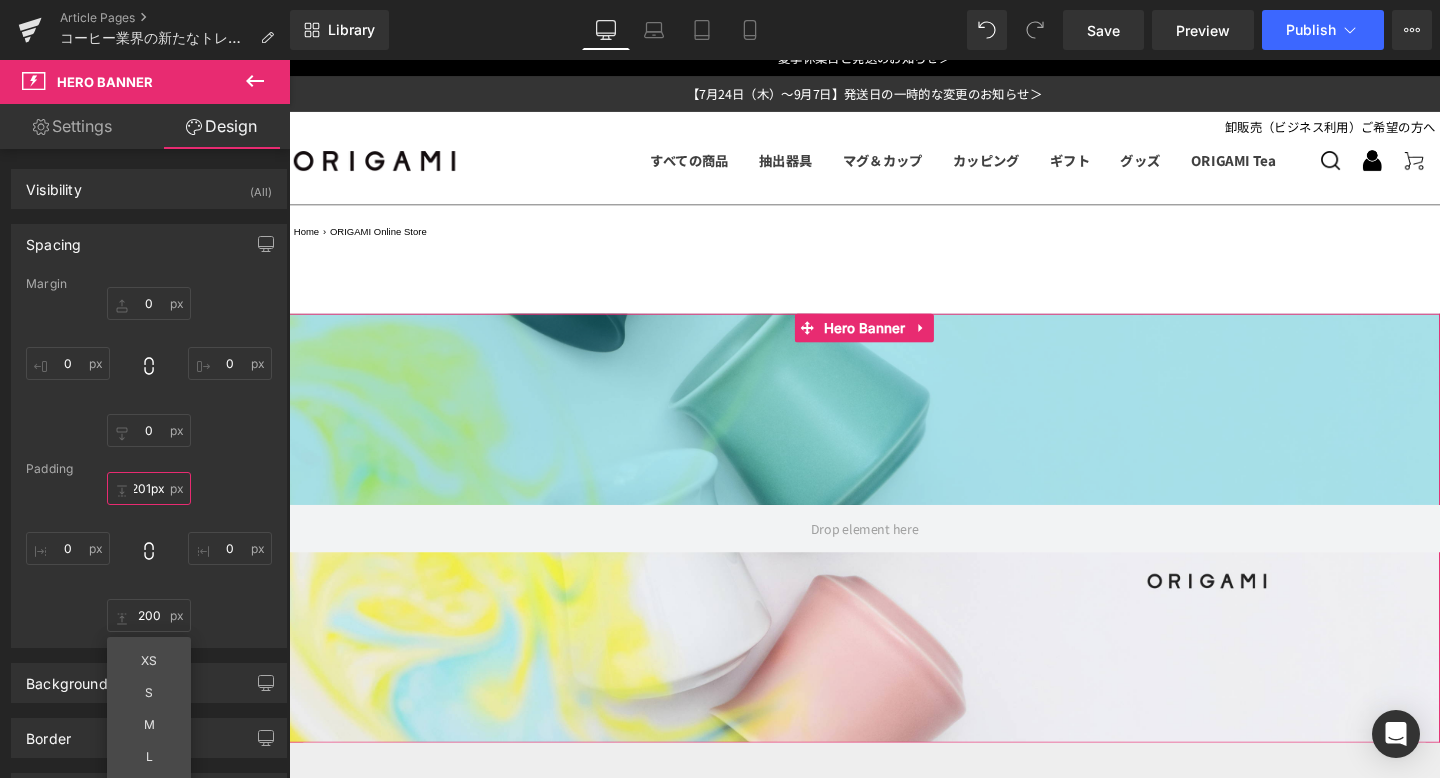 click on "201px" at bounding box center [149, 488] 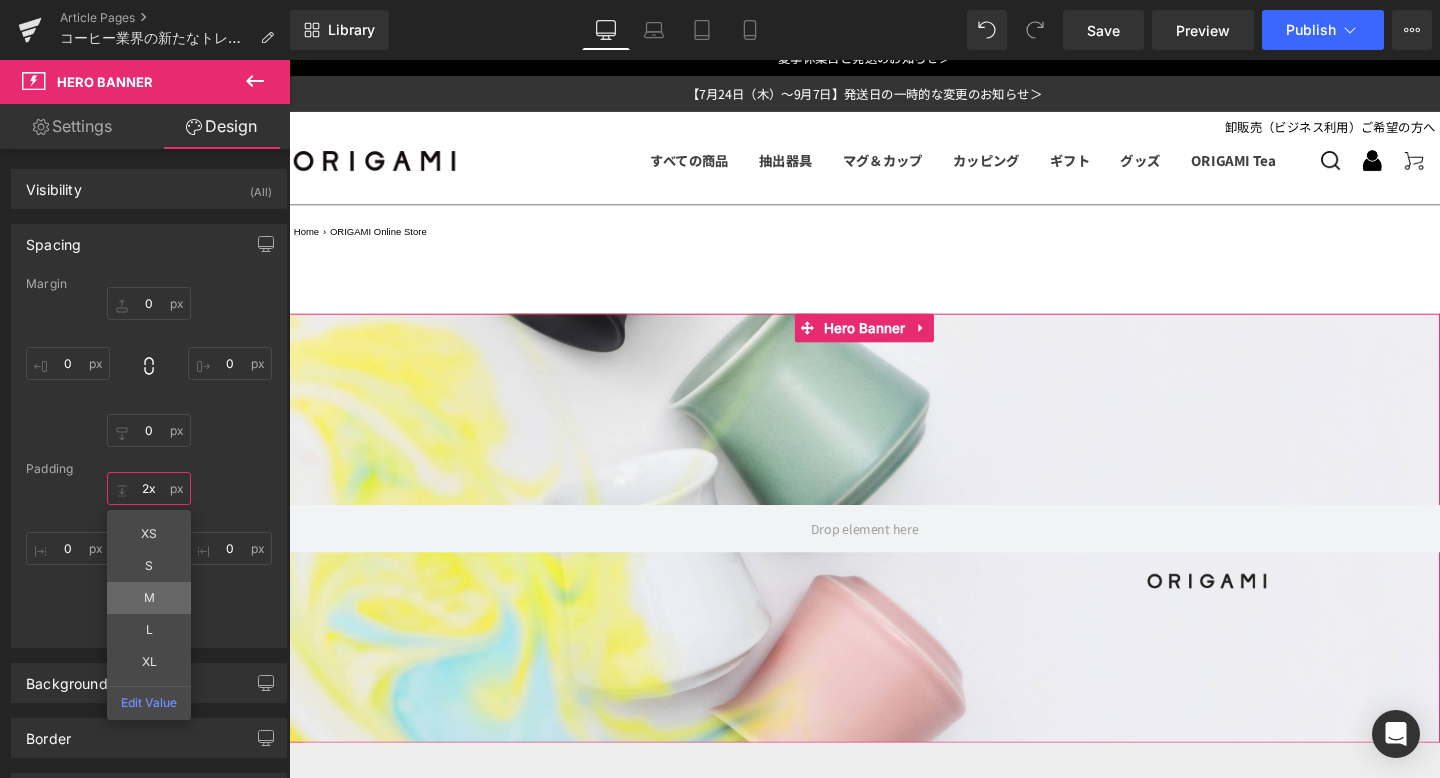 scroll, scrollTop: 0, scrollLeft: 0, axis: both 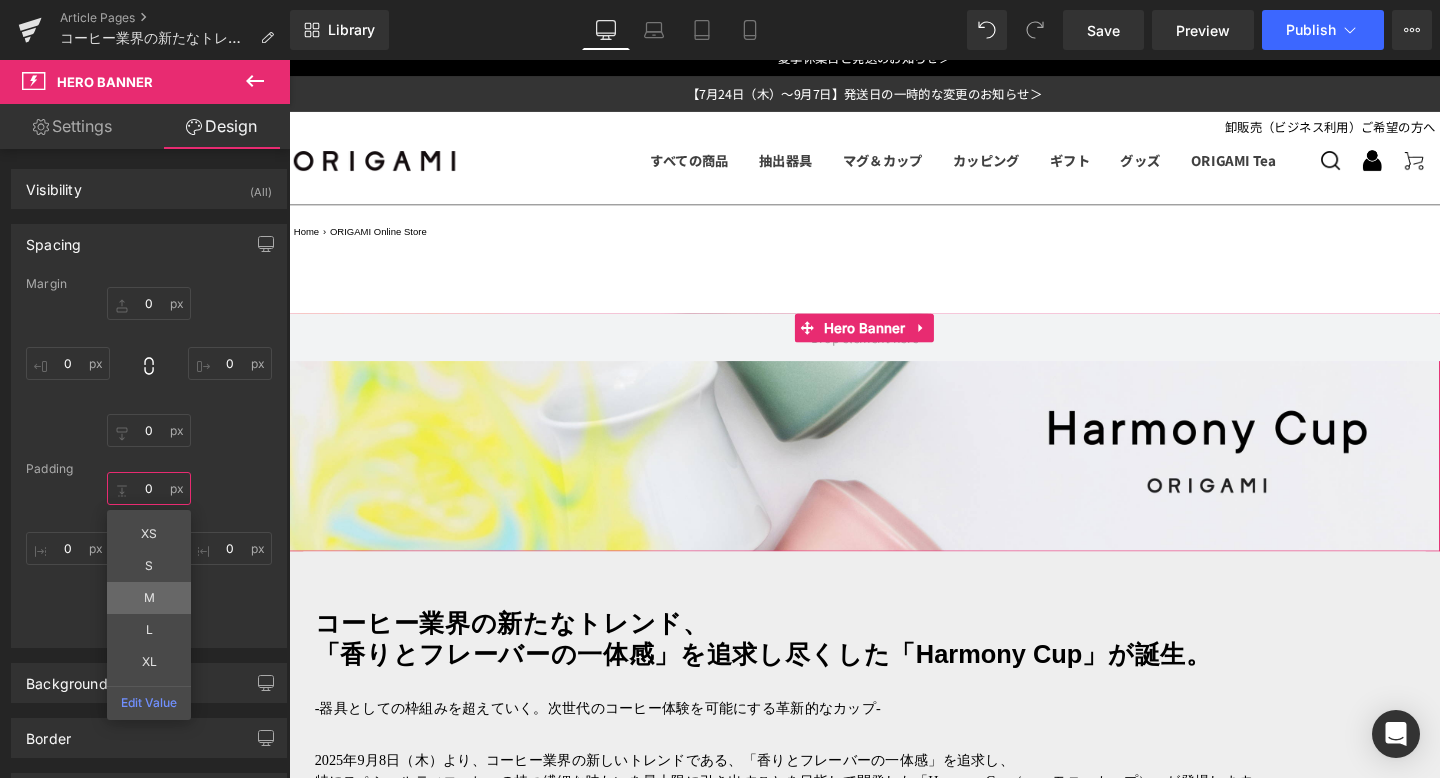 type on "0" 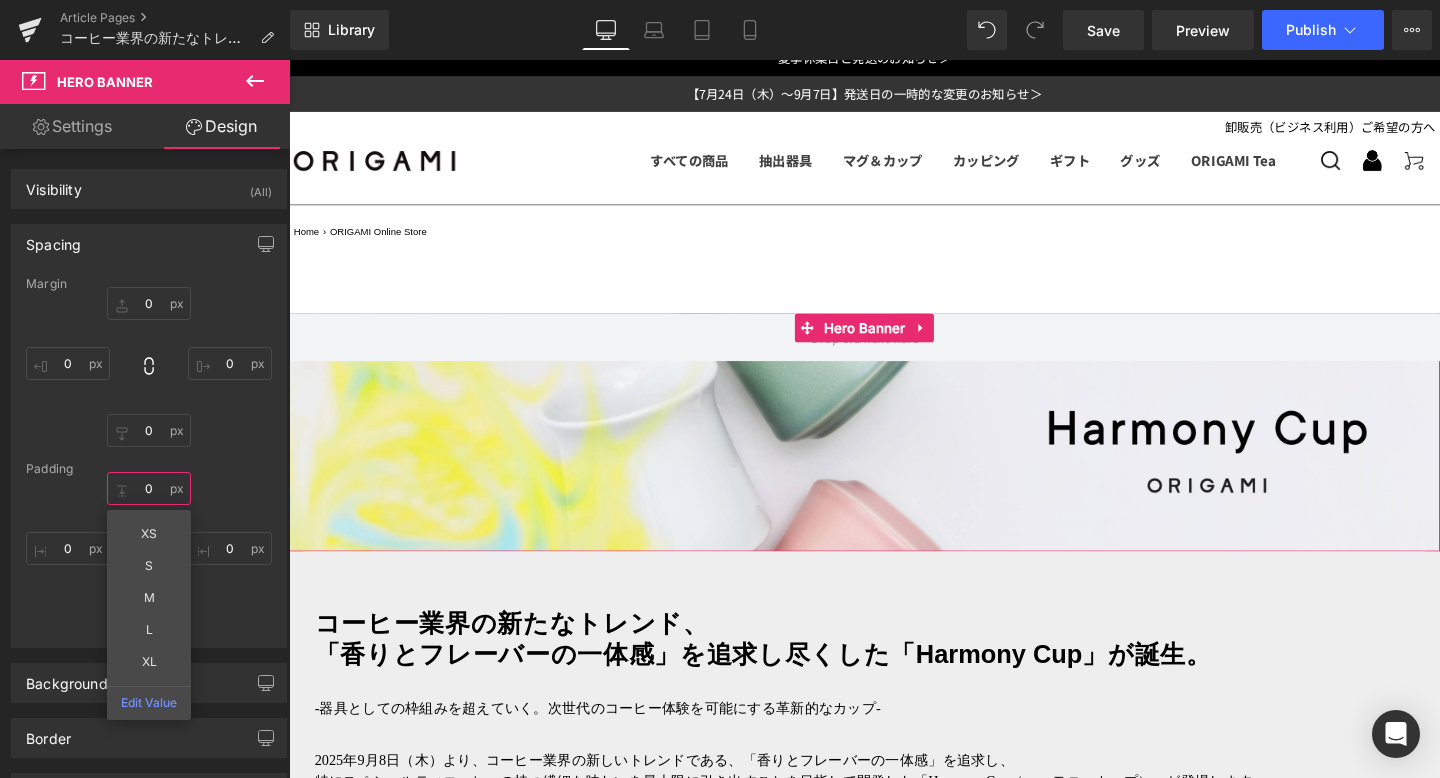 click on "0" at bounding box center (149, 488) 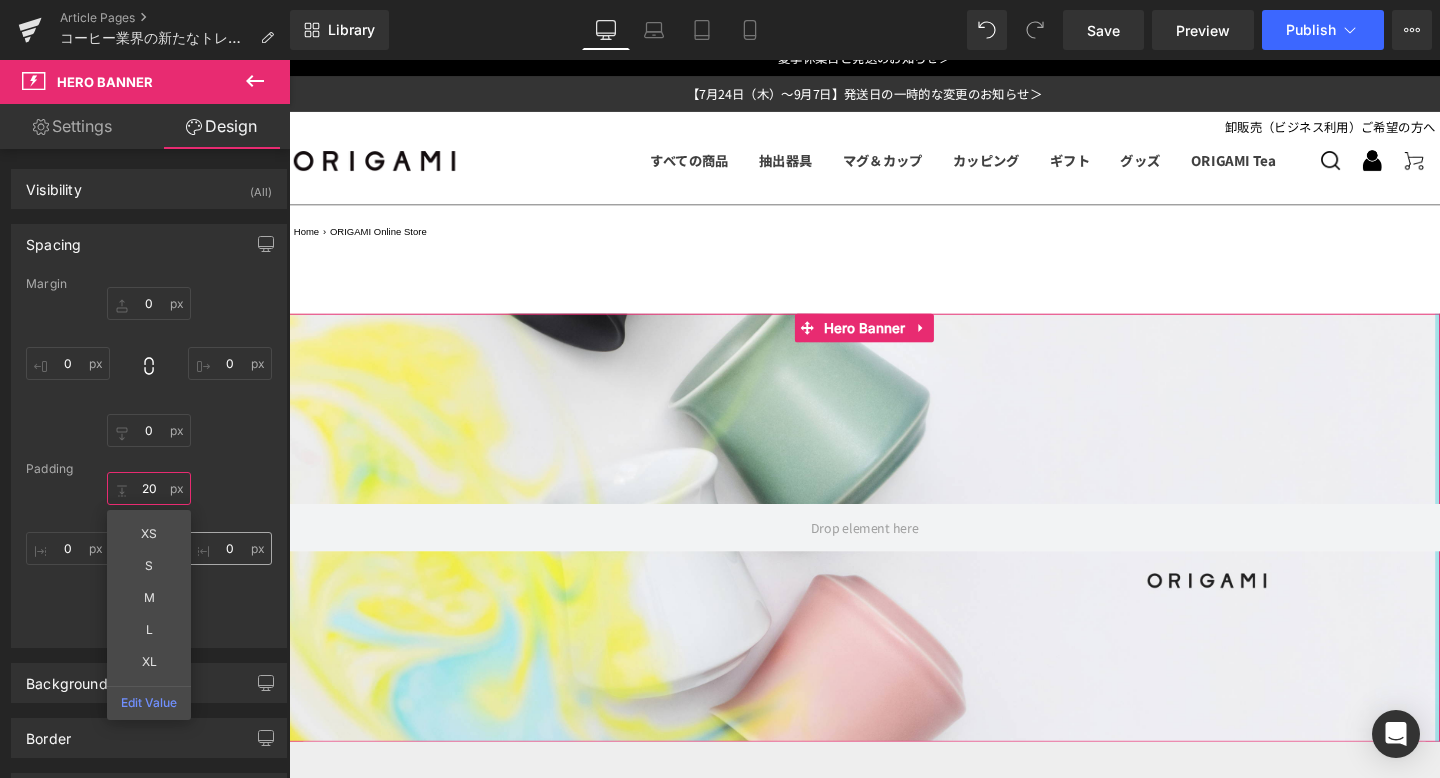 type on "200" 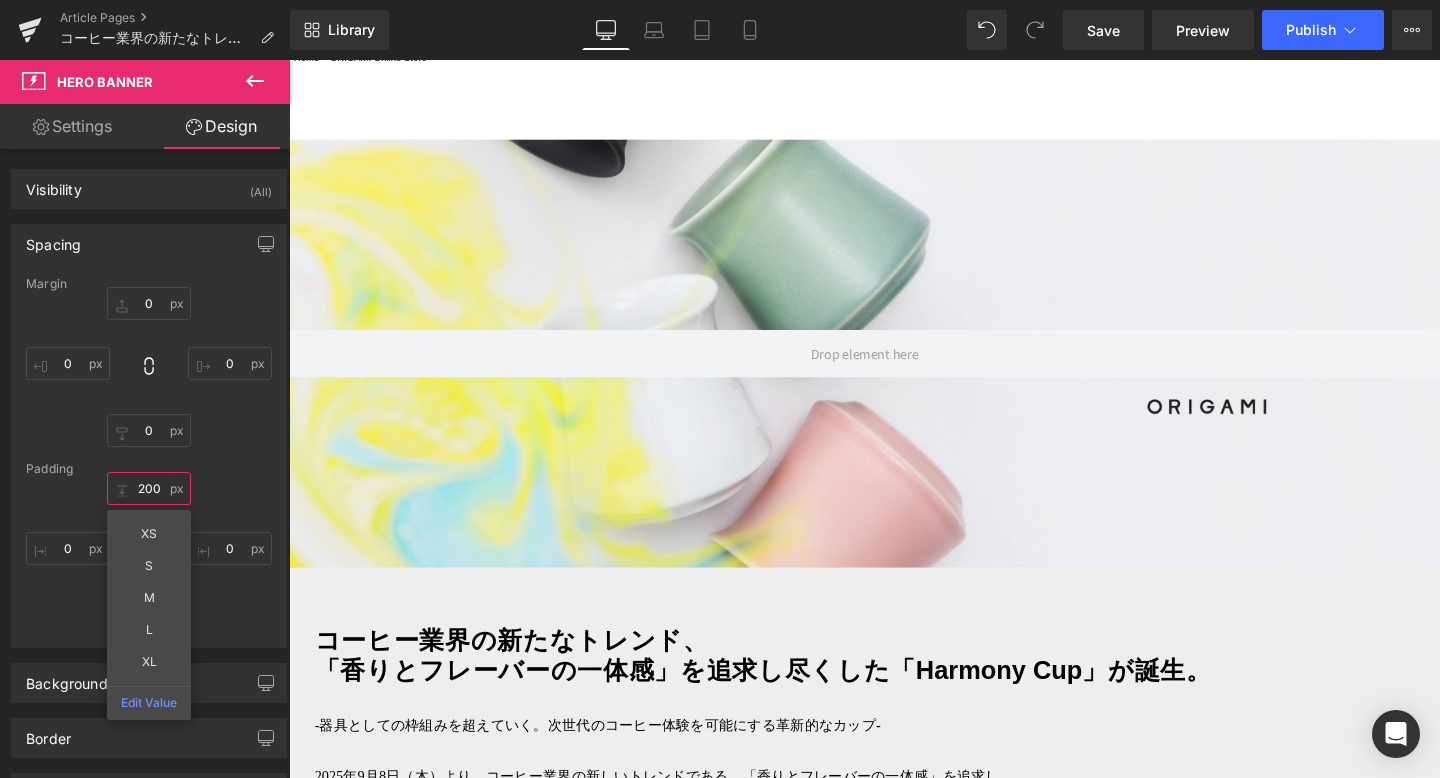 scroll, scrollTop: 275, scrollLeft: 0, axis: vertical 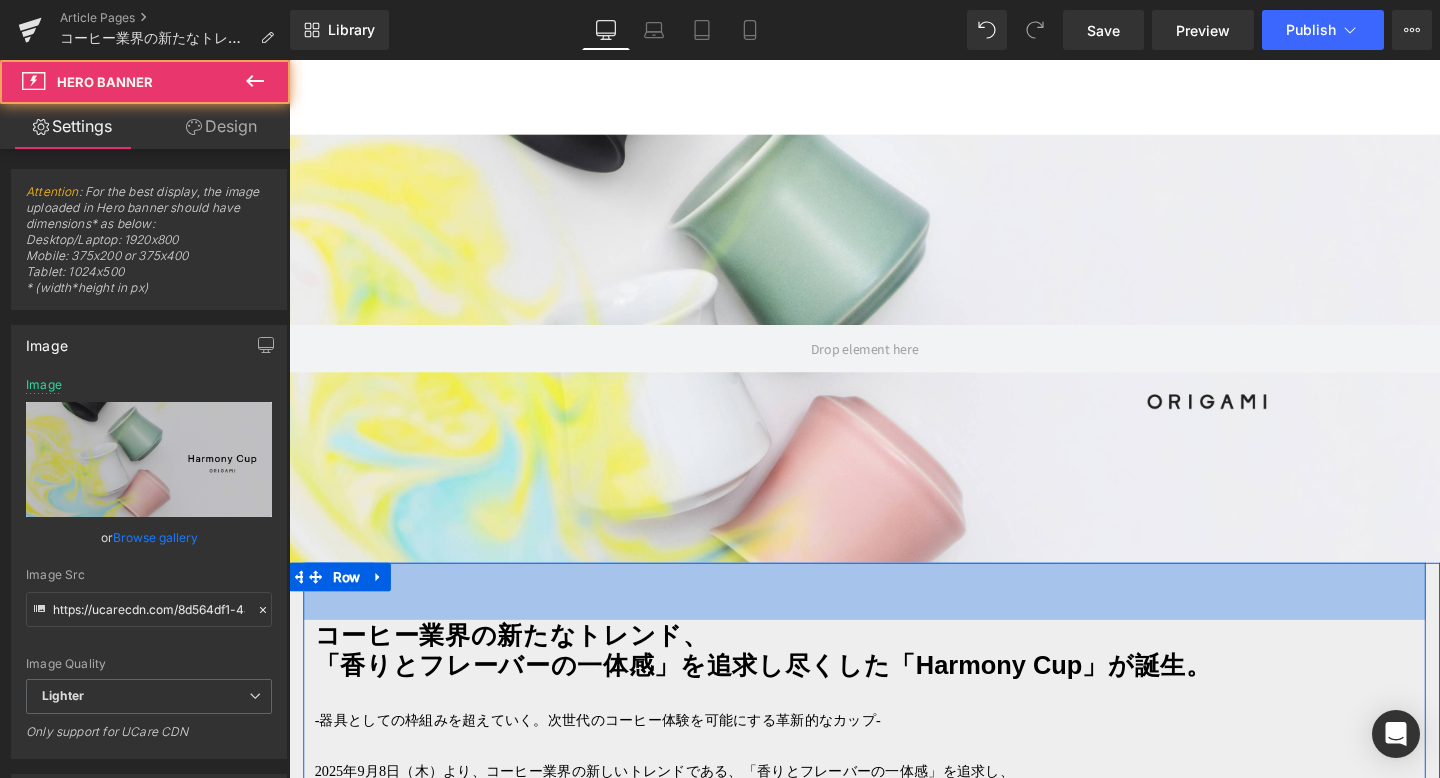 drag, startPoint x: 881, startPoint y: 550, endPoint x: 867, endPoint y: 770, distance: 220.445 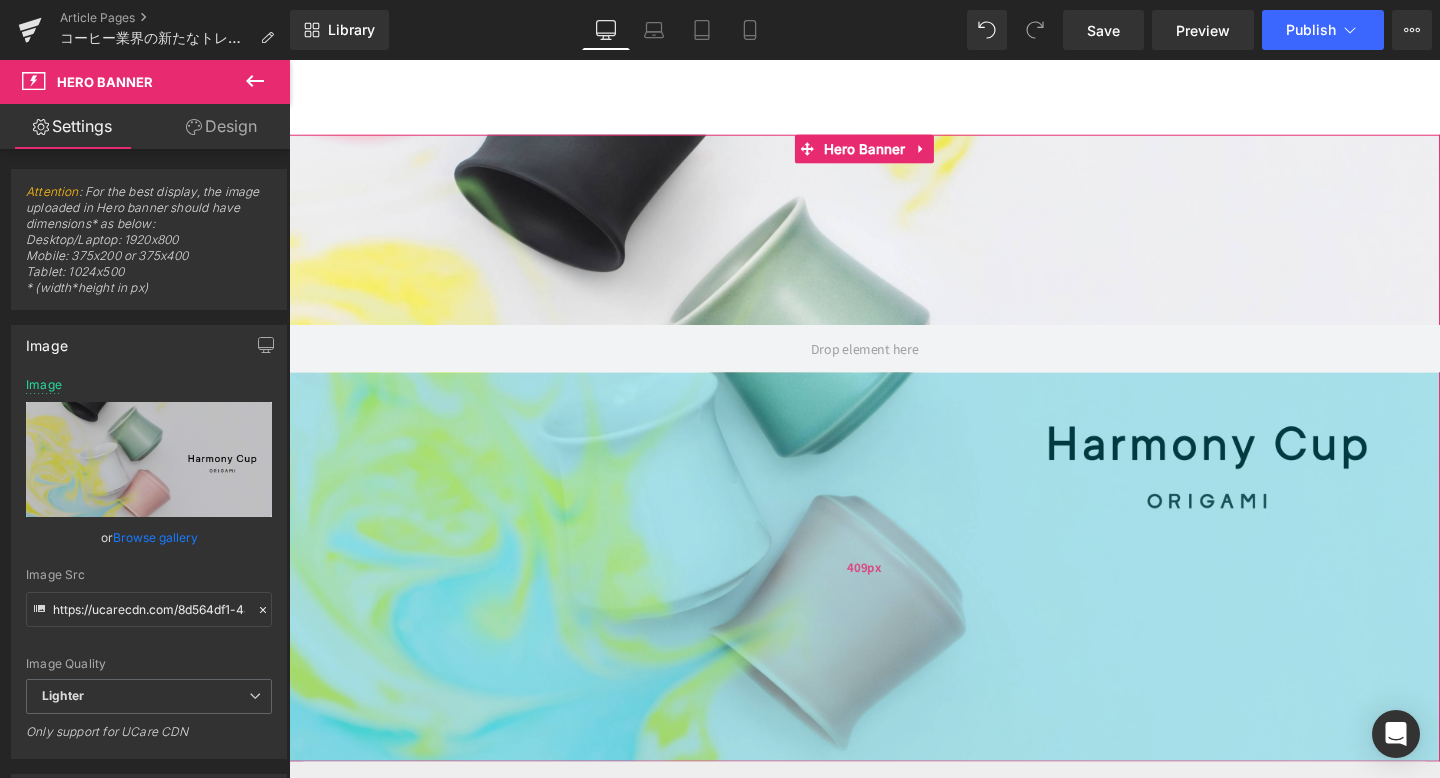 drag, startPoint x: 931, startPoint y: 528, endPoint x: 911, endPoint y: 737, distance: 209.95476 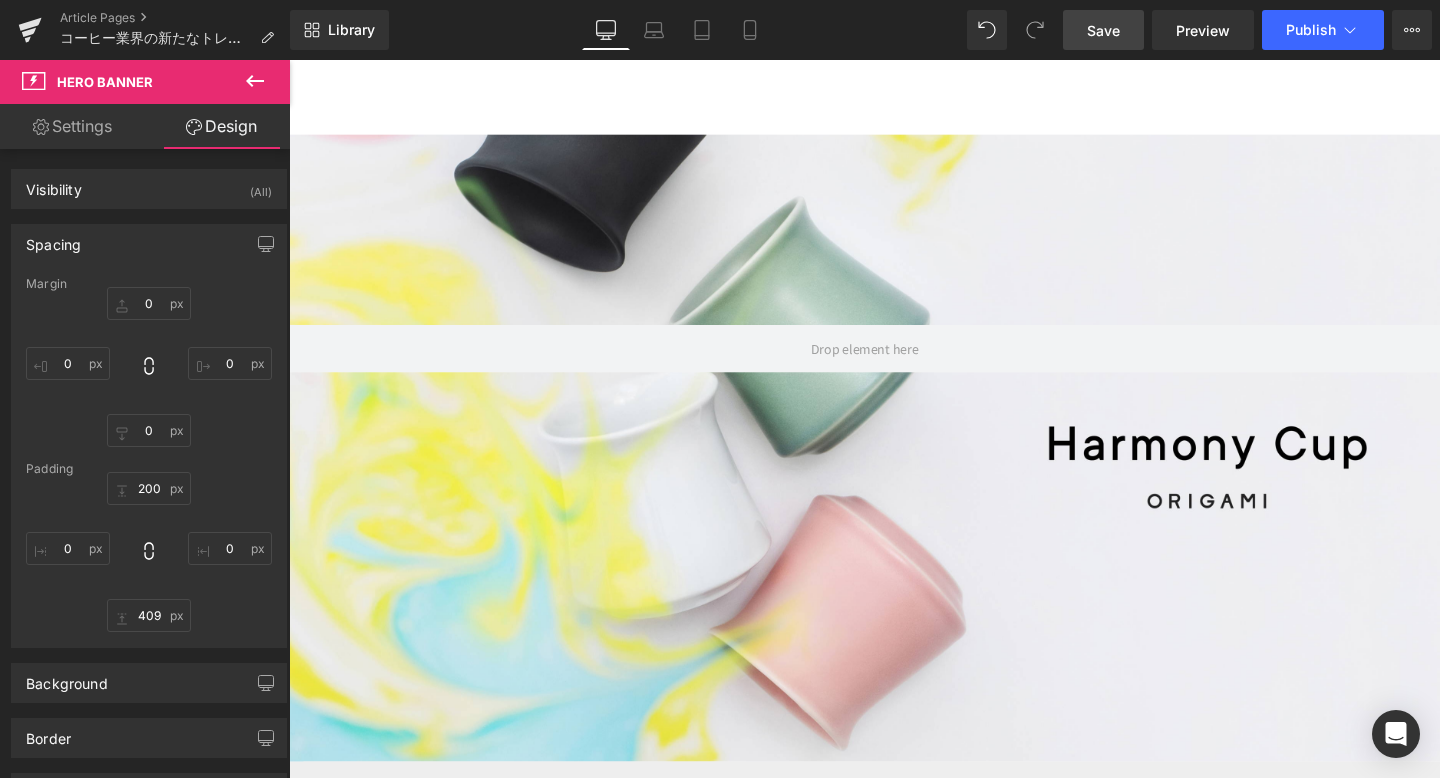 click on "Save" at bounding box center [1103, 30] 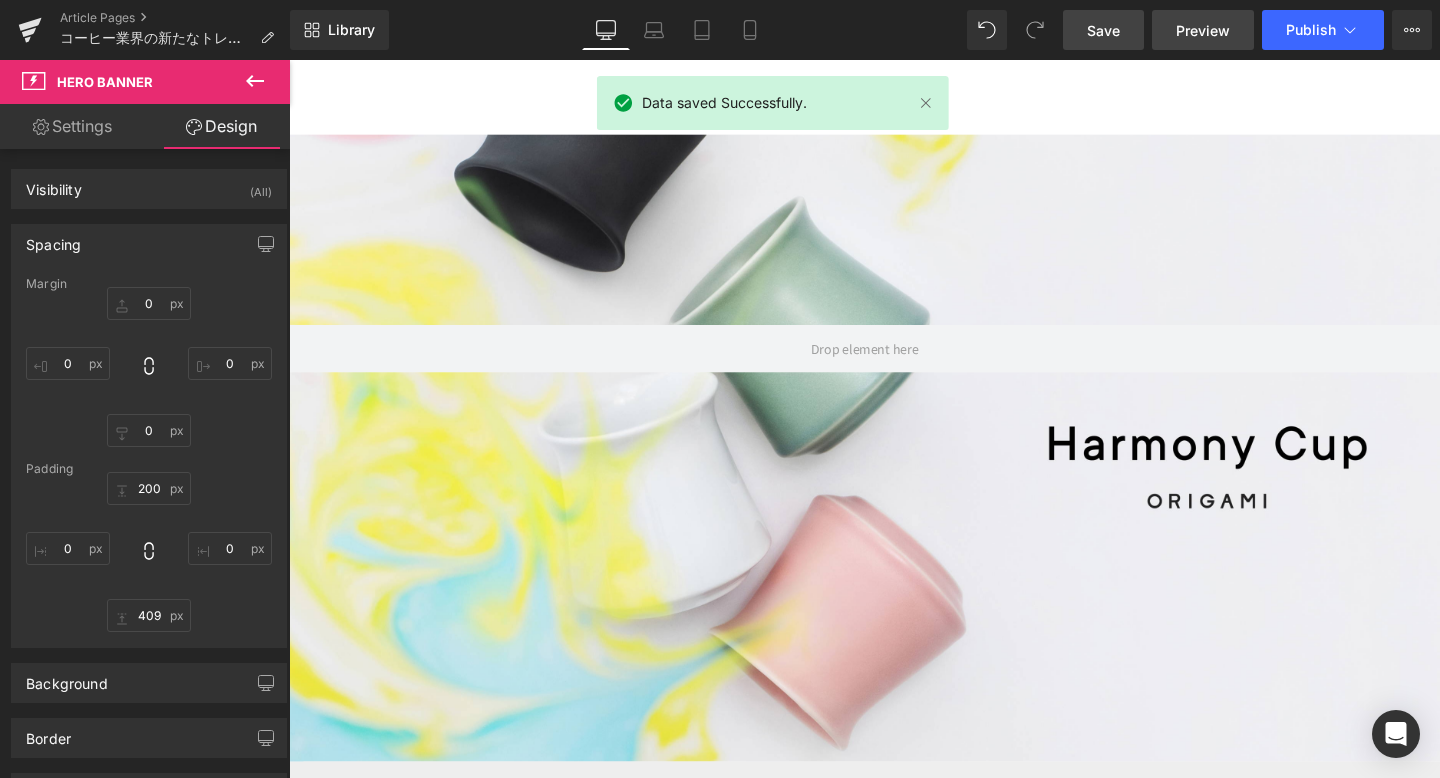 click on "Preview" at bounding box center (1203, 30) 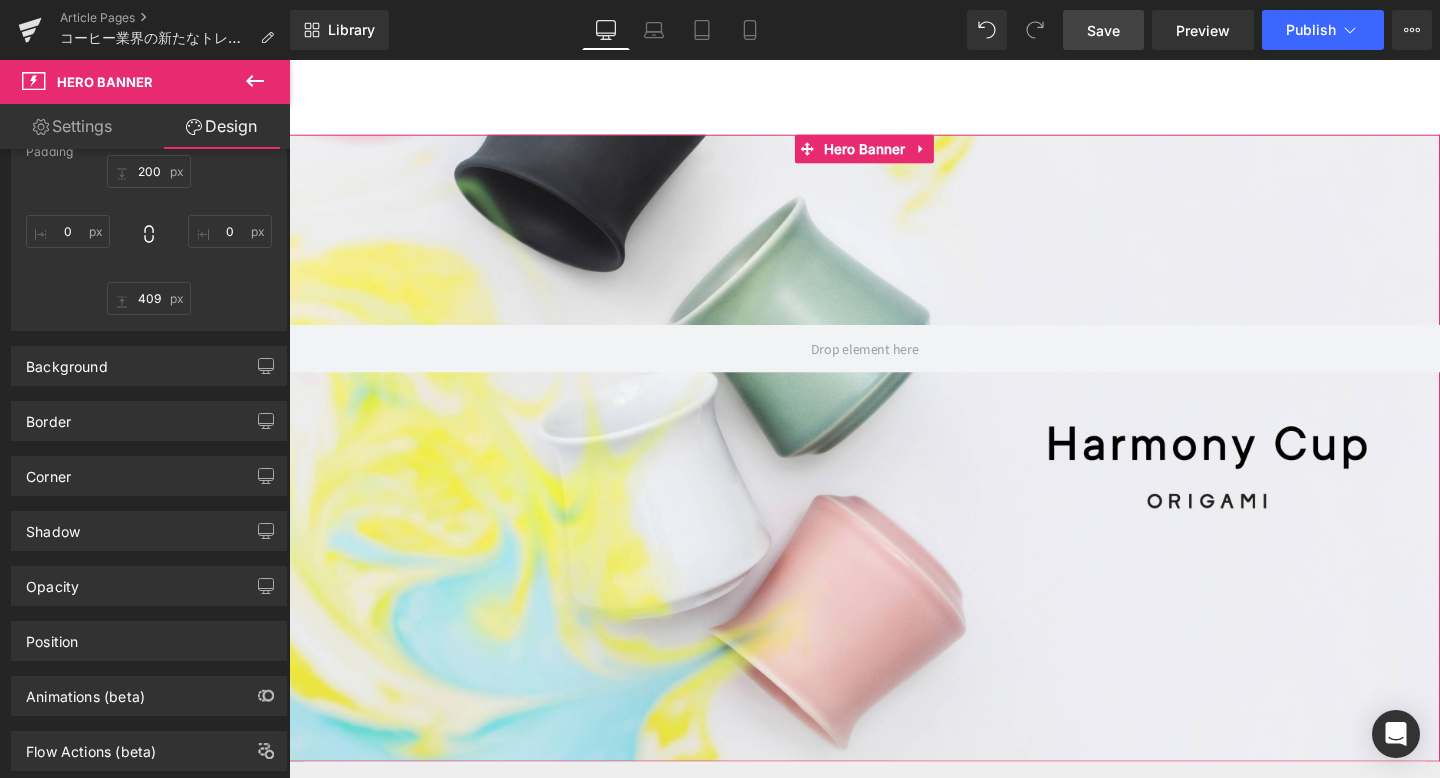 scroll, scrollTop: 367, scrollLeft: 0, axis: vertical 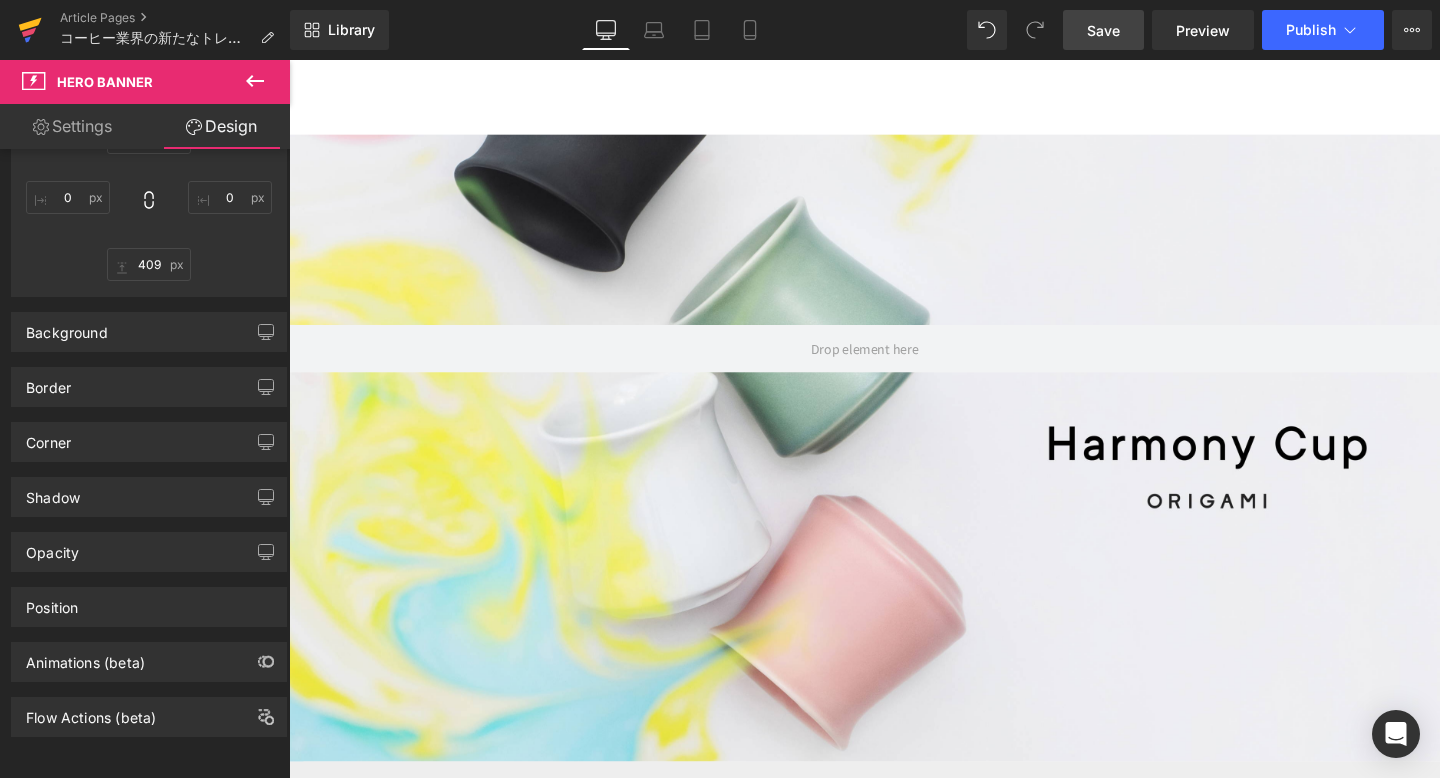 click 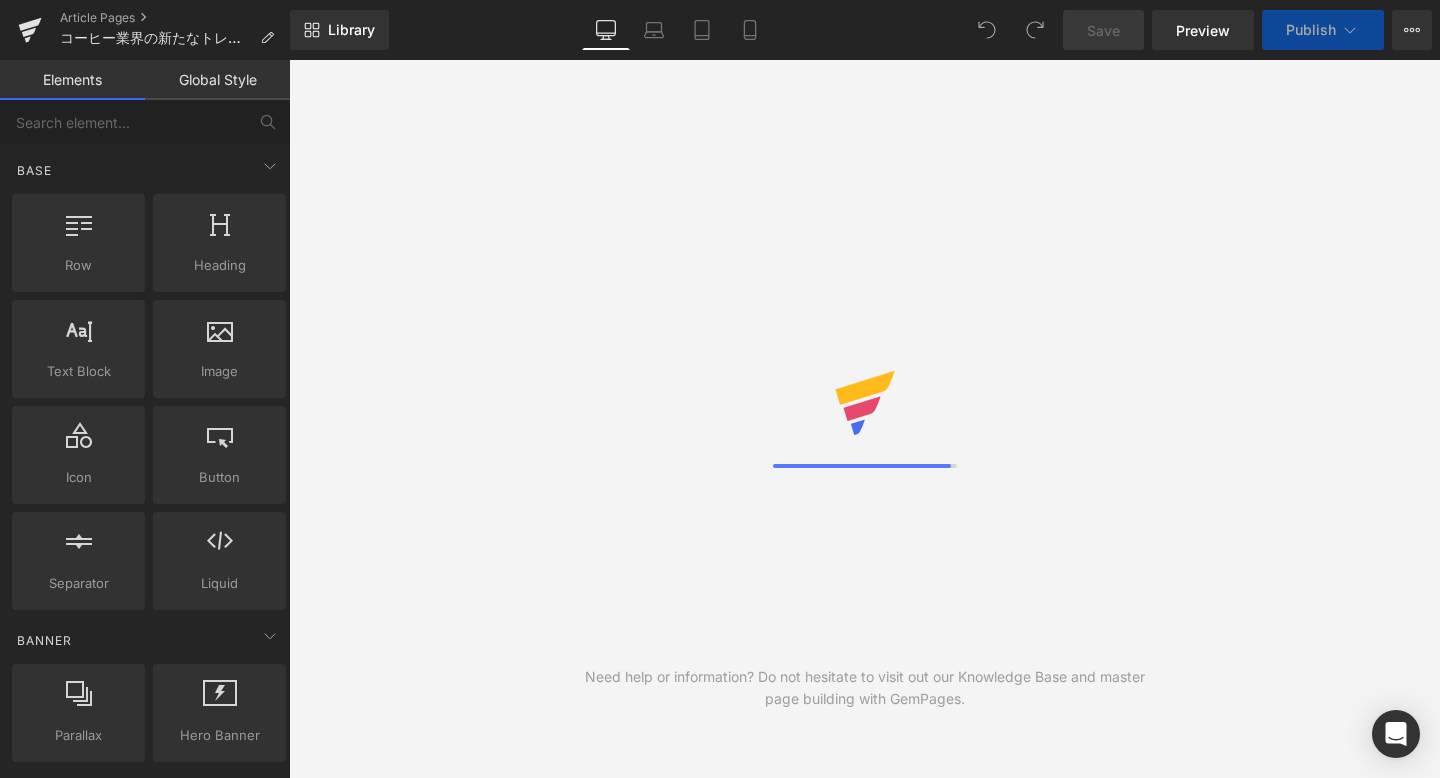 scroll, scrollTop: 0, scrollLeft: 0, axis: both 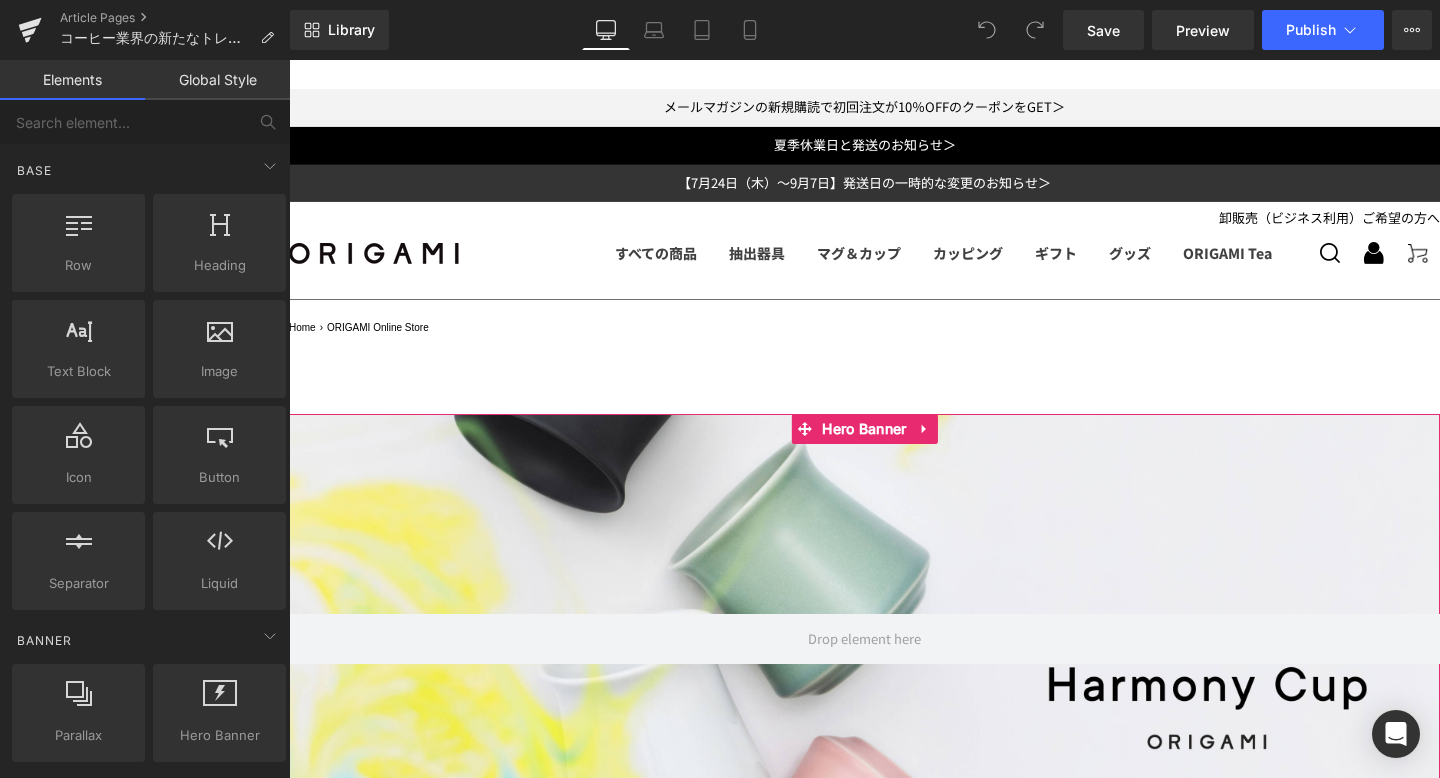 click at bounding box center (864, 689) 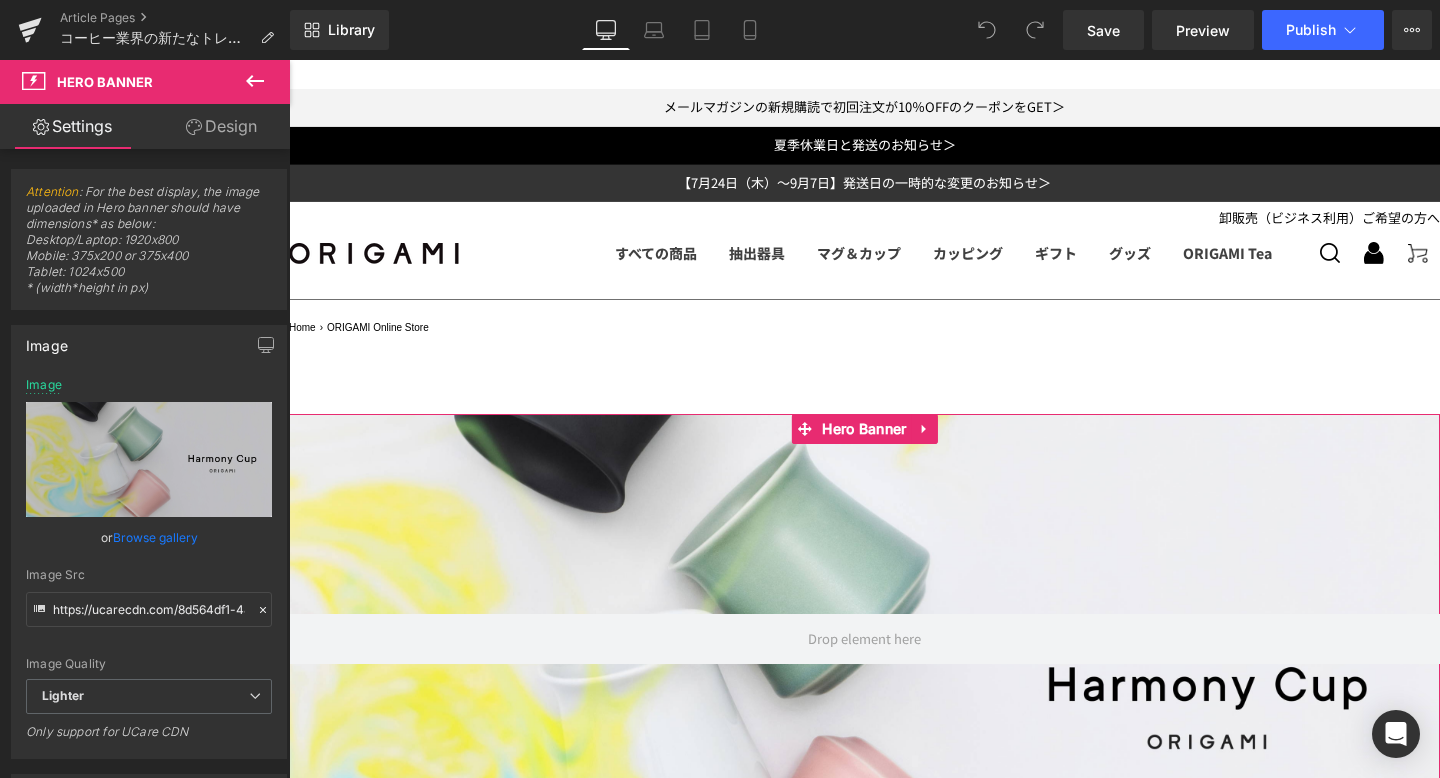 click on "Design" at bounding box center [221, 126] 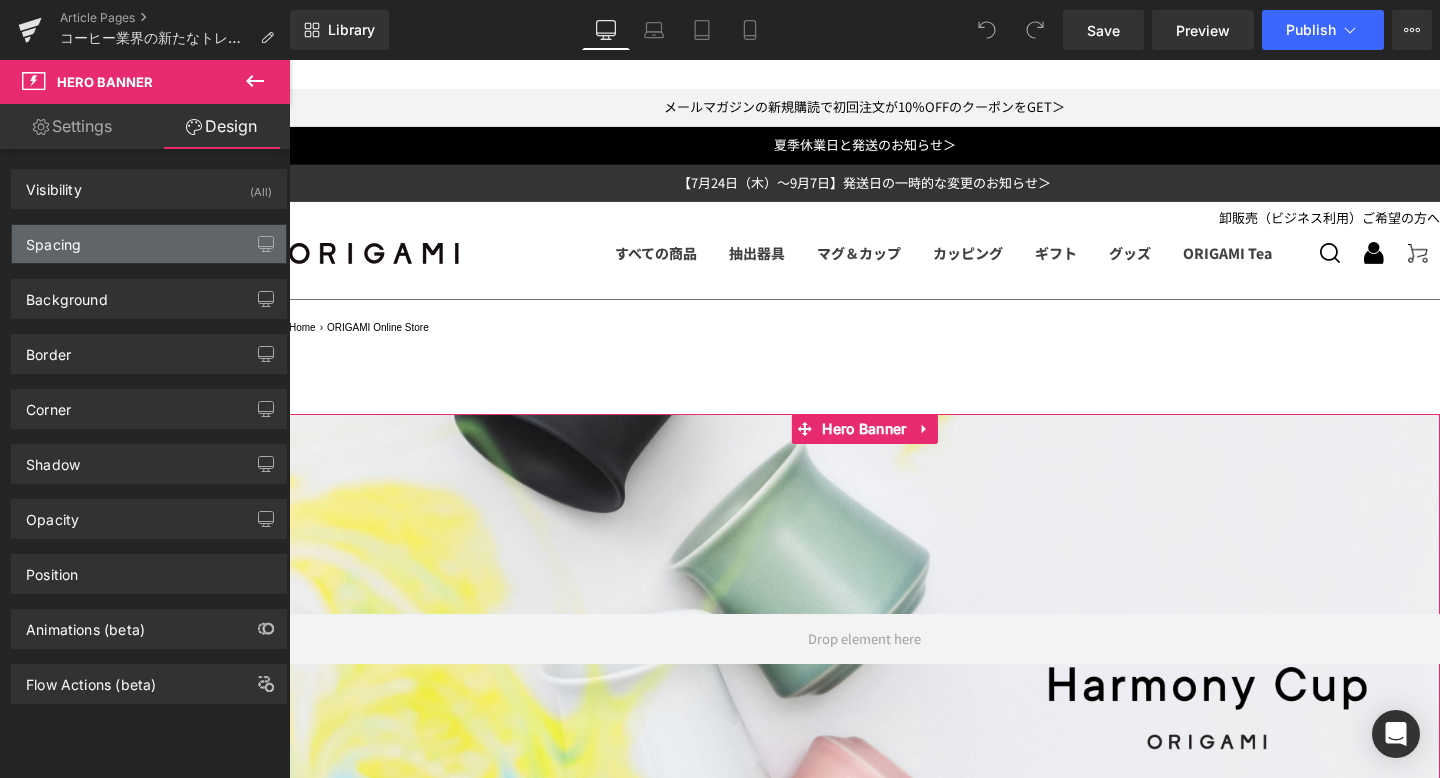 click on "Spacing" at bounding box center [149, 244] 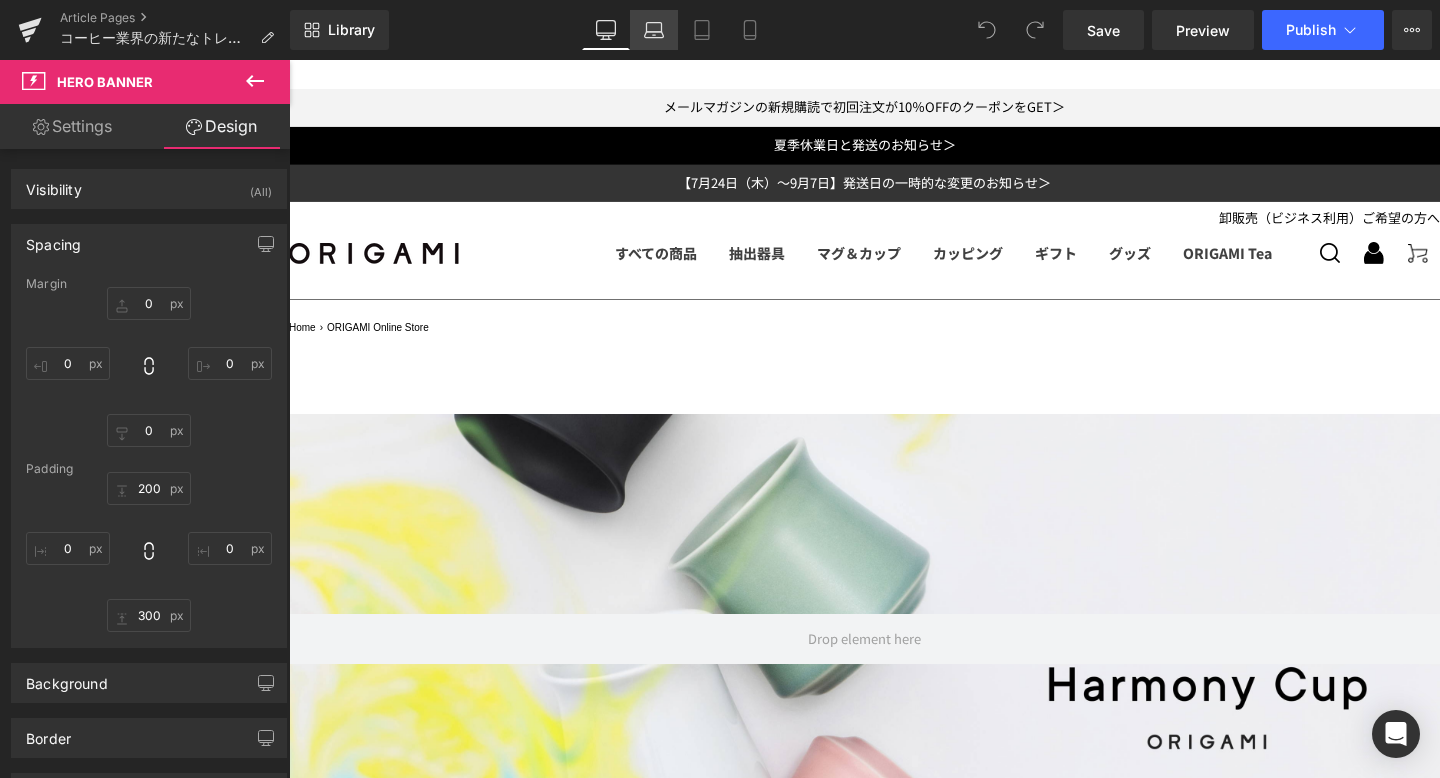 click 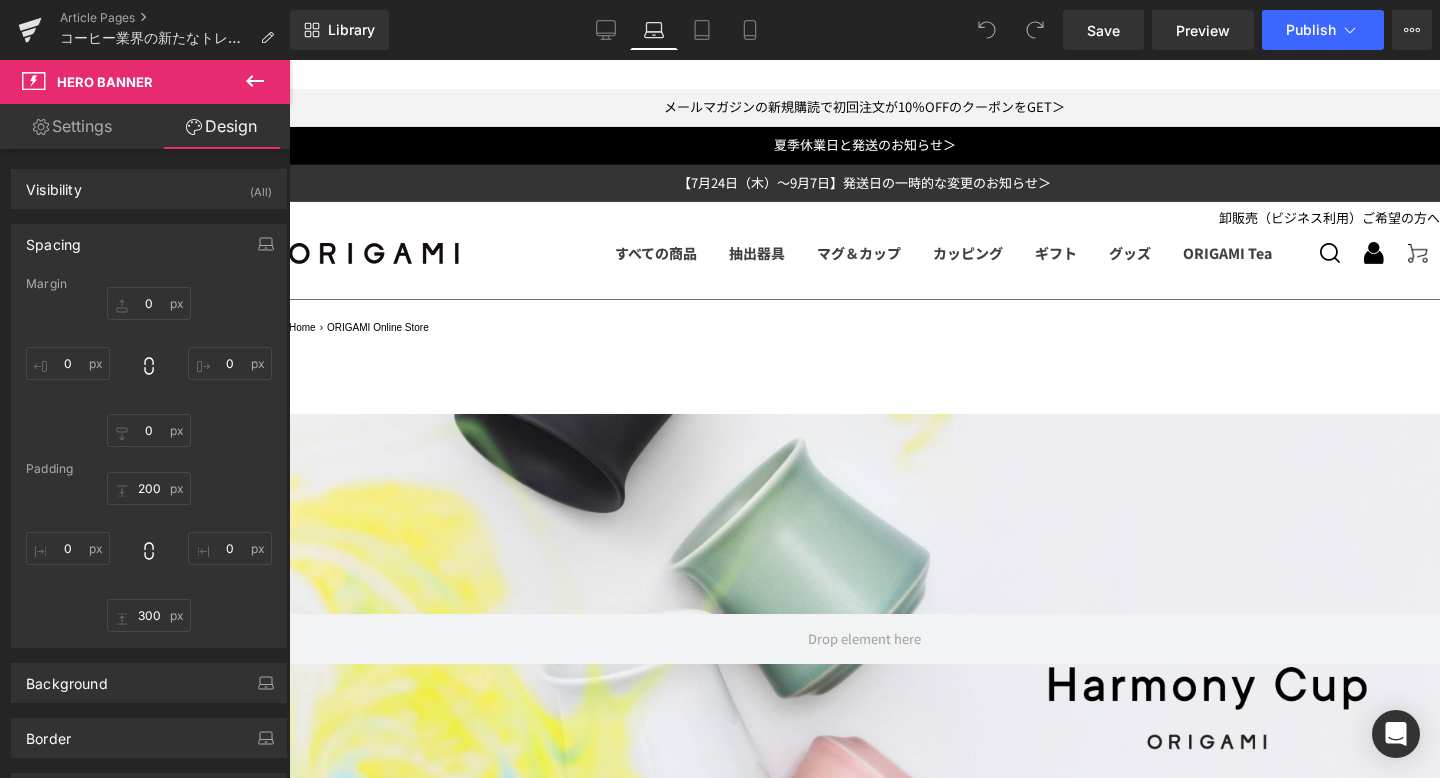 scroll, scrollTop: 111, scrollLeft: 0, axis: vertical 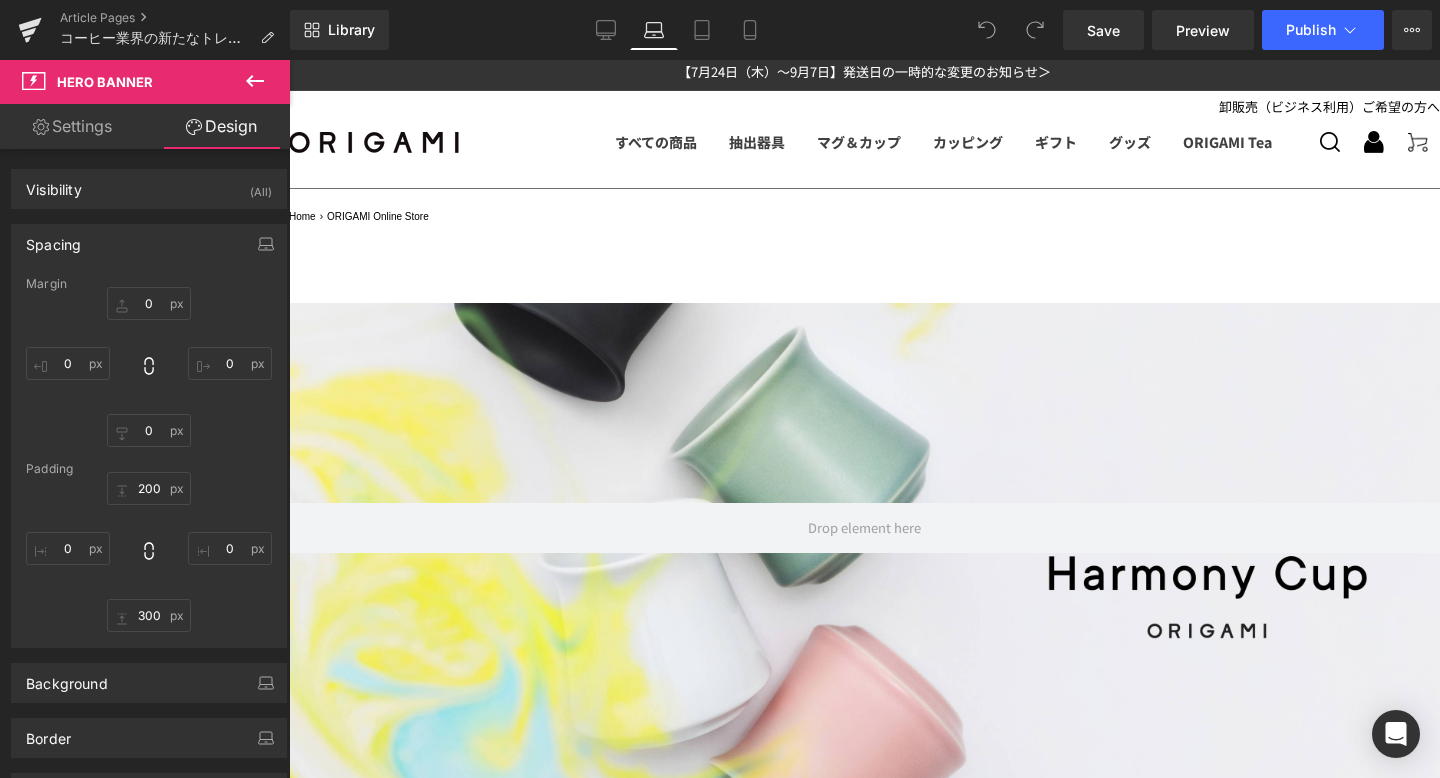 type on "0" 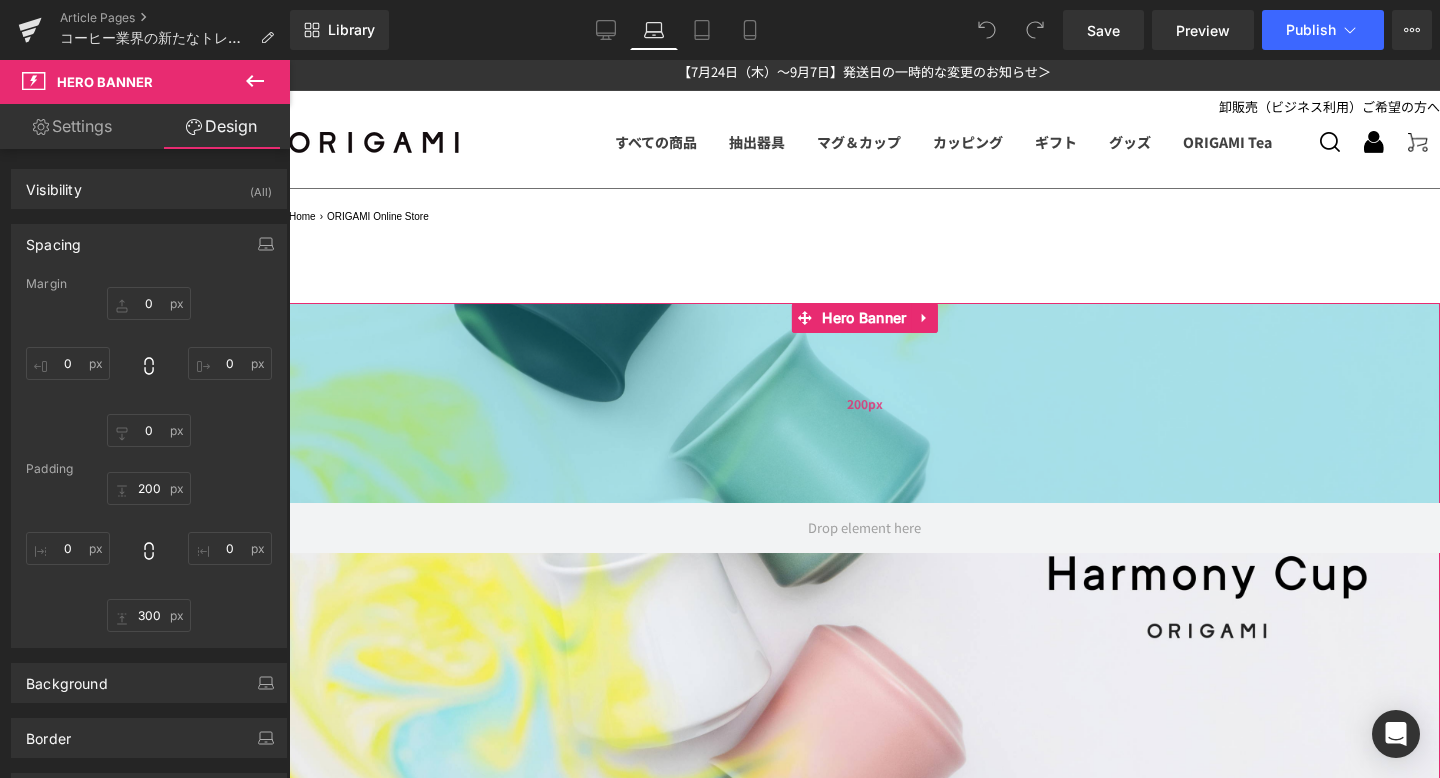 type on "200px" 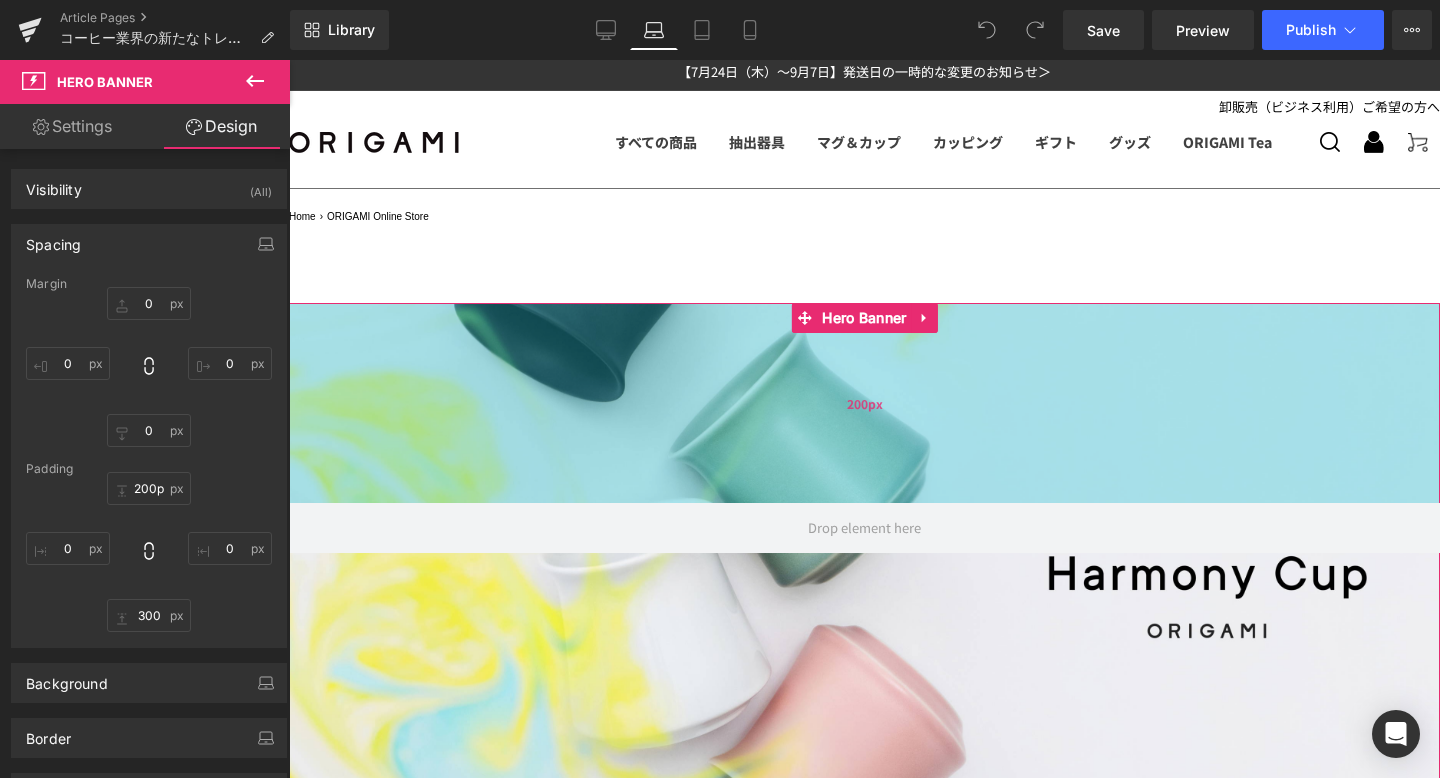 click on "200px" at bounding box center (864, 403) 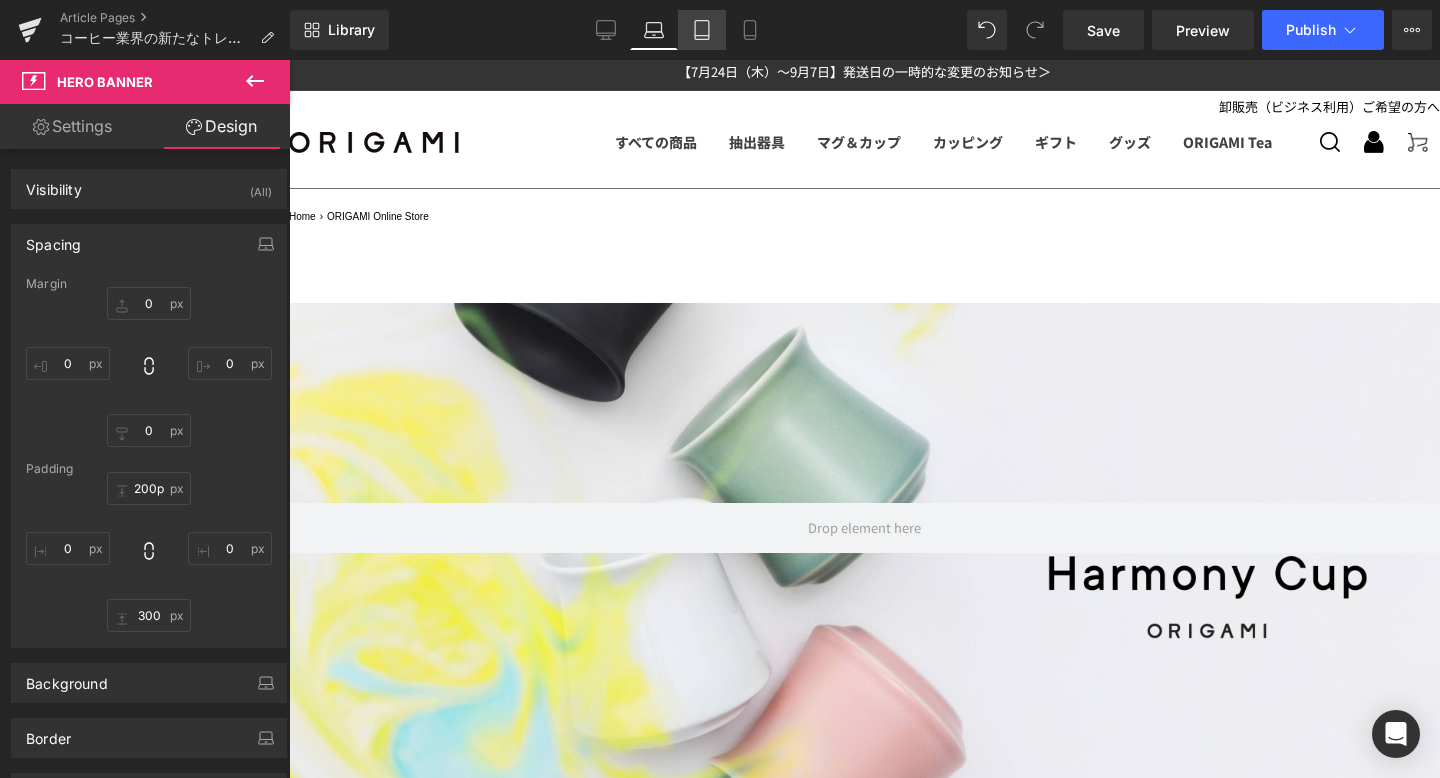 click 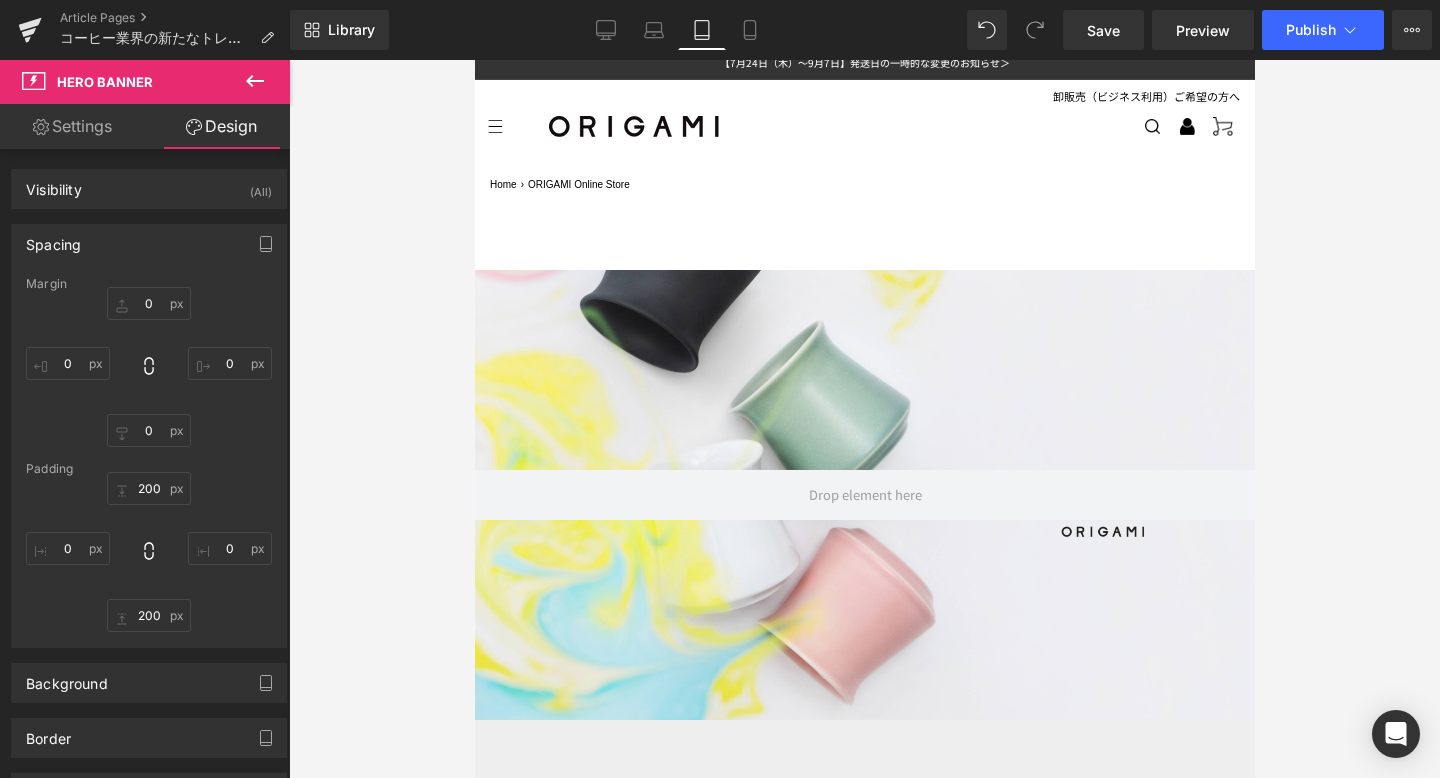 scroll, scrollTop: 78, scrollLeft: 0, axis: vertical 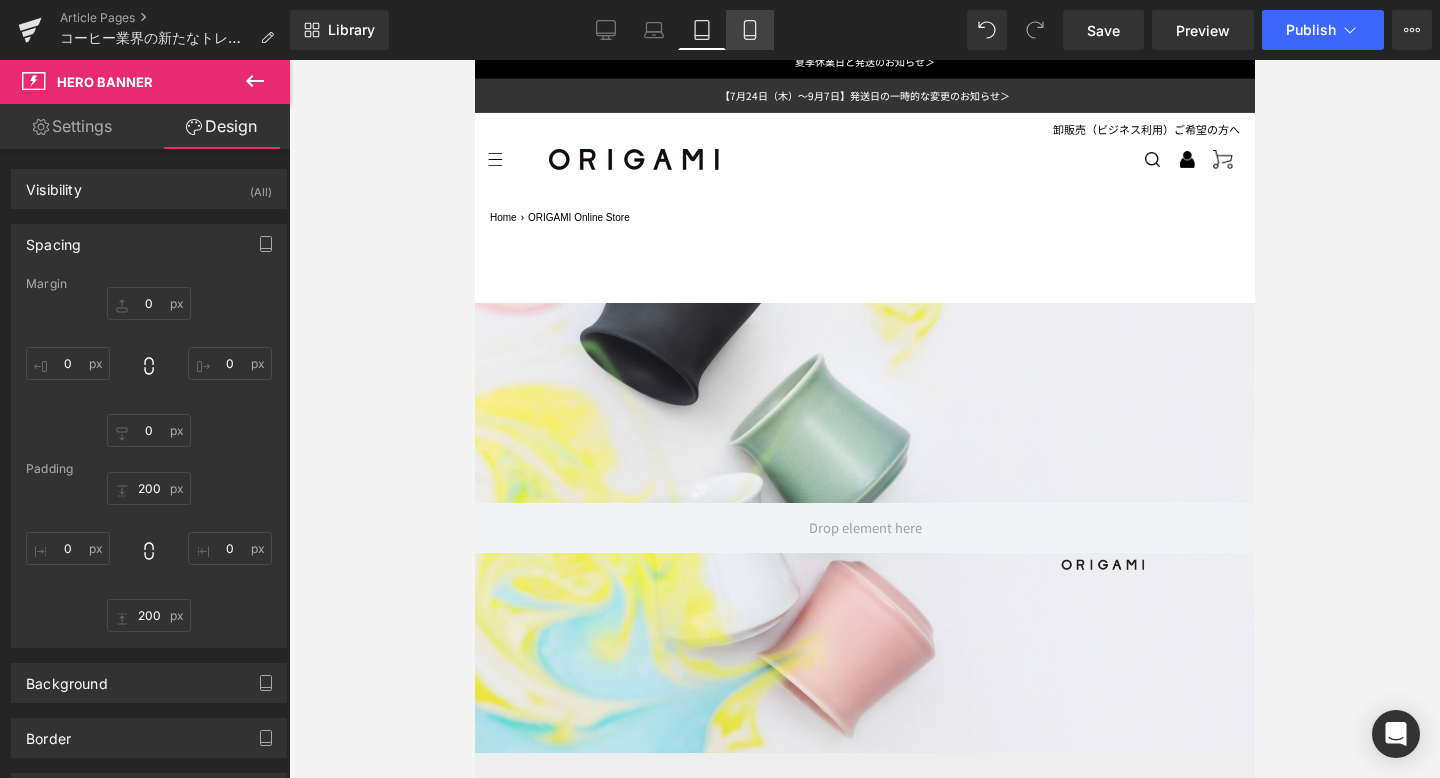 click 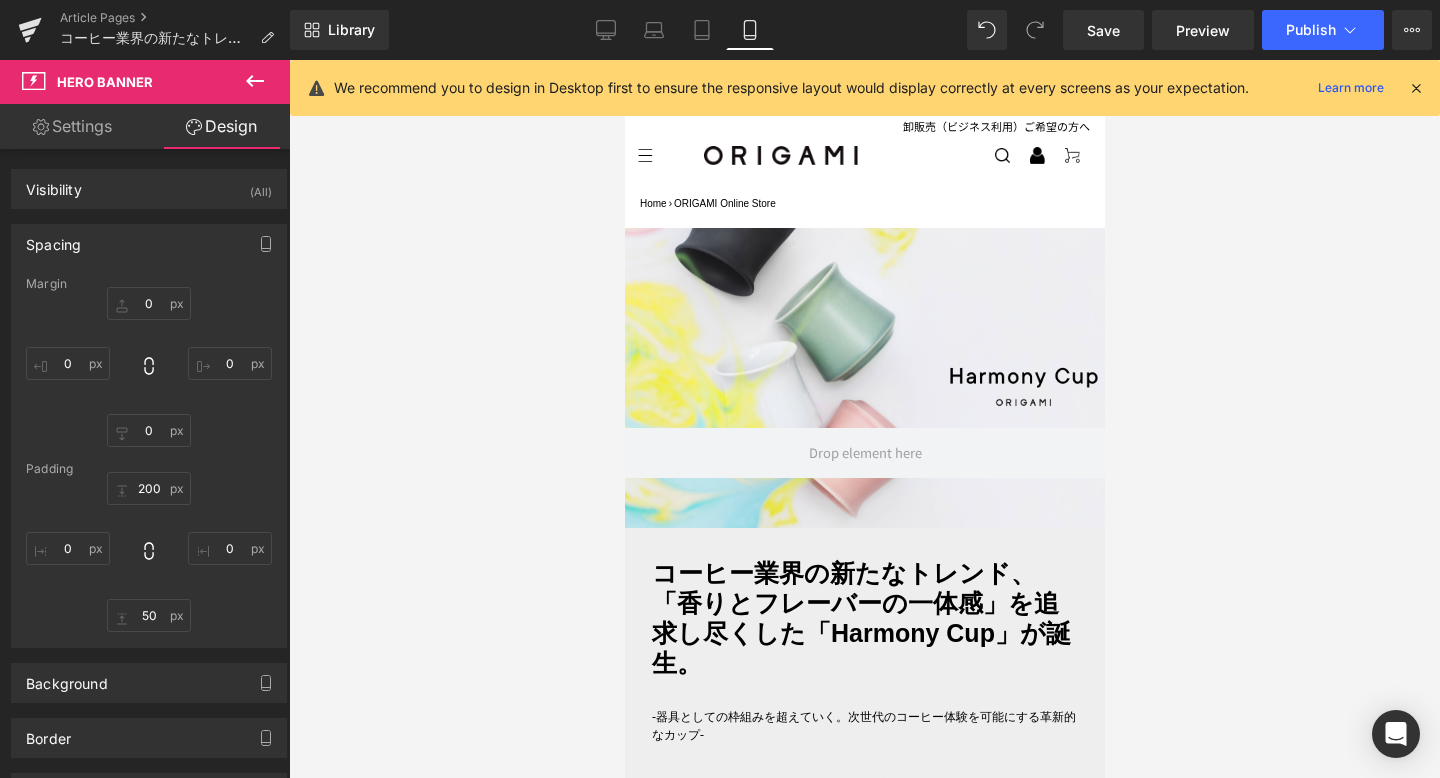 scroll, scrollTop: 3, scrollLeft: 0, axis: vertical 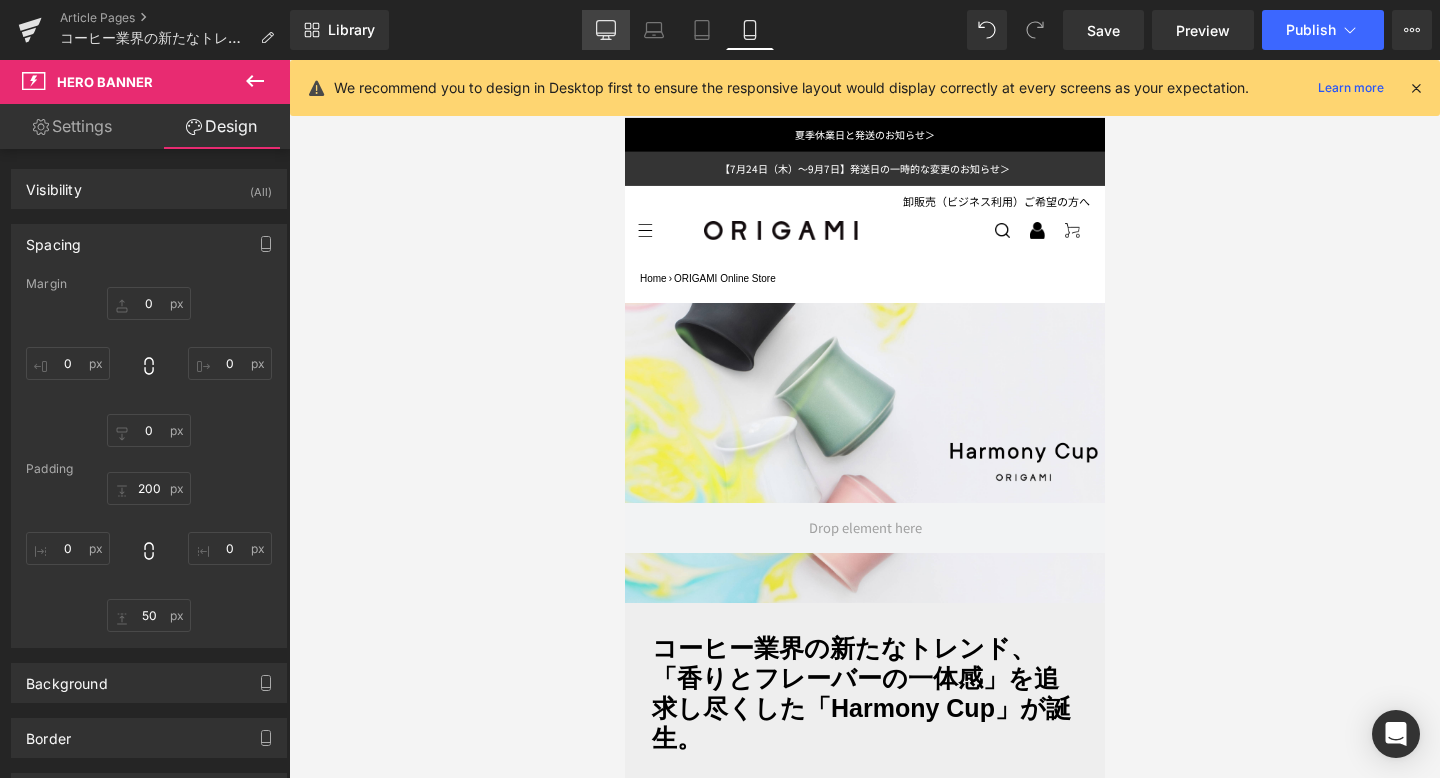click 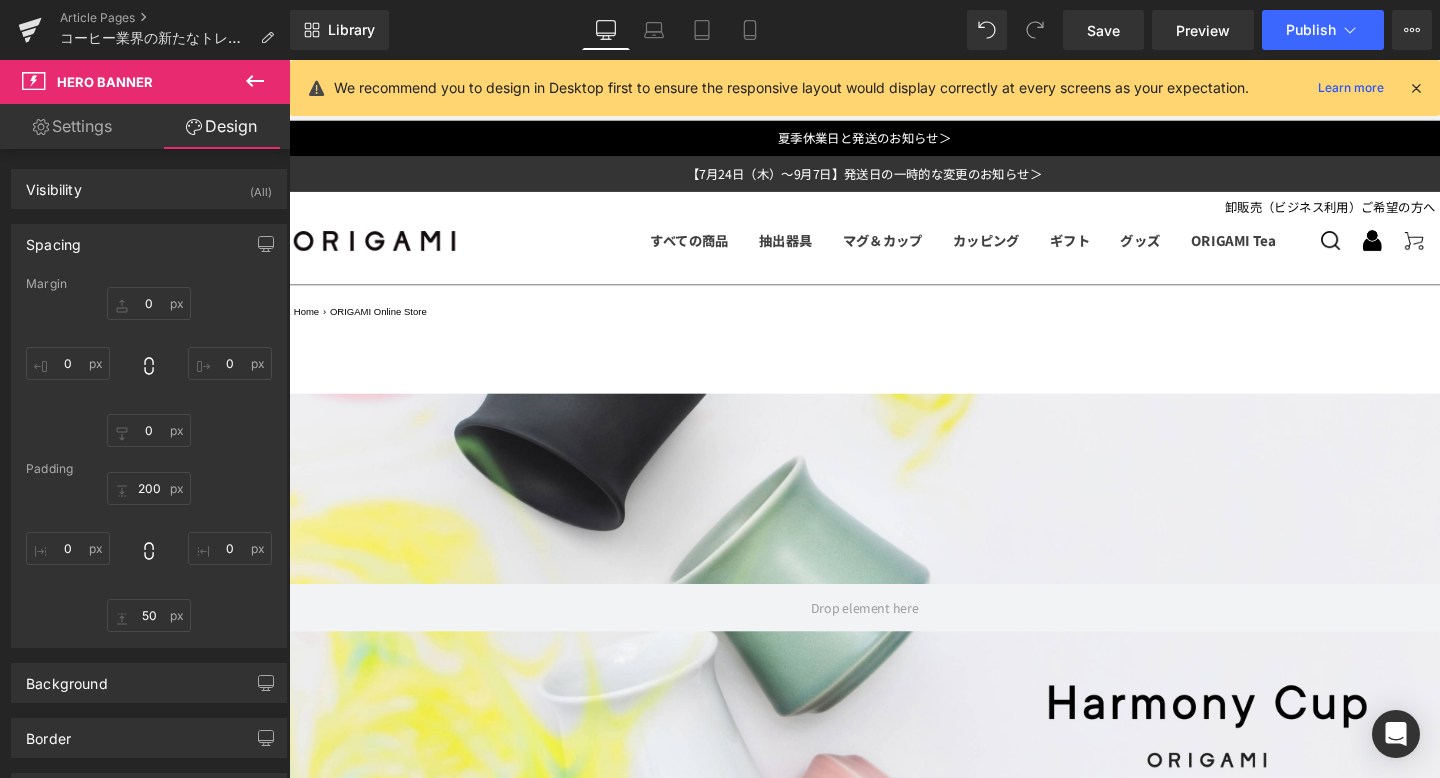 type on "0" 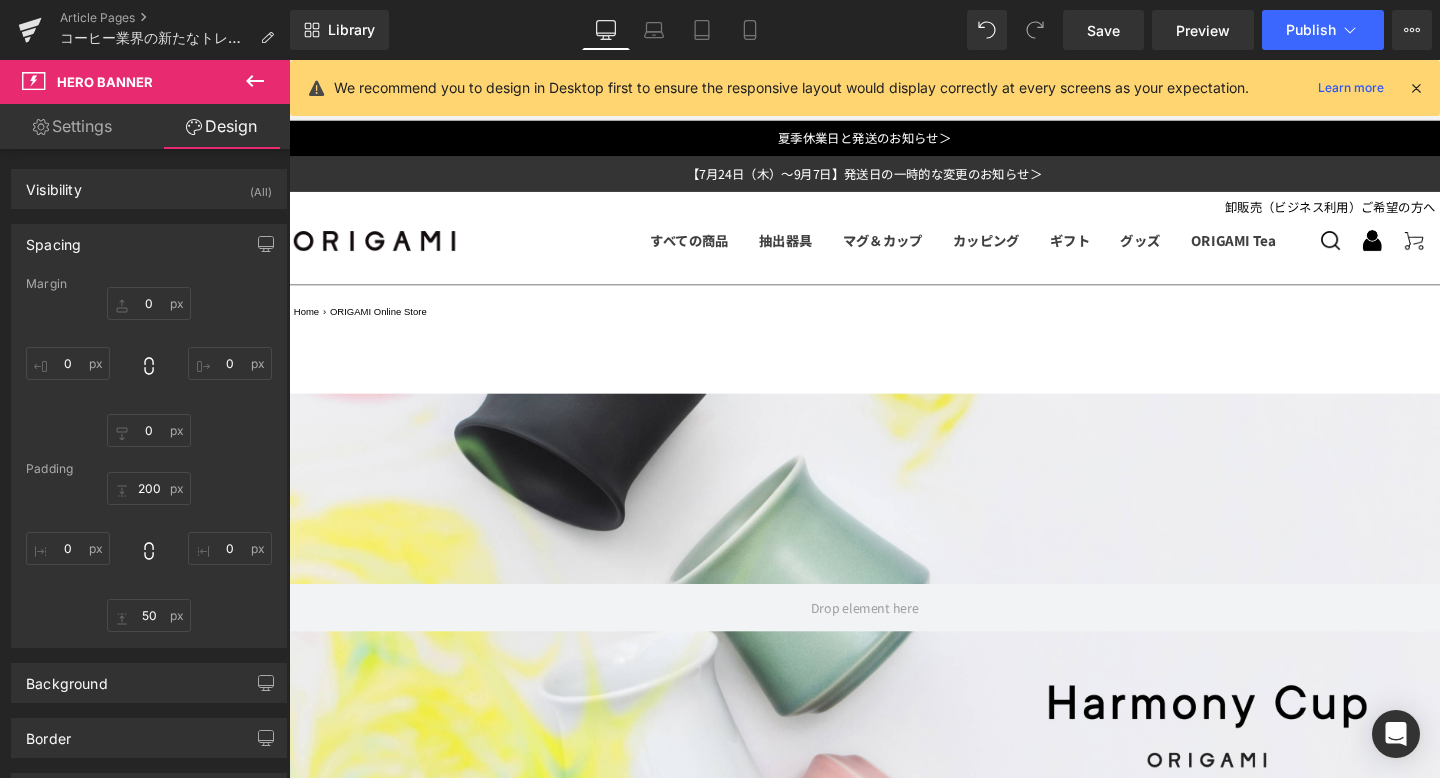 type on "0" 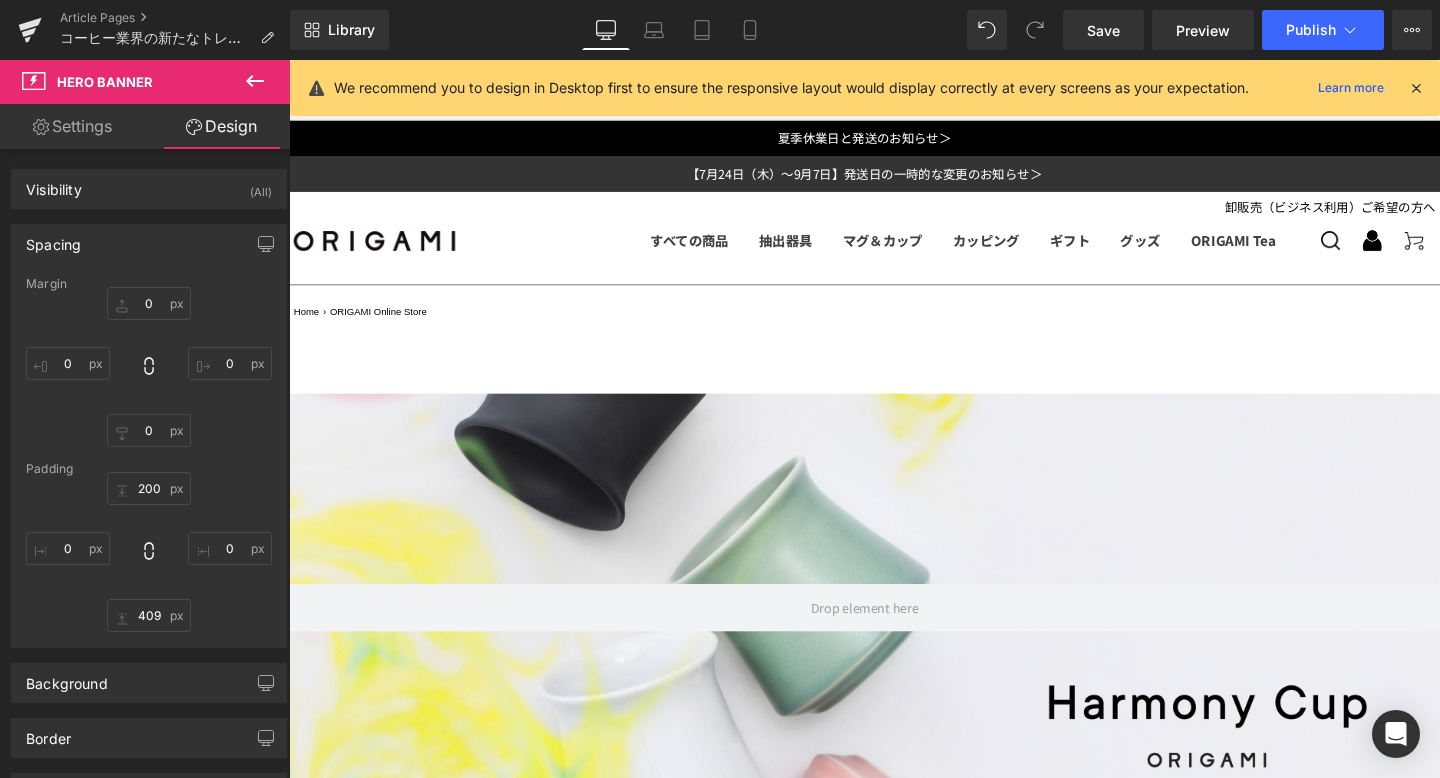 scroll, scrollTop: 111, scrollLeft: 0, axis: vertical 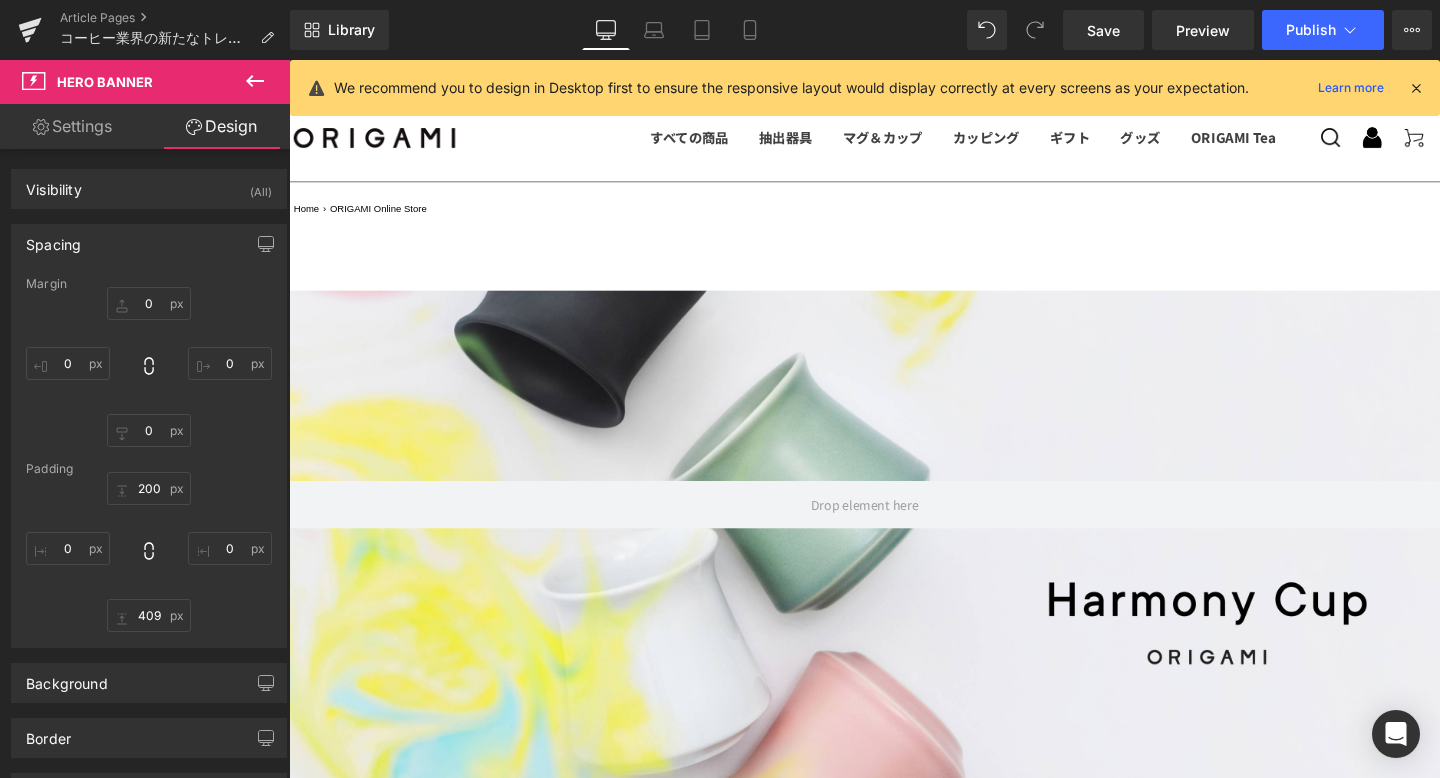 type on "201px" 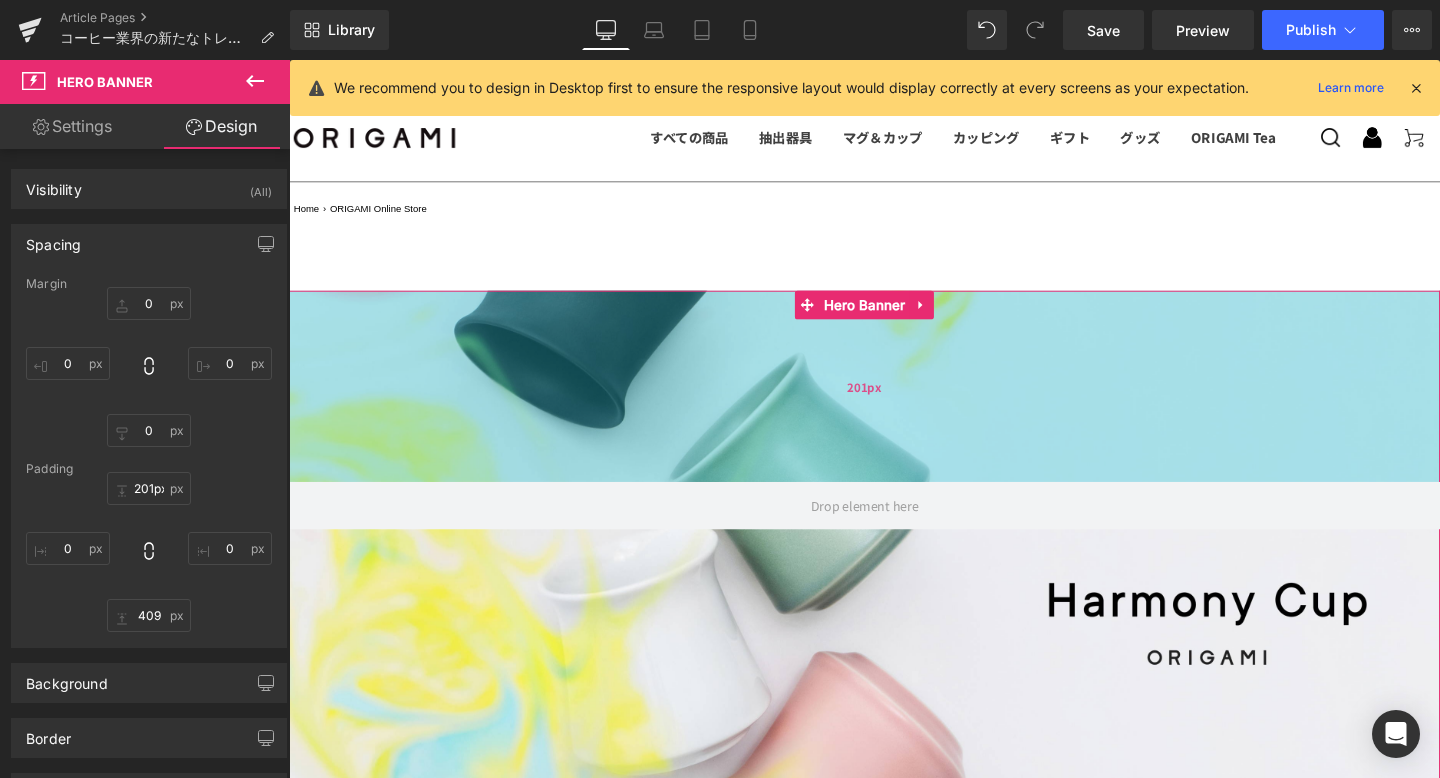 click on "201px" at bounding box center (894, 403) 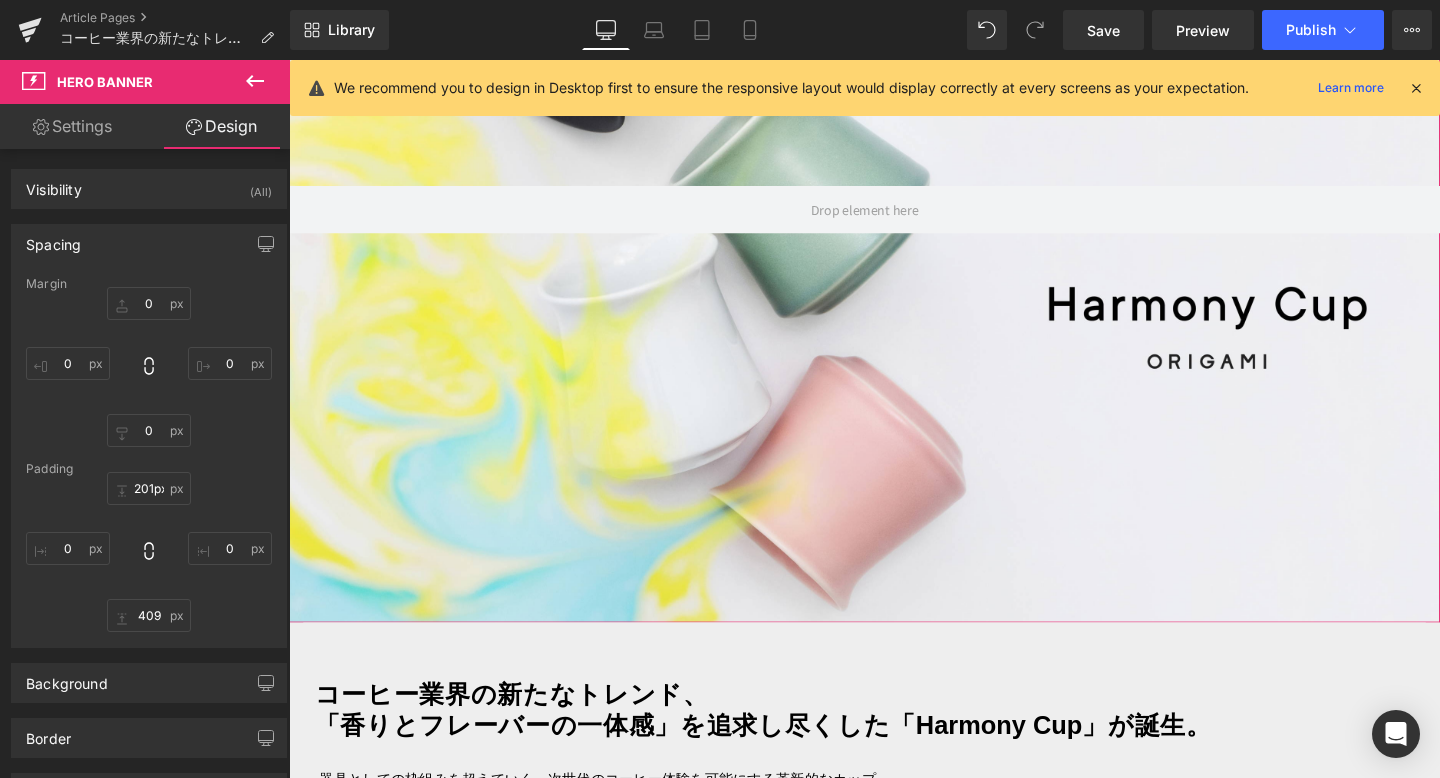 scroll, scrollTop: 429, scrollLeft: 0, axis: vertical 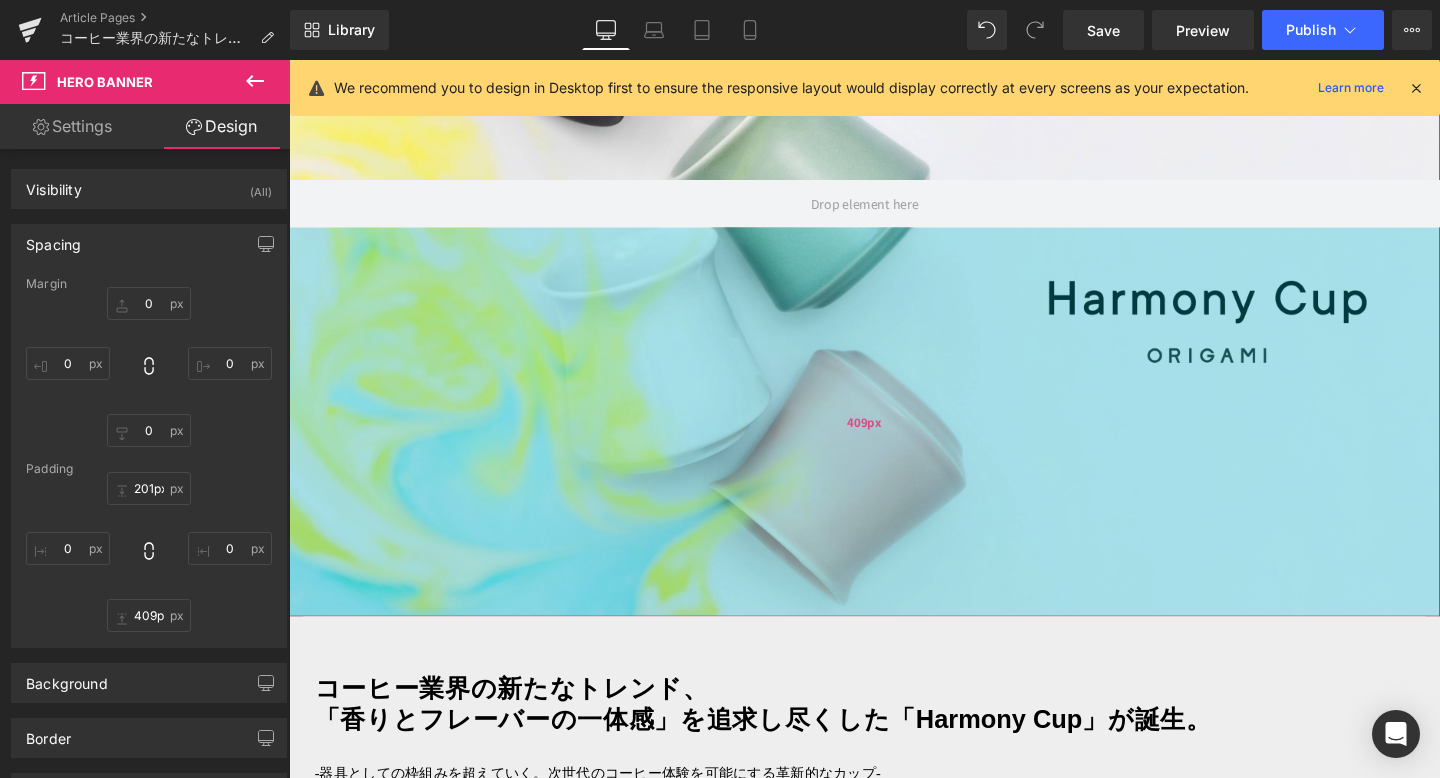 click on "409px" at bounding box center [894, 440] 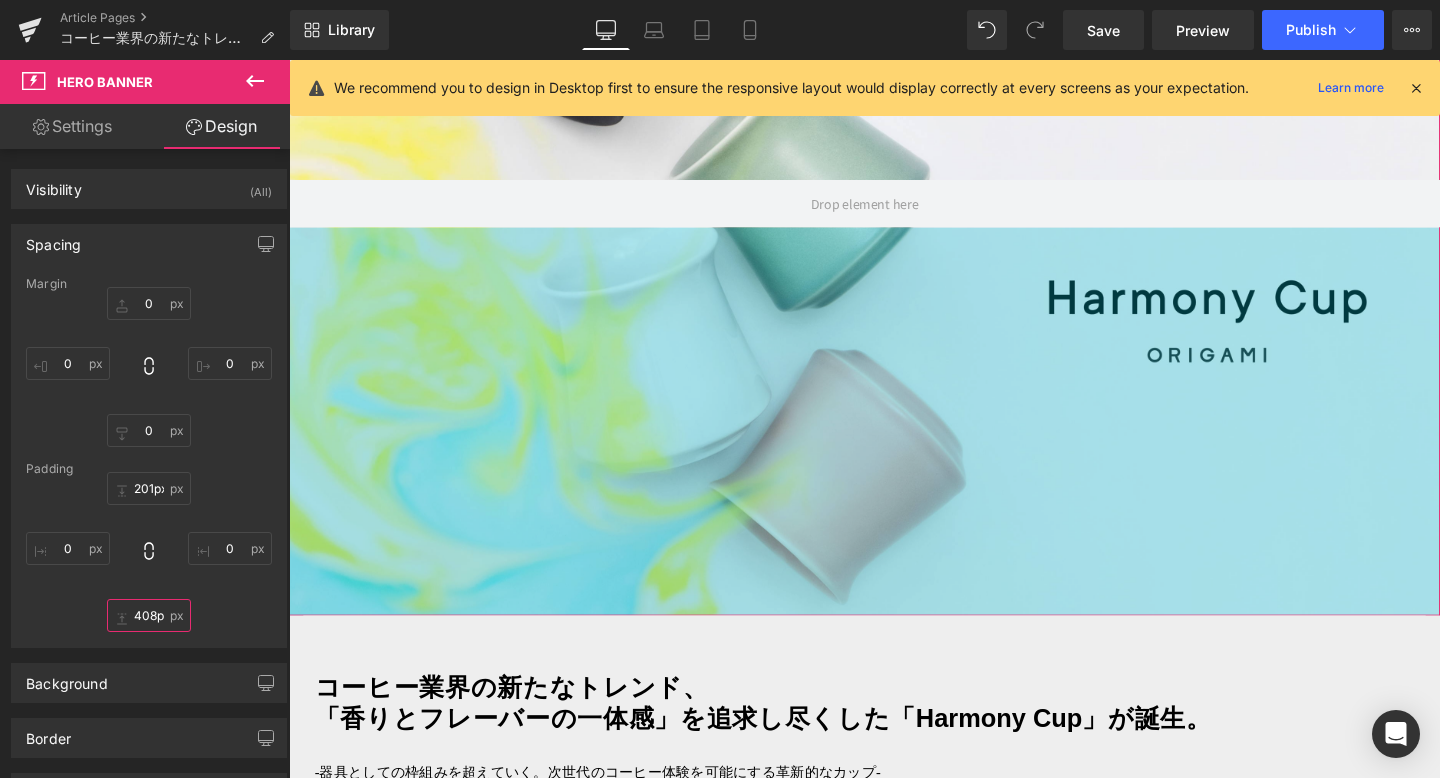click on "408px" at bounding box center (149, 615) 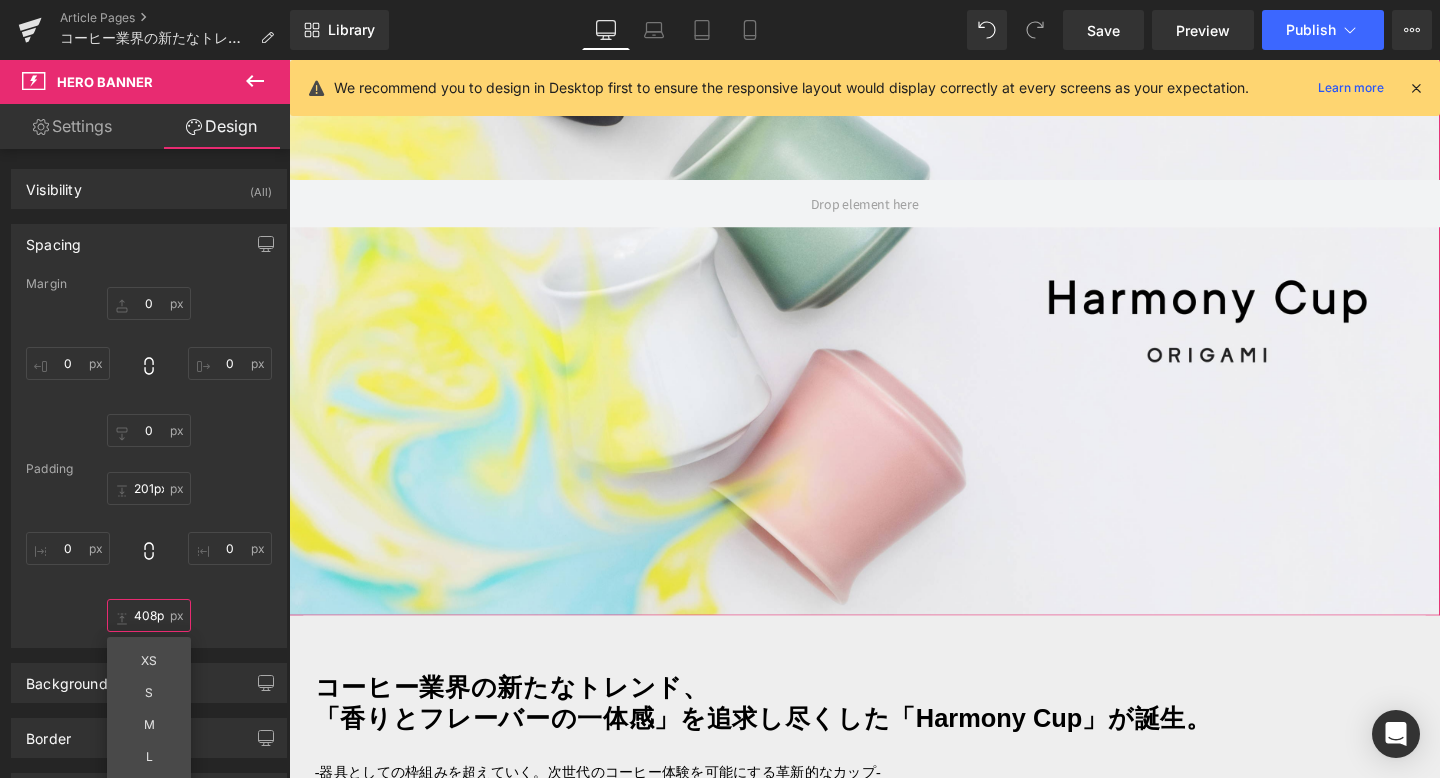 click on "408px" at bounding box center [149, 615] 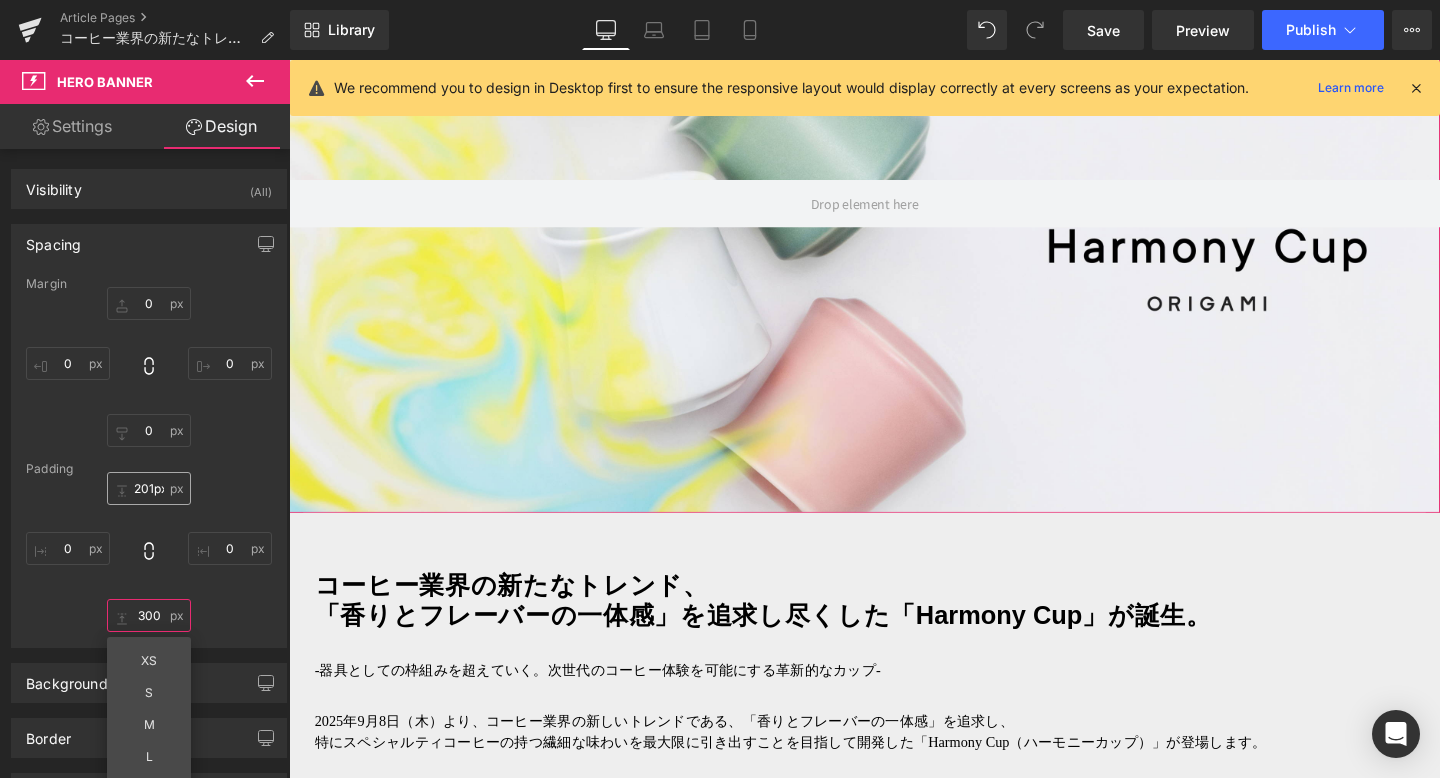 type on "300" 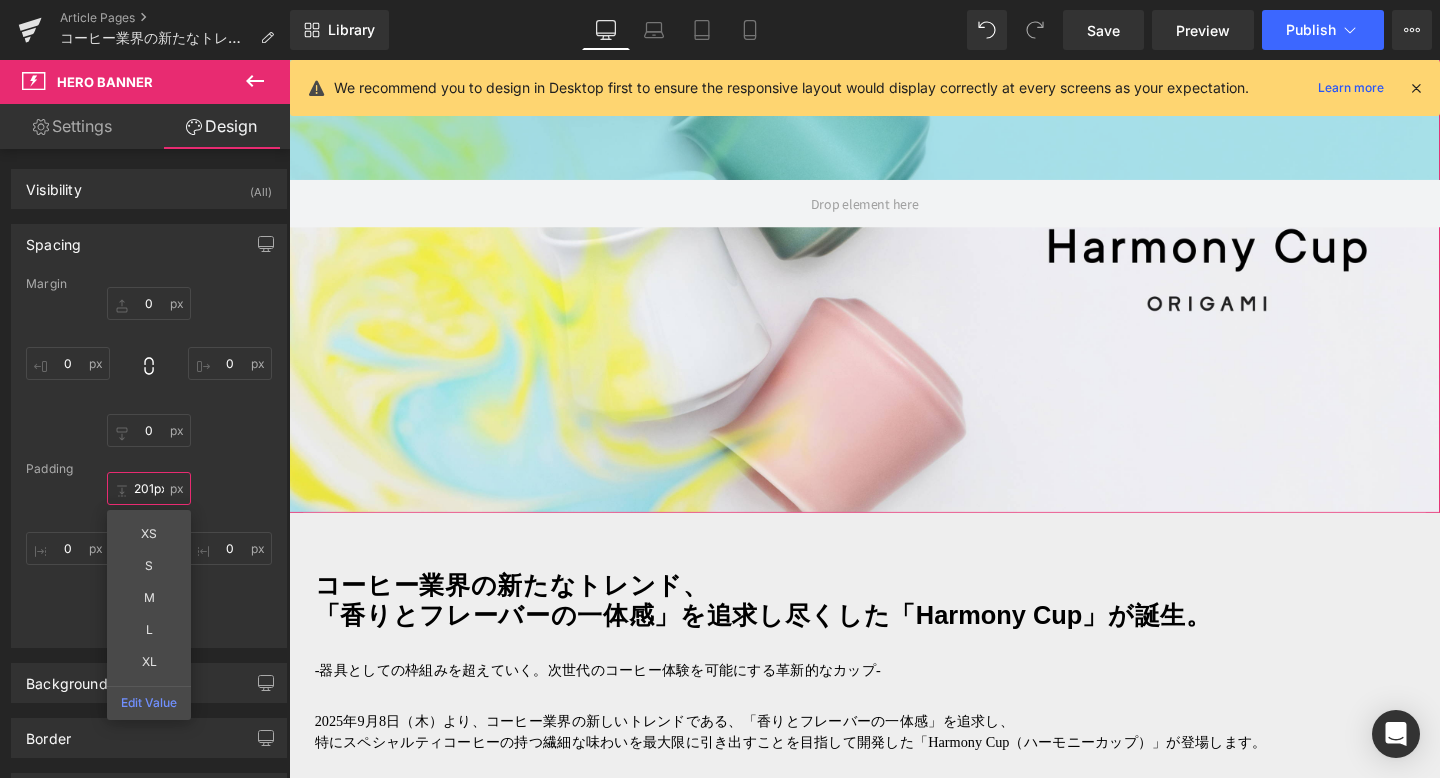 scroll, scrollTop: 0, scrollLeft: 3, axis: horizontal 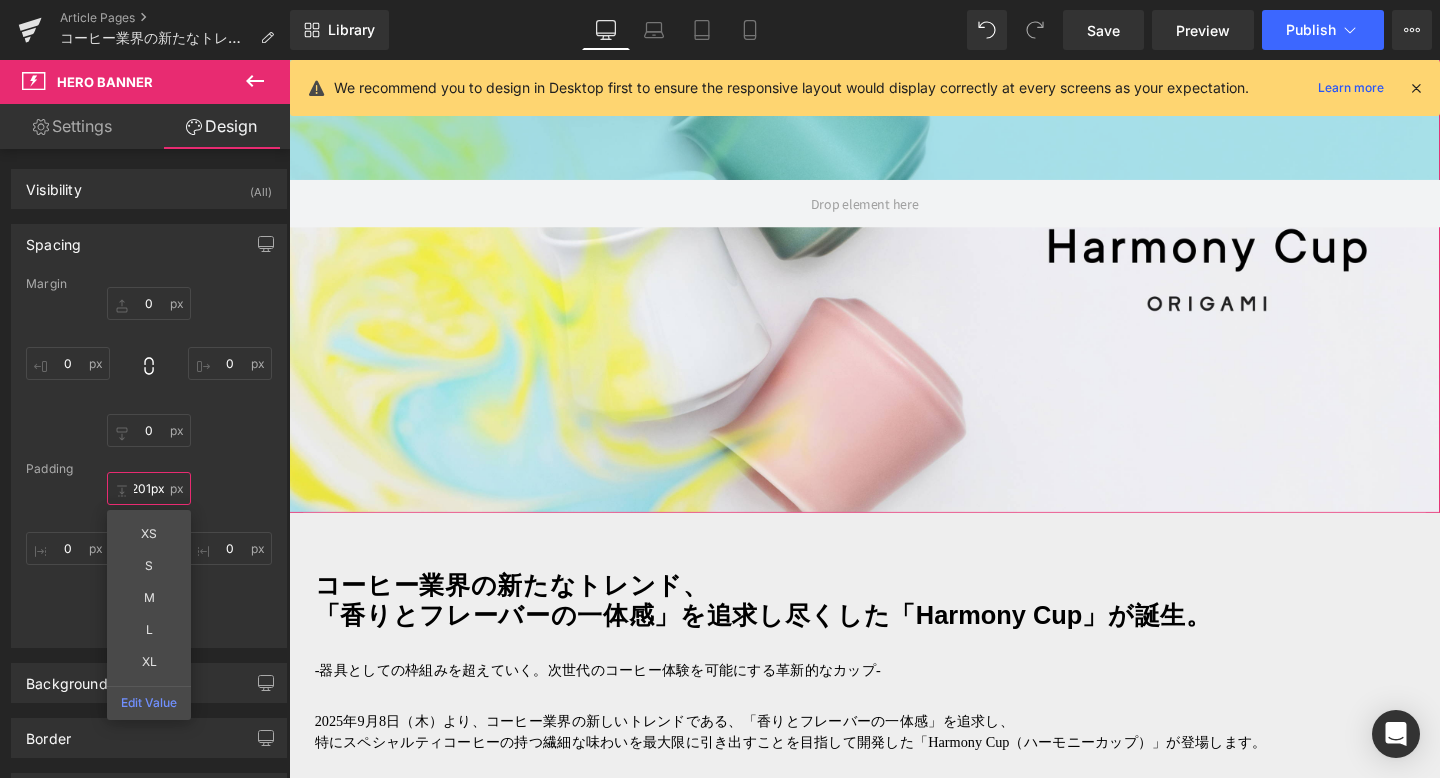 click on "201px" at bounding box center (149, 488) 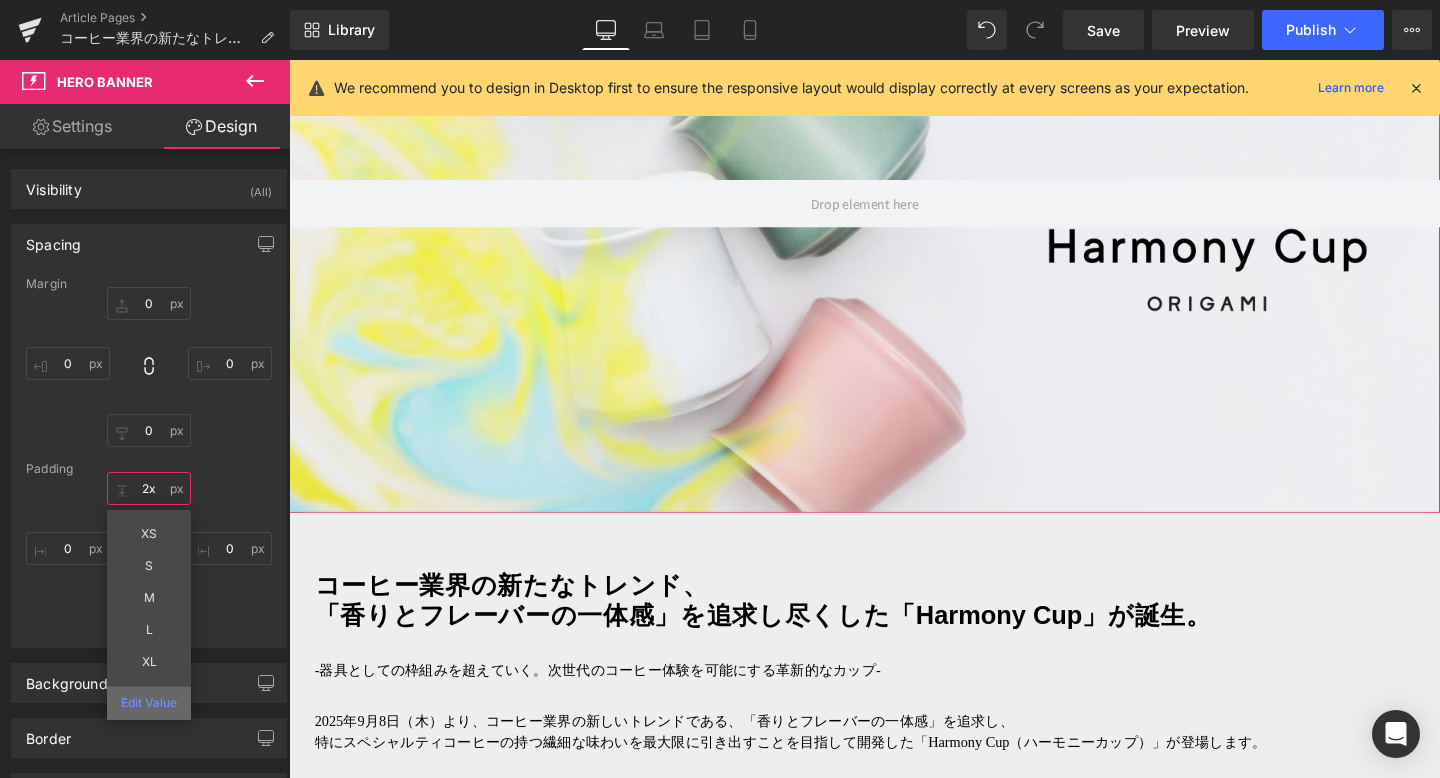 scroll, scrollTop: 0, scrollLeft: 0, axis: both 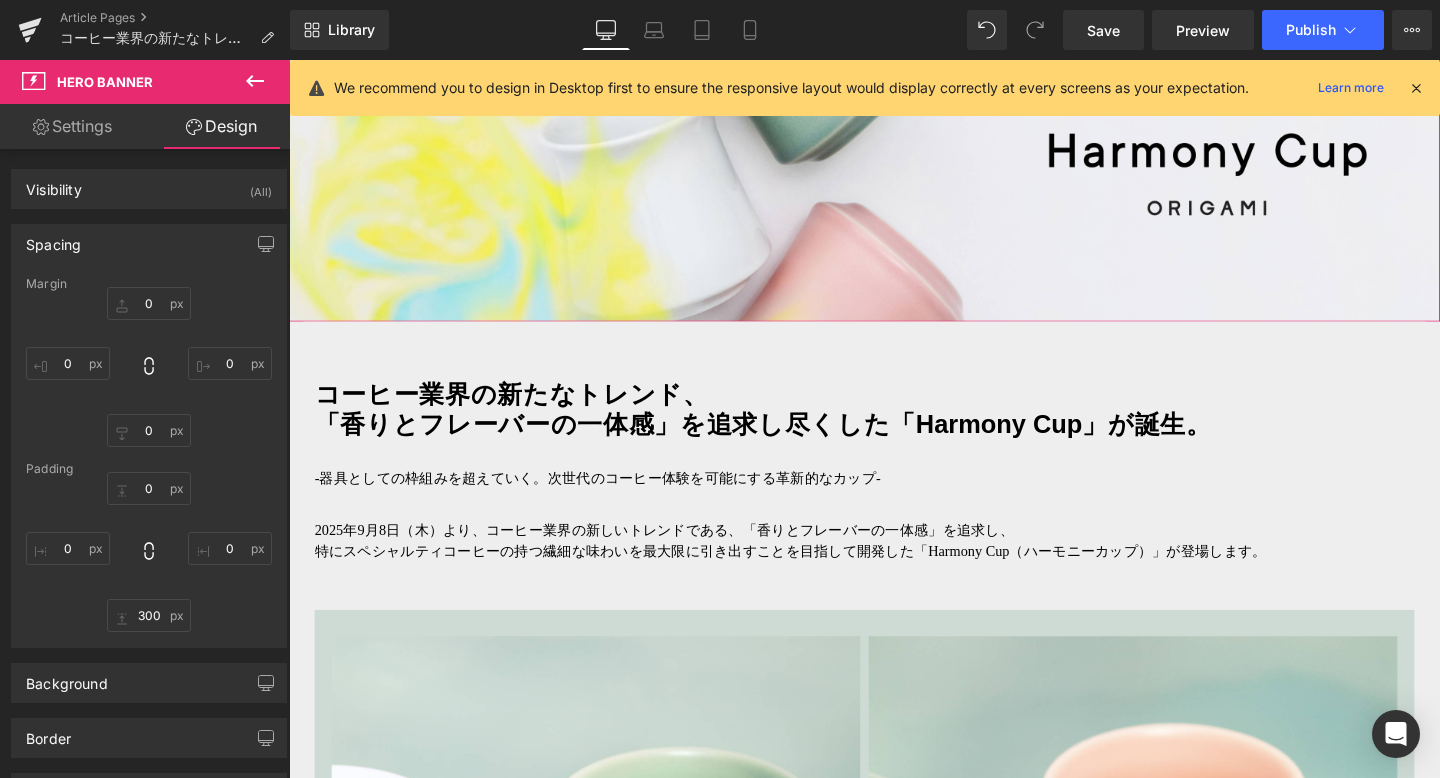 click on "Margin
0px 0
0px 0
0px 0
0px 0
Padding
0 0
0px 0
300 300
0px 0" at bounding box center [149, 462] 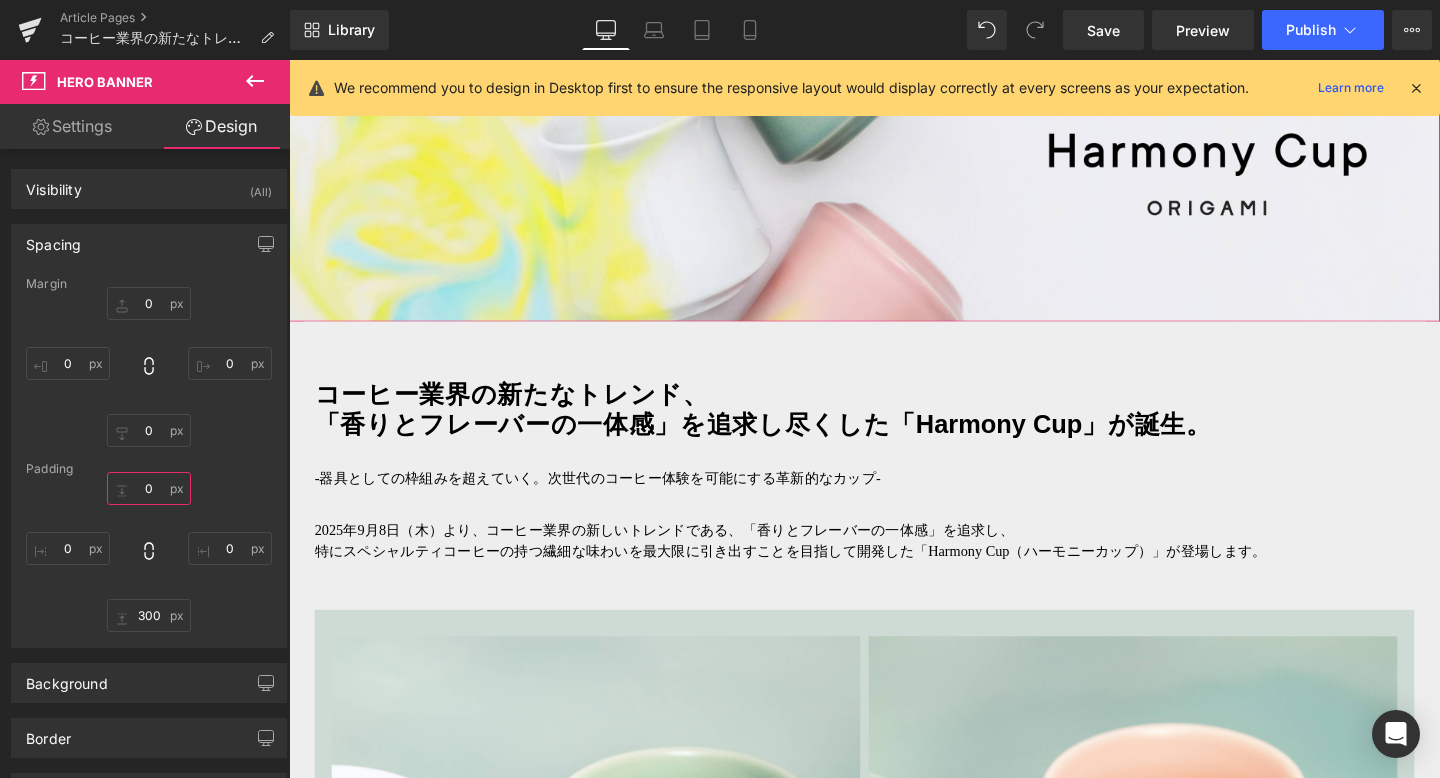 click on "0" at bounding box center [149, 488] 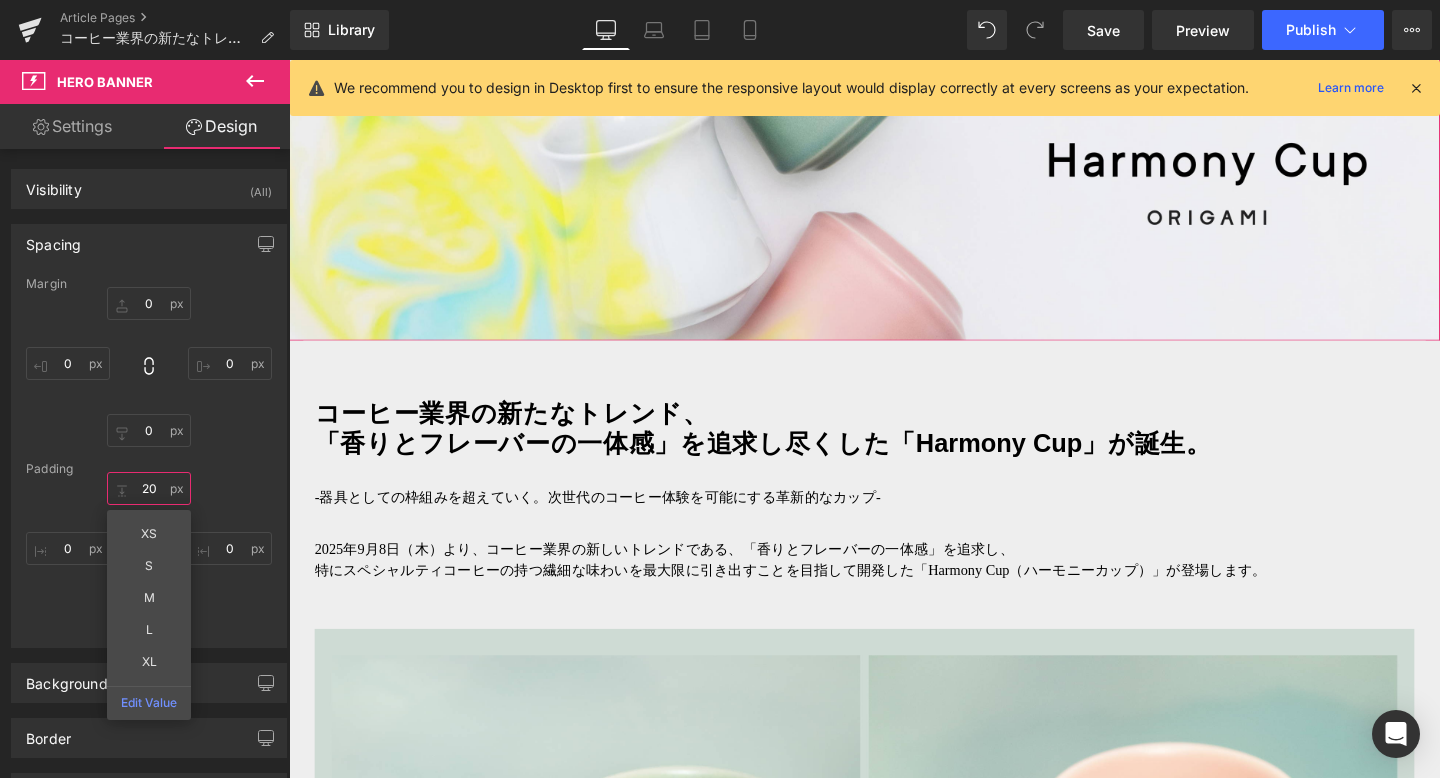 type on "200" 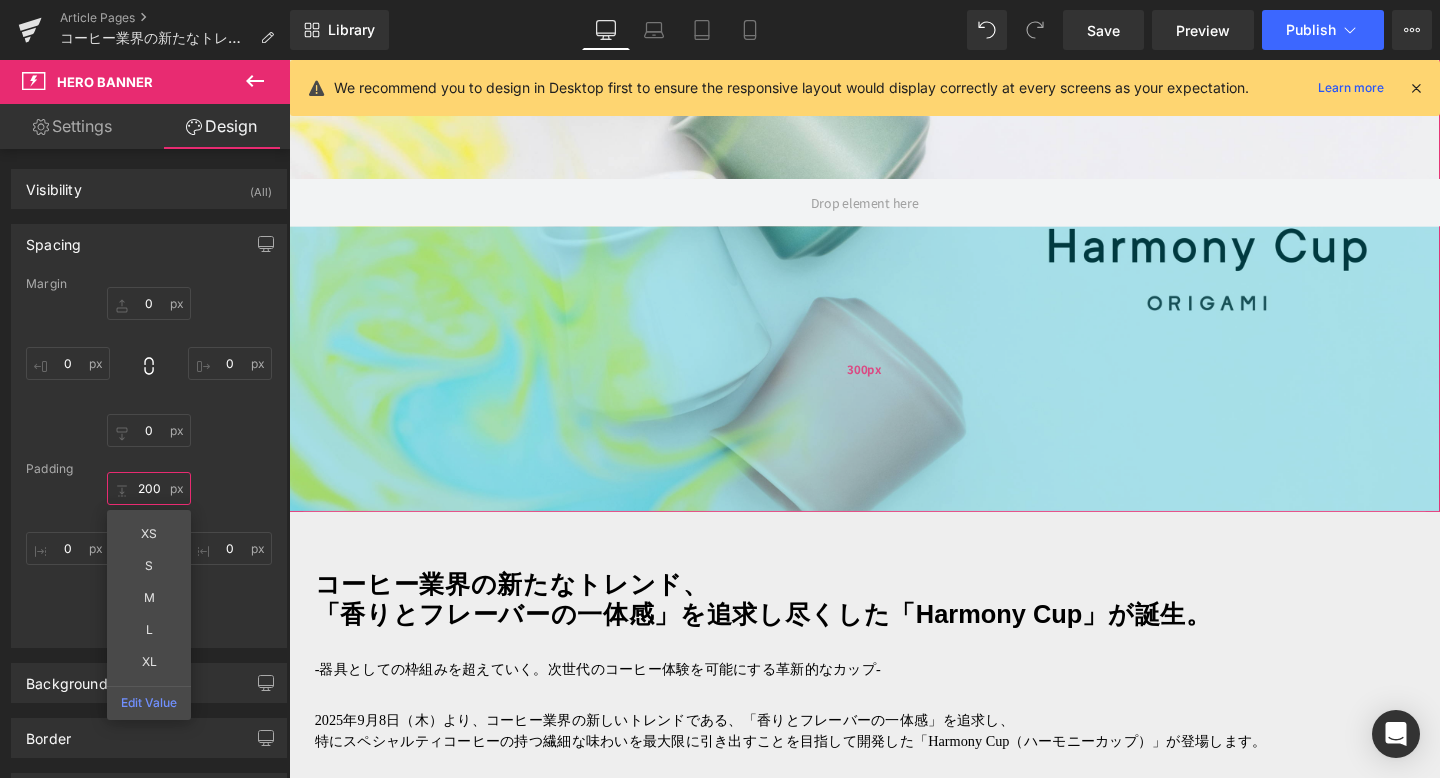 click on "300px" at bounding box center (894, 385) 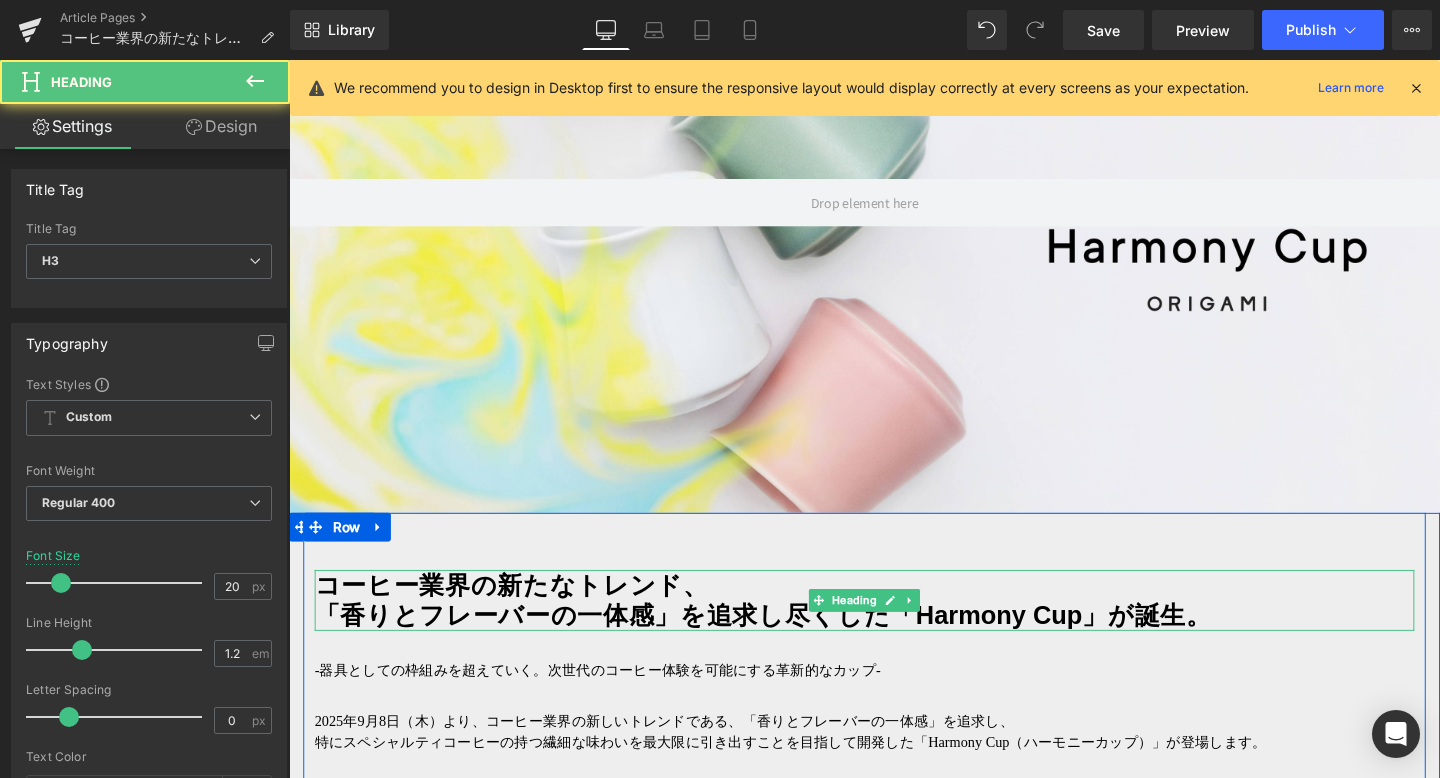 click on "コーヒー業界の新たなトレンド、 「香りとフレーバーの一体感」を追求し尽くした「Harmony Cup」が誕生。" at bounding box center (894, 628) 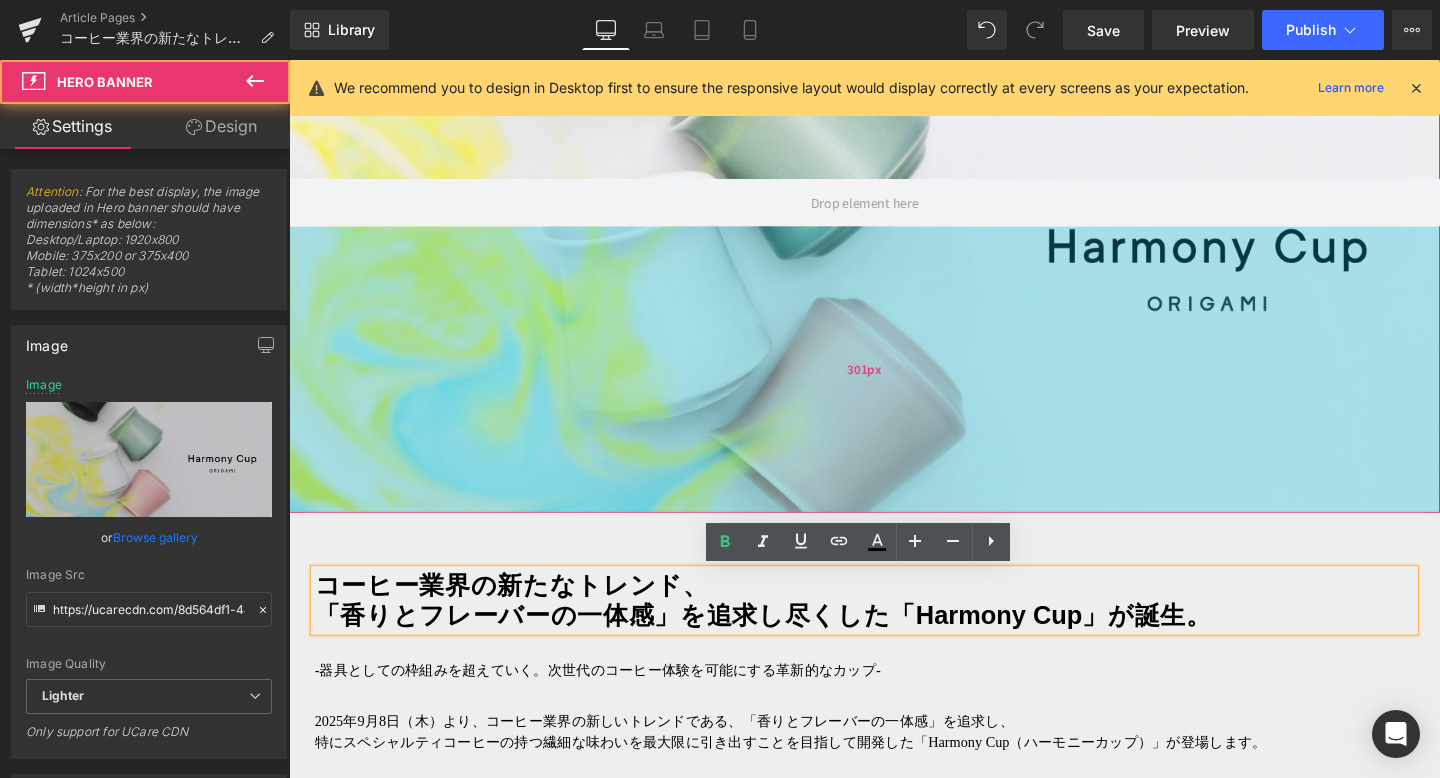 click on "301px" at bounding box center [894, 385] 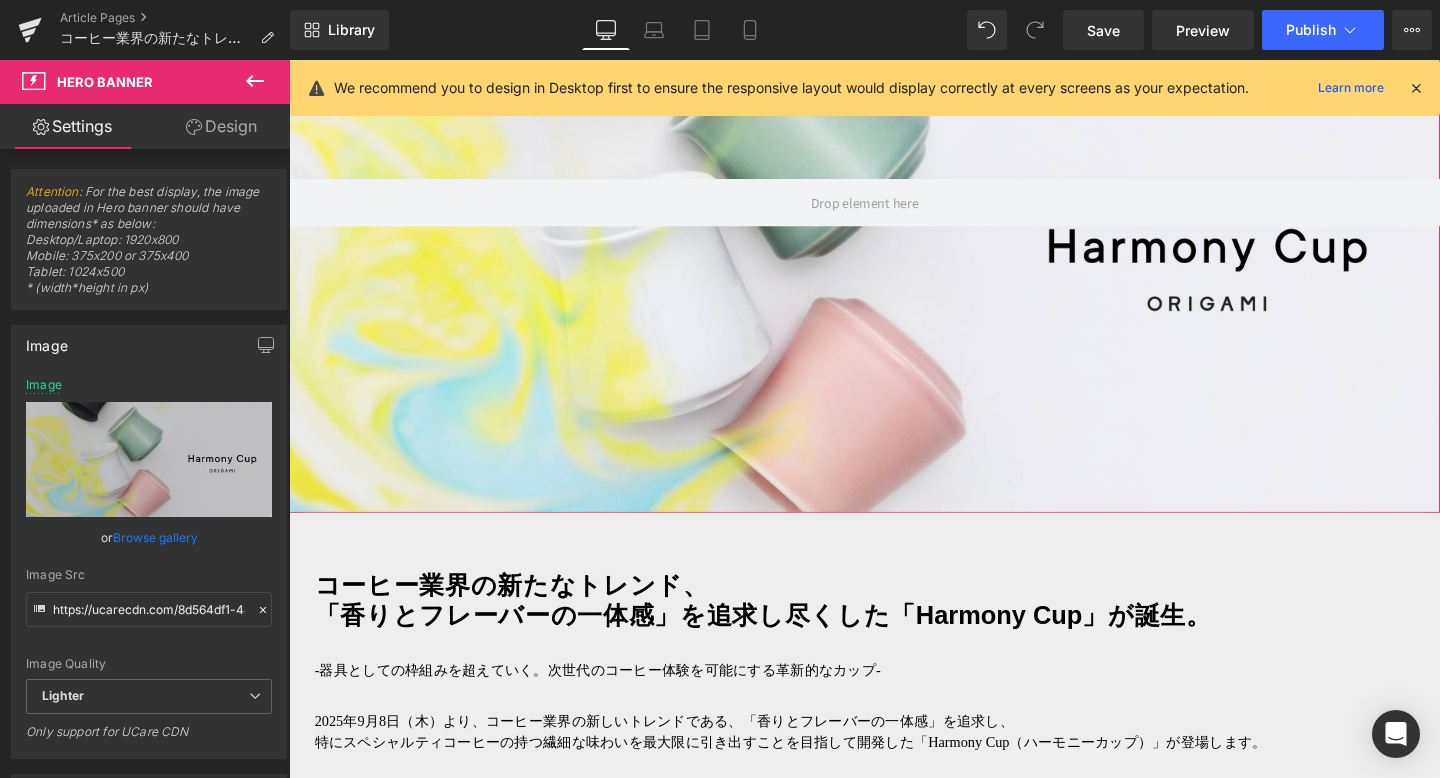 click on "Design" at bounding box center [221, 126] 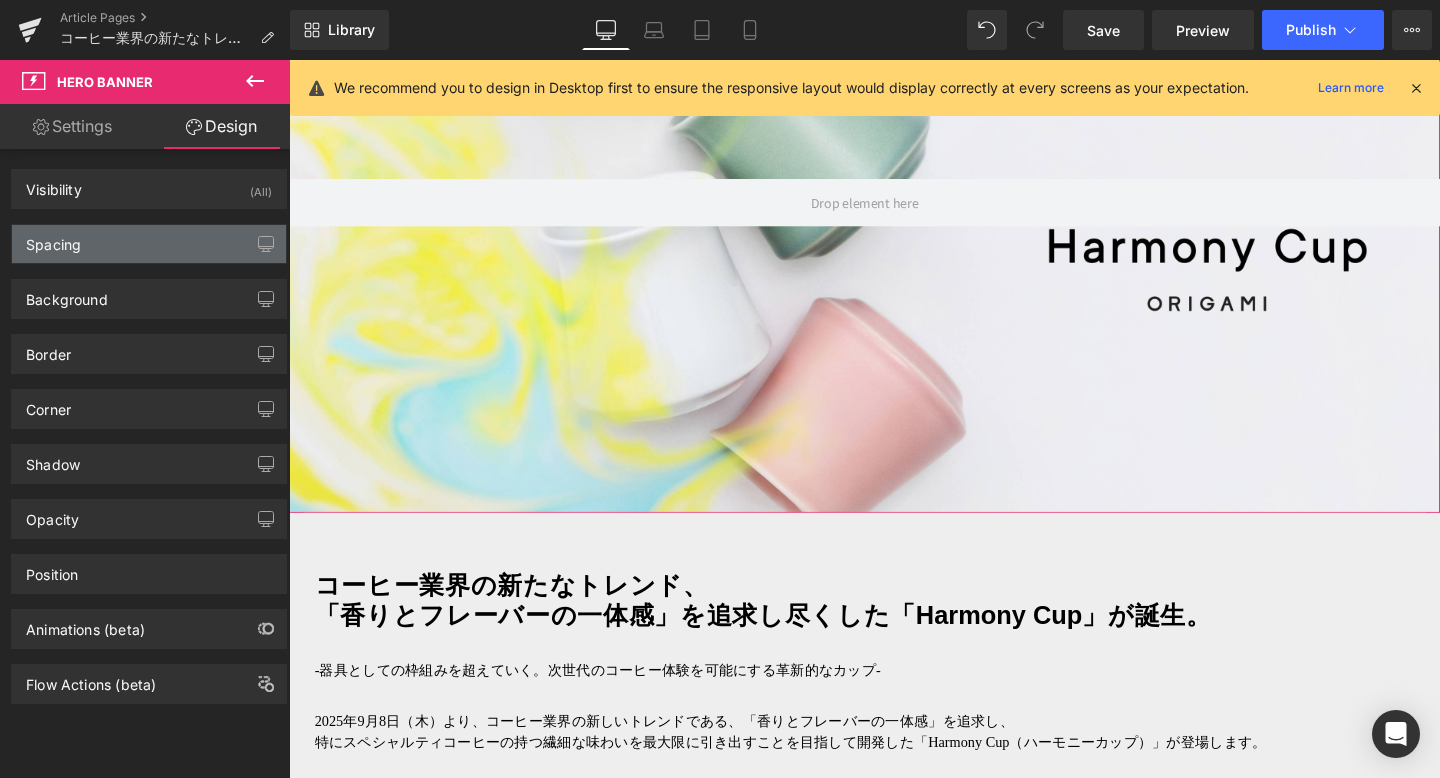 click on "Spacing" at bounding box center (149, 244) 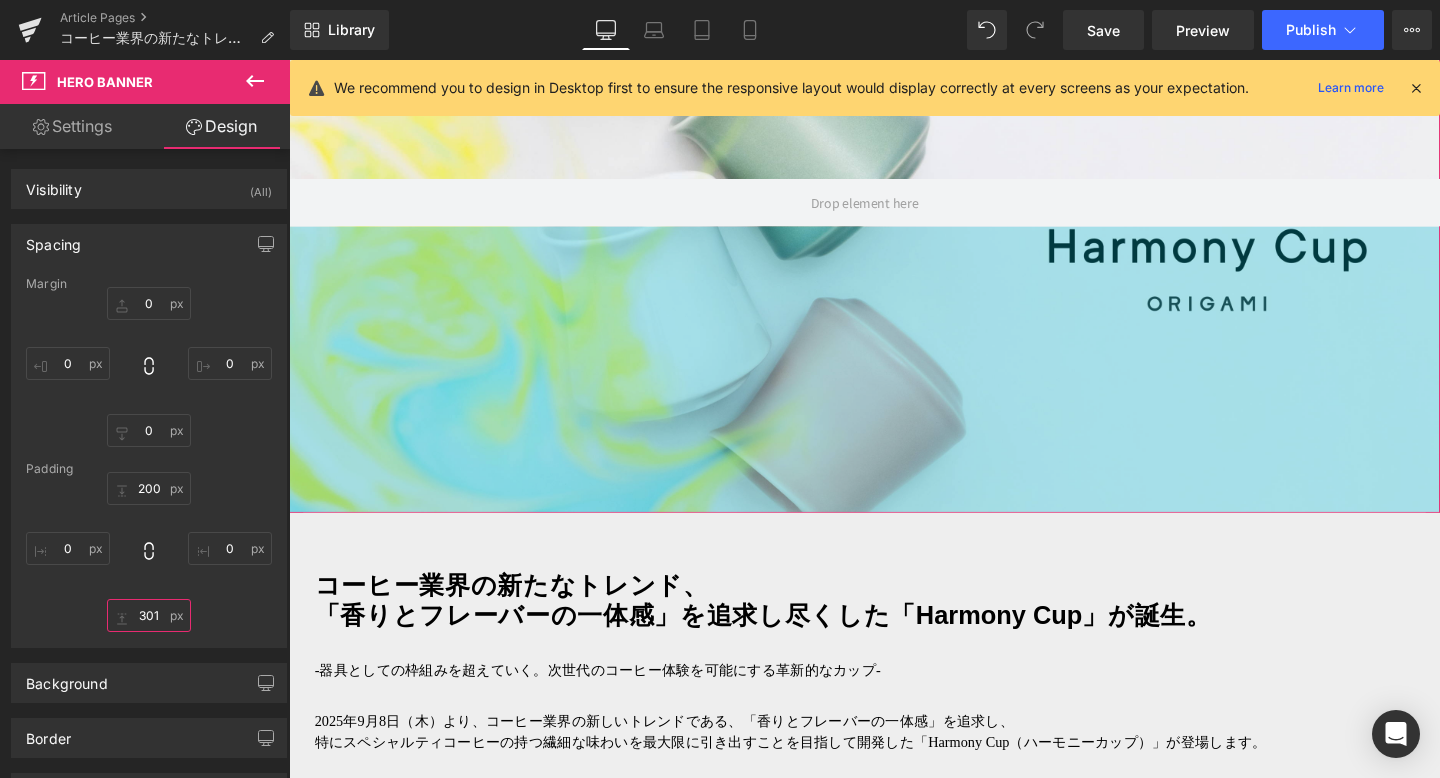 click on "301" at bounding box center [149, 615] 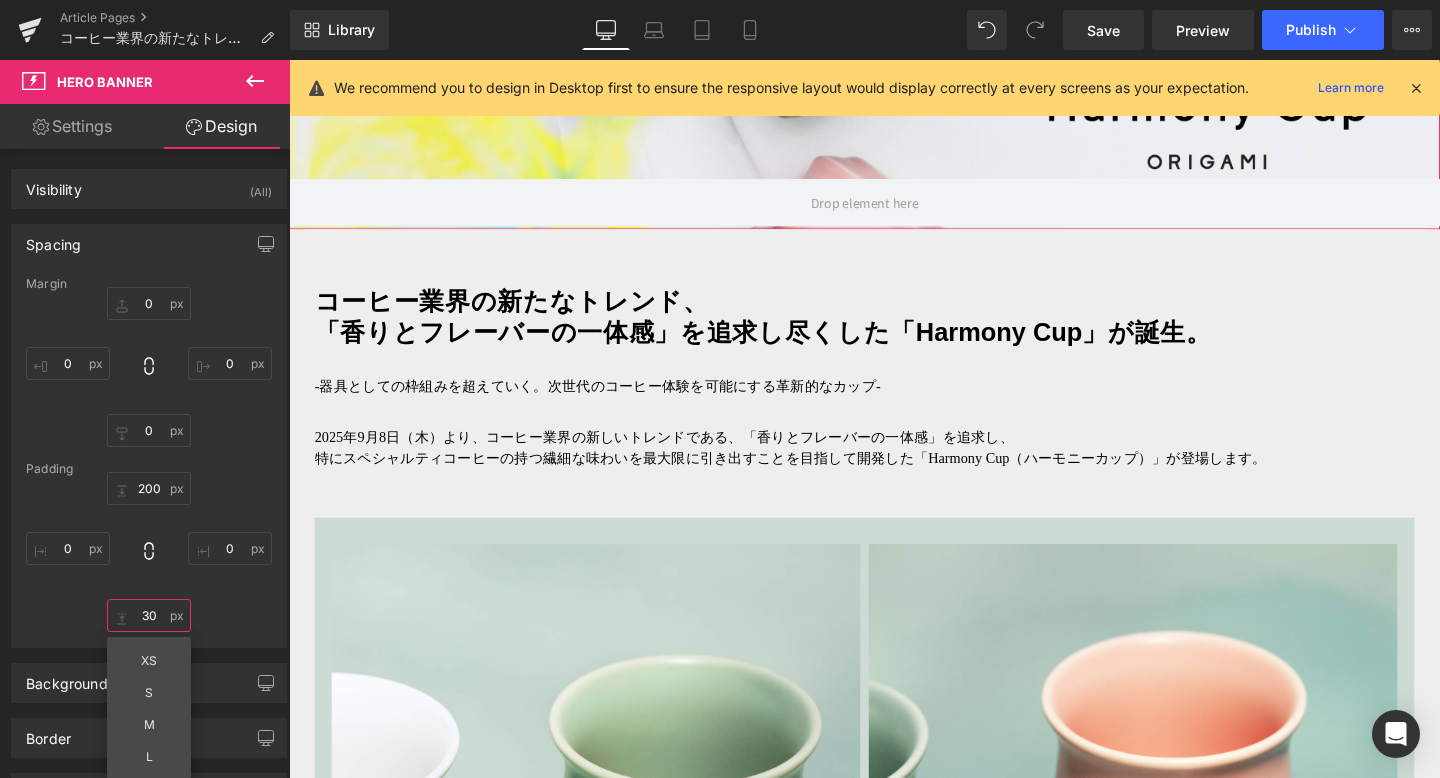 type on "300" 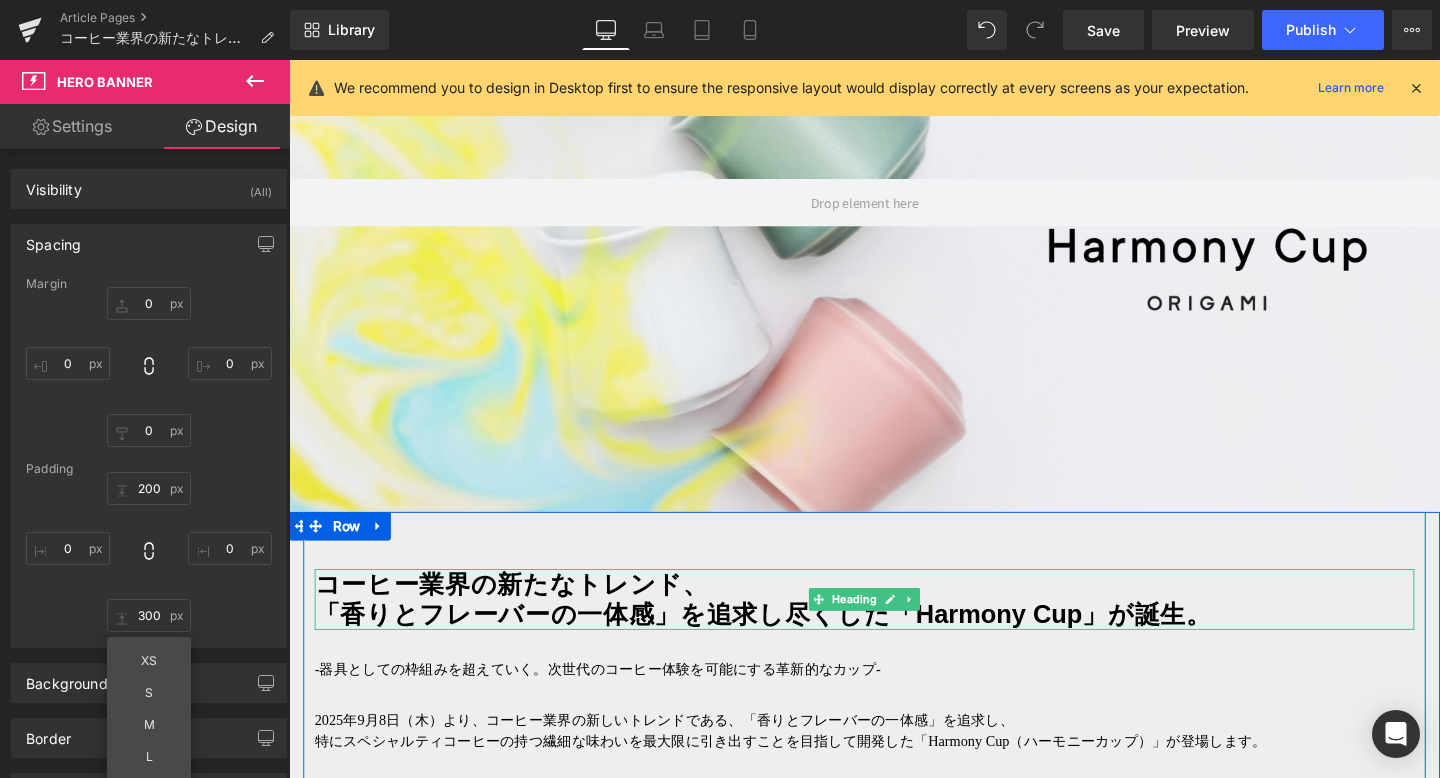 click on "「香りとフレーバーの一体感」を追求し尽くした「Harmony Cup」が誕生。" at bounding box center [894, 643] 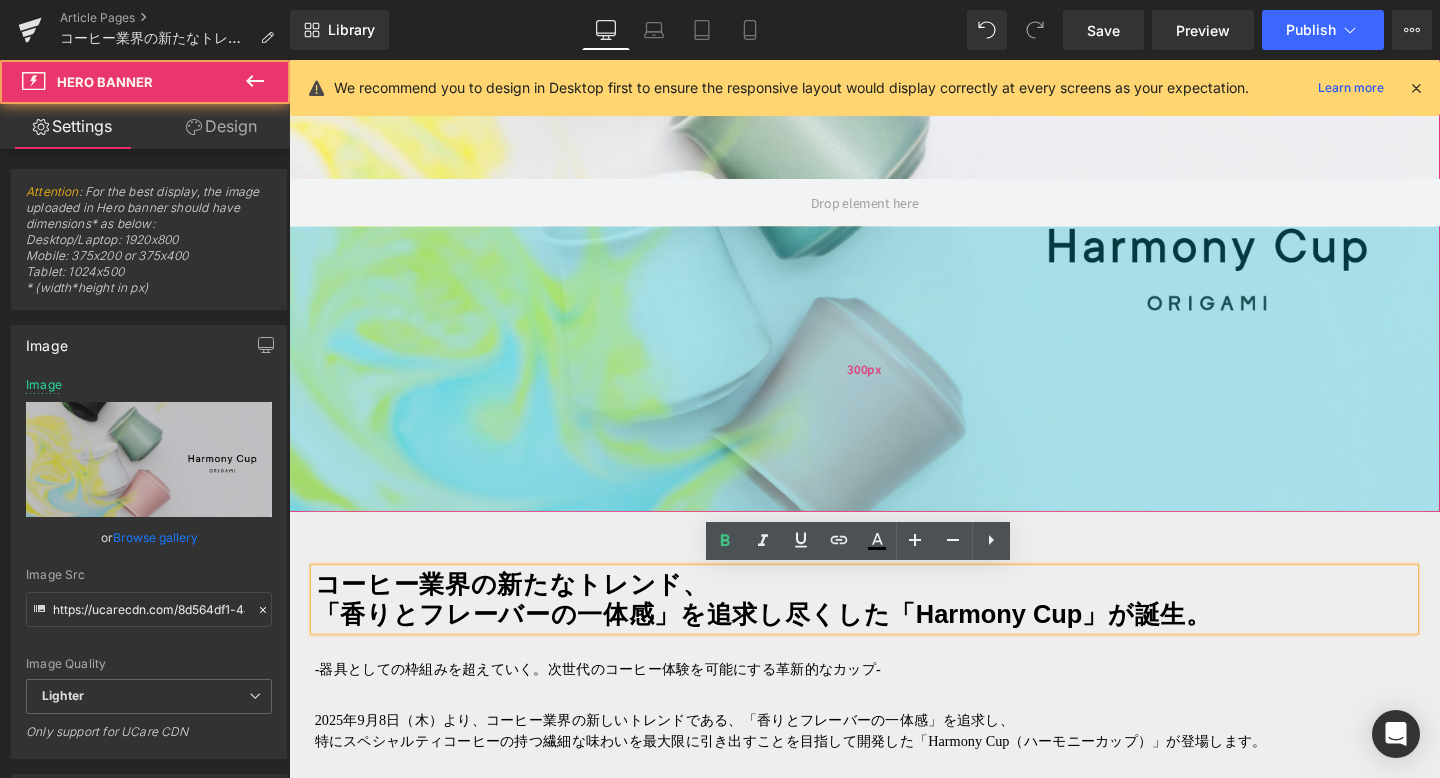 click on "300px" at bounding box center (894, 385) 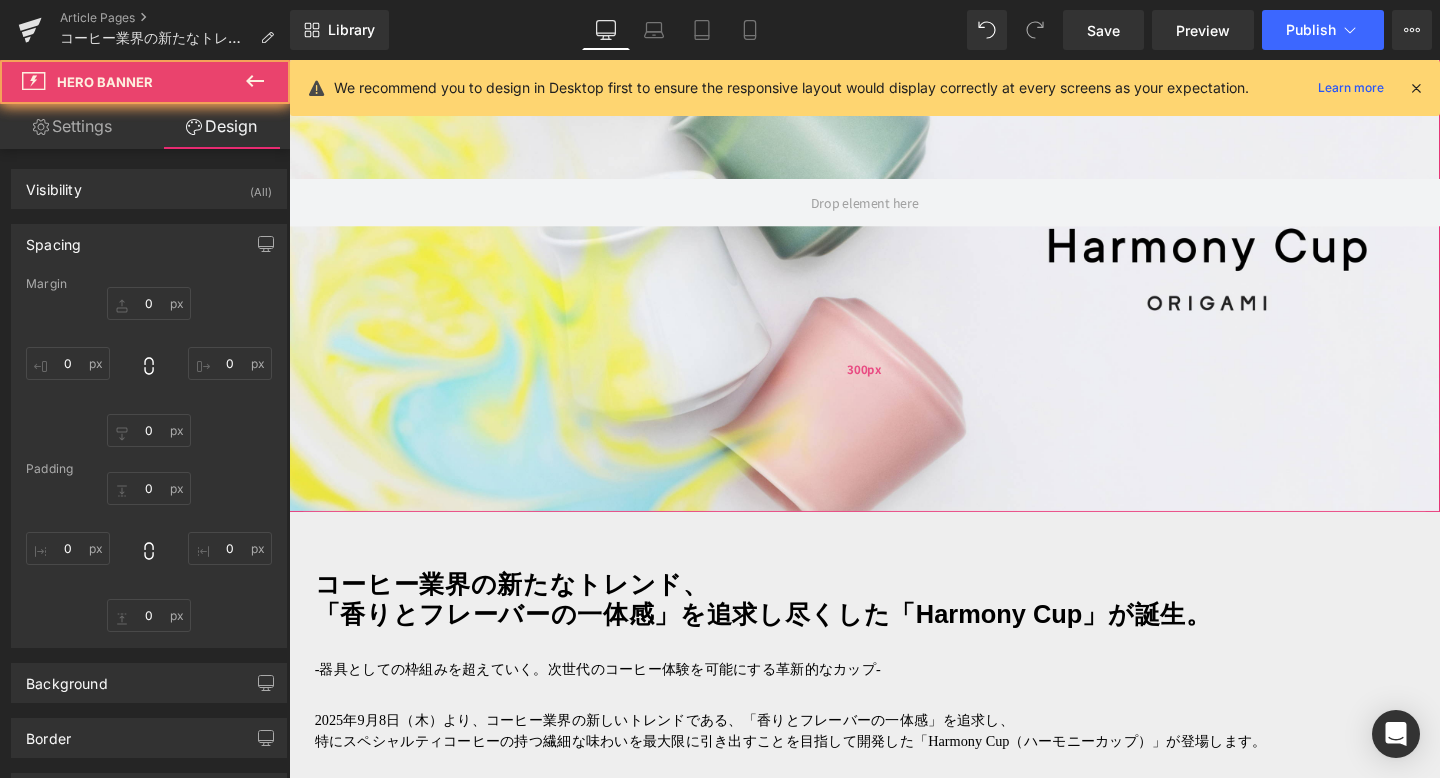type on "0" 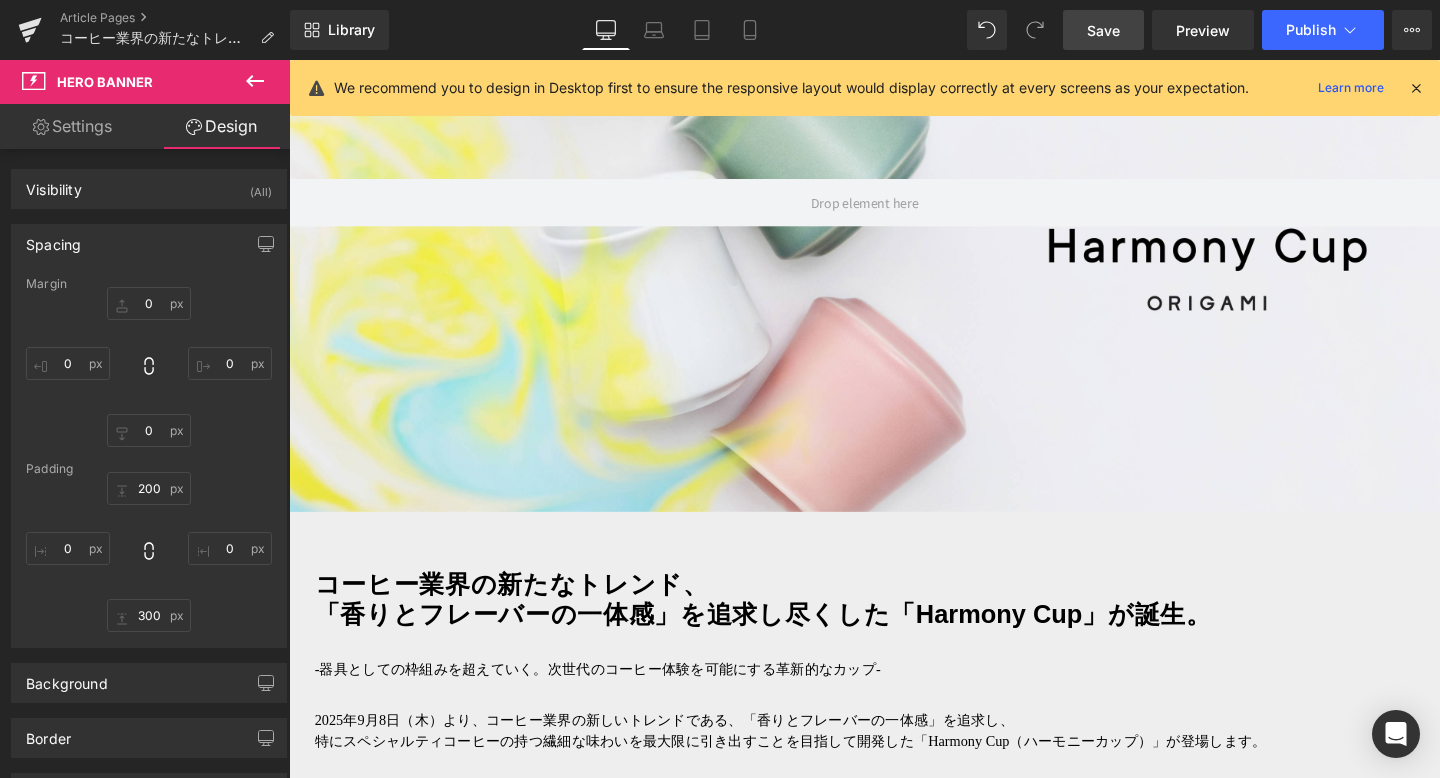 click on "Save" at bounding box center [1103, 30] 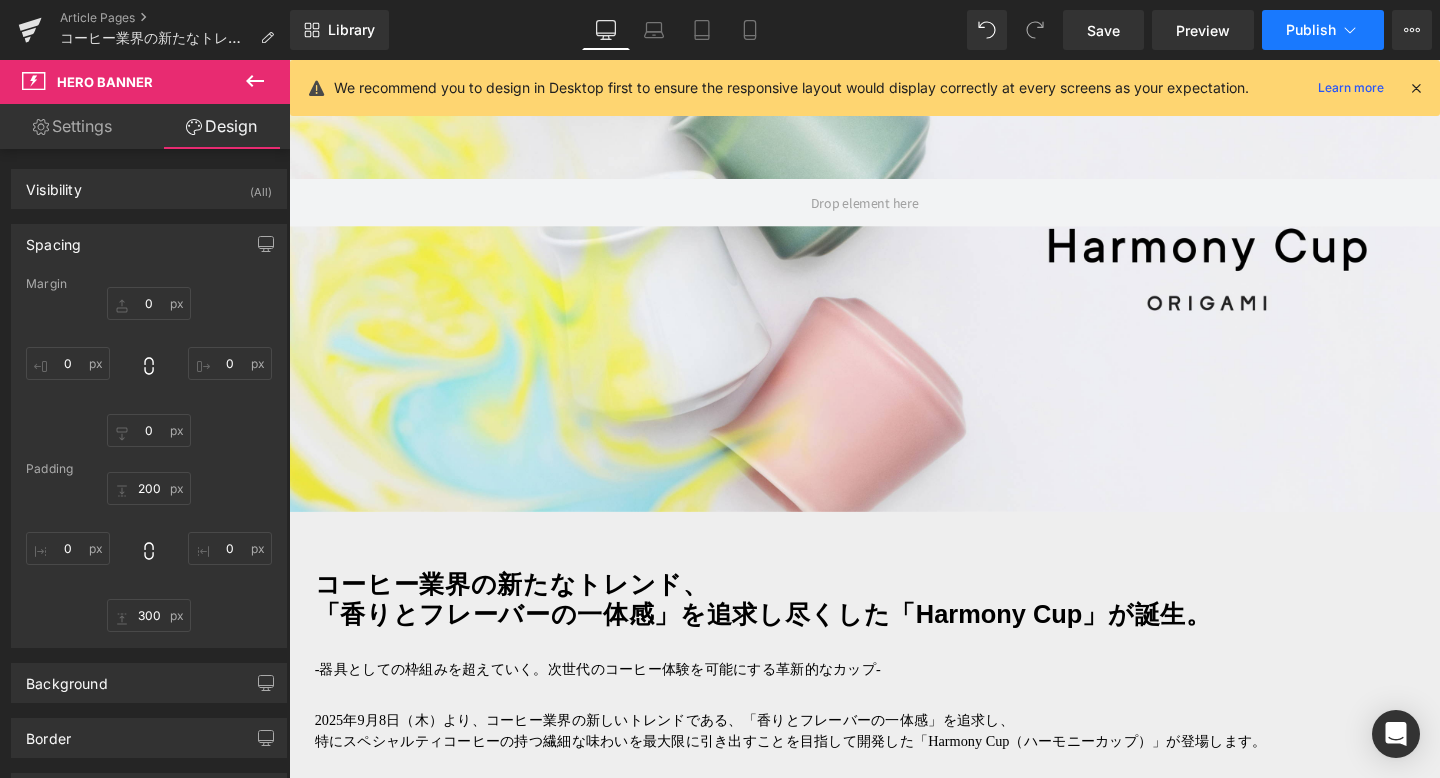 click on "Publish" at bounding box center [1311, 30] 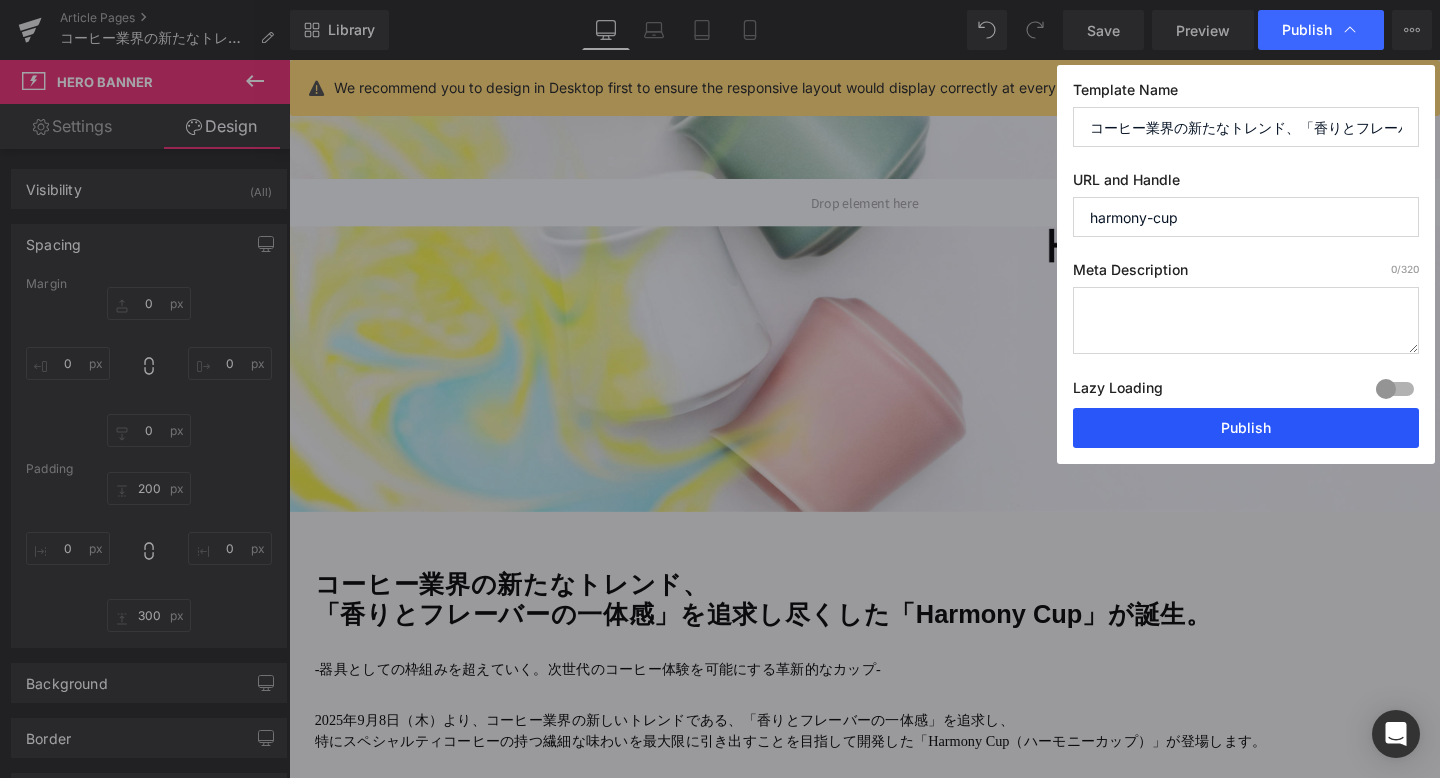 click on "Publish" at bounding box center (1246, 428) 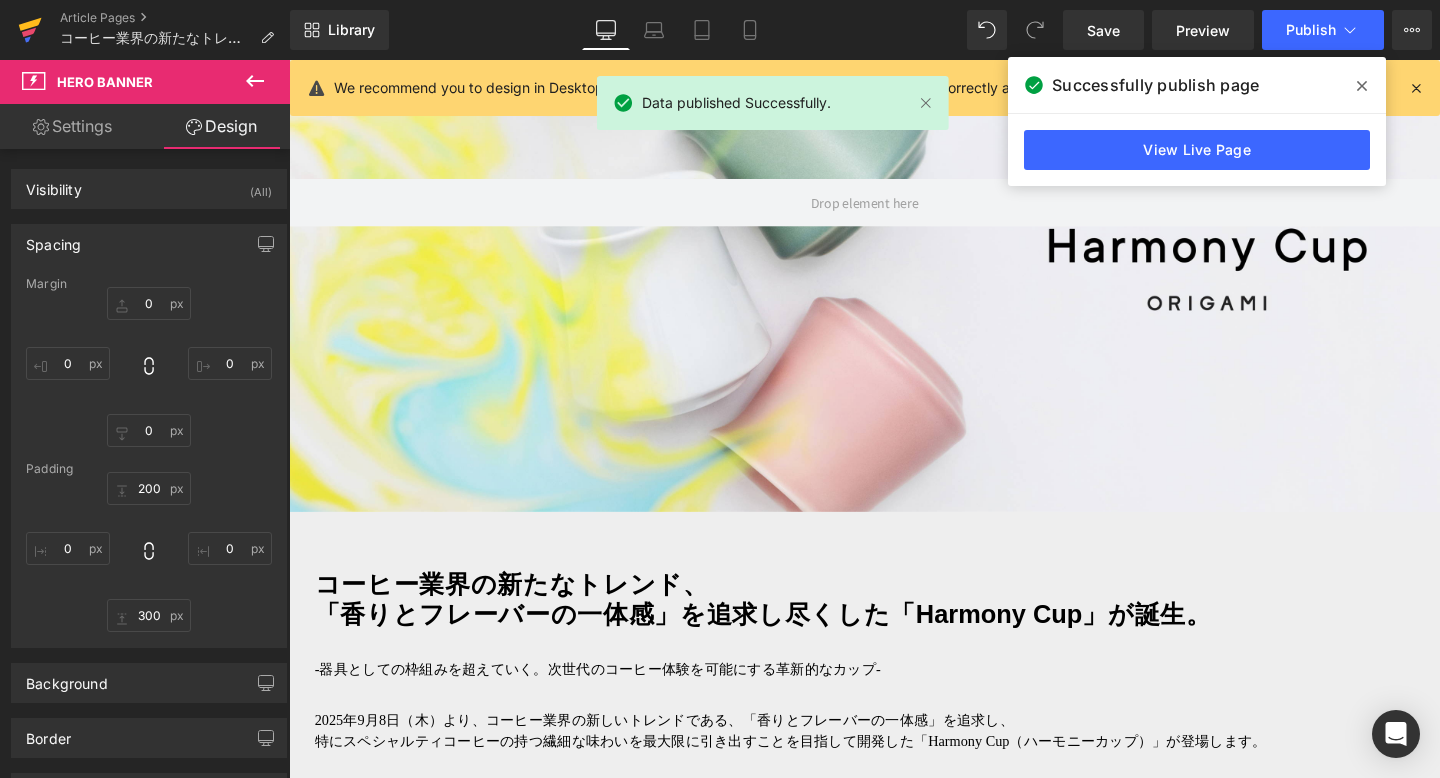 click 